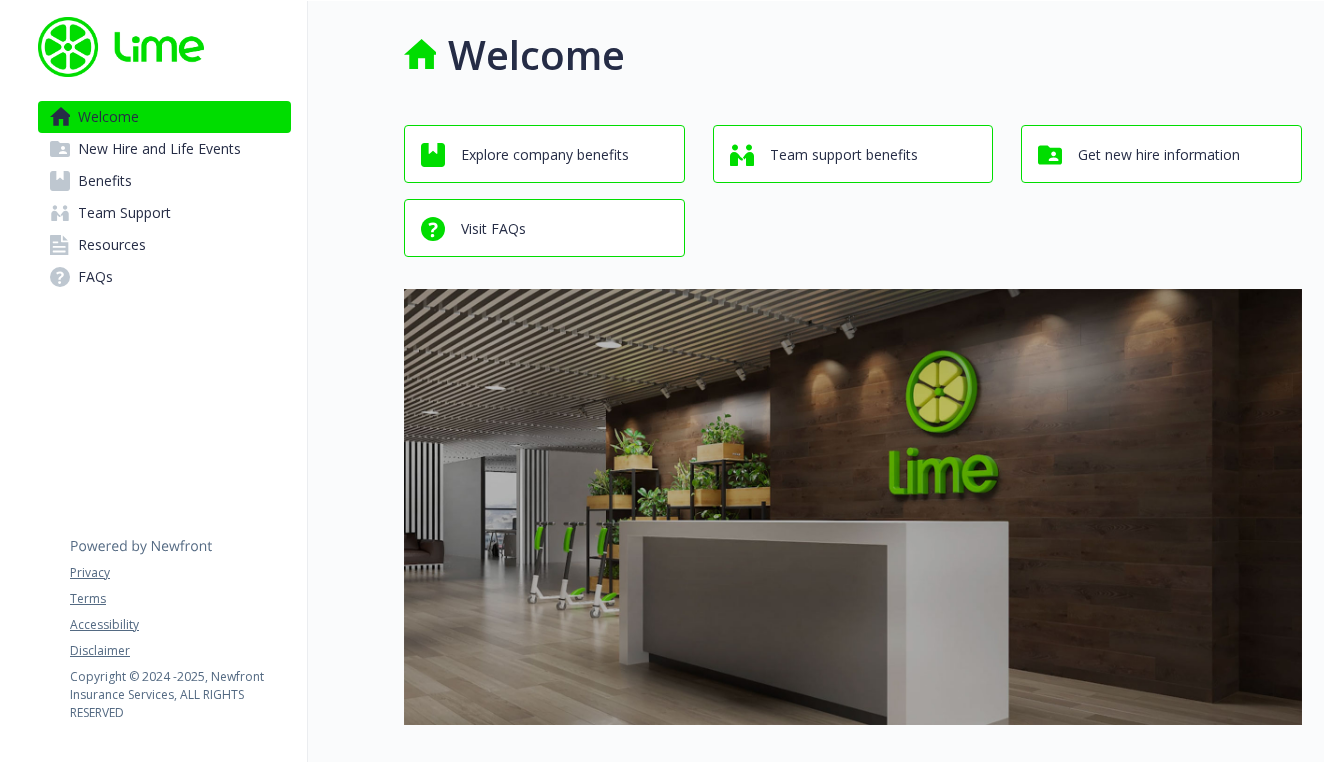scroll, scrollTop: 0, scrollLeft: 0, axis: both 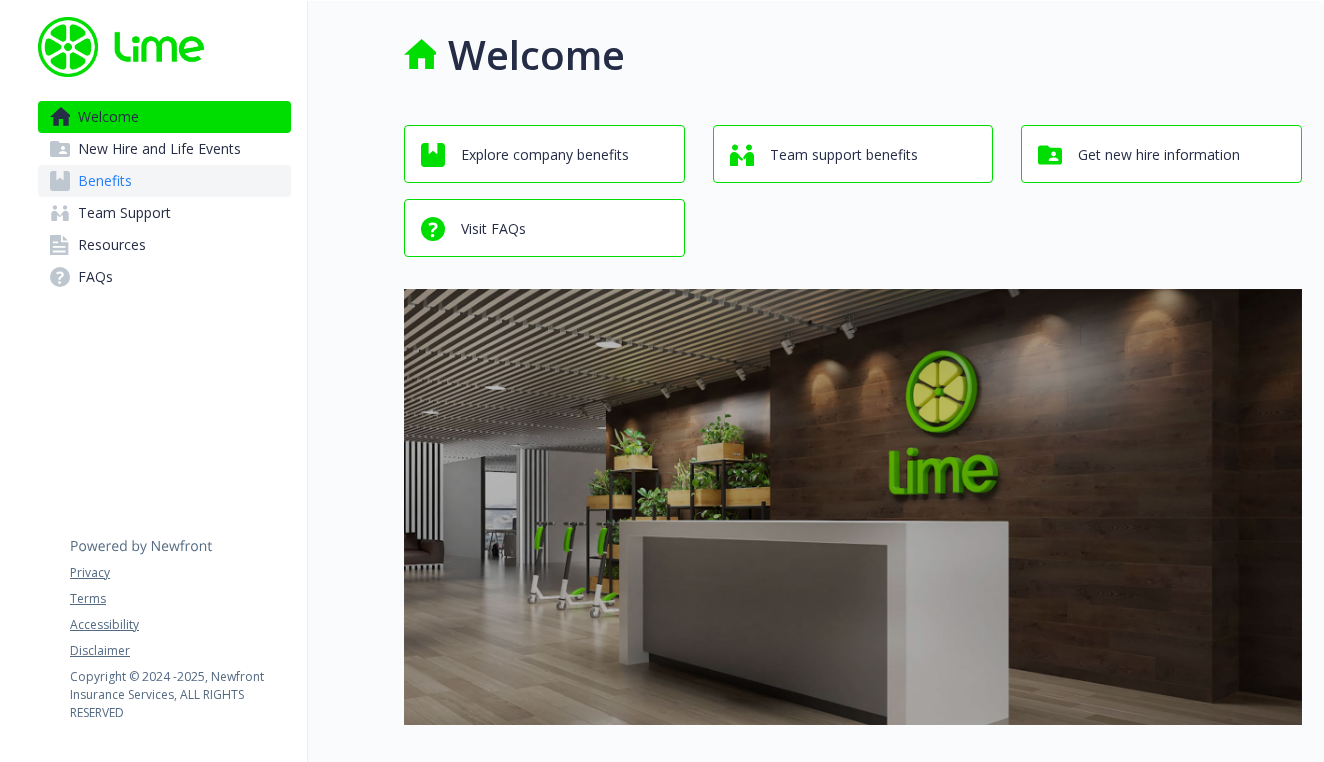 click on "Benefits" at bounding box center (164, 181) 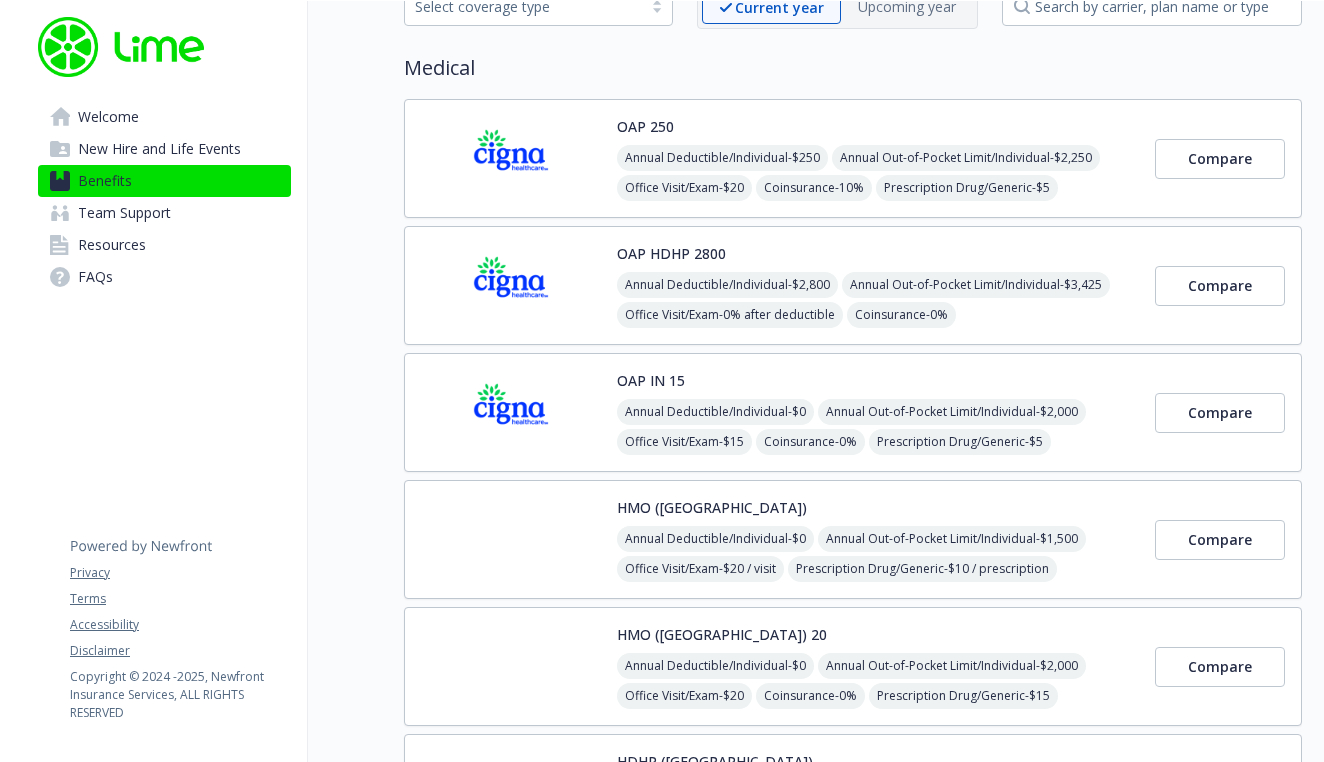 scroll, scrollTop: 179, scrollLeft: 0, axis: vertical 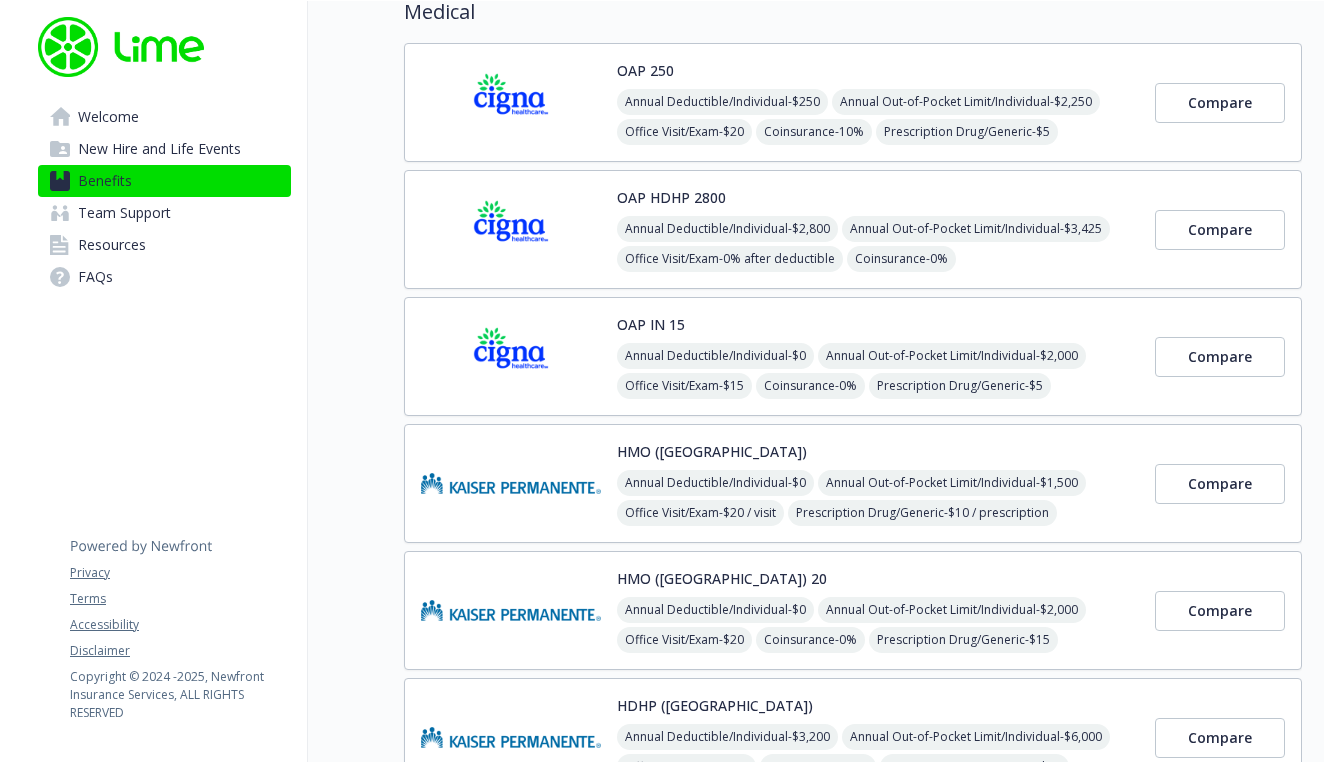 click on "Annual Out-of-Pocket Limit/Individual  -  $2,000" at bounding box center (952, 356) 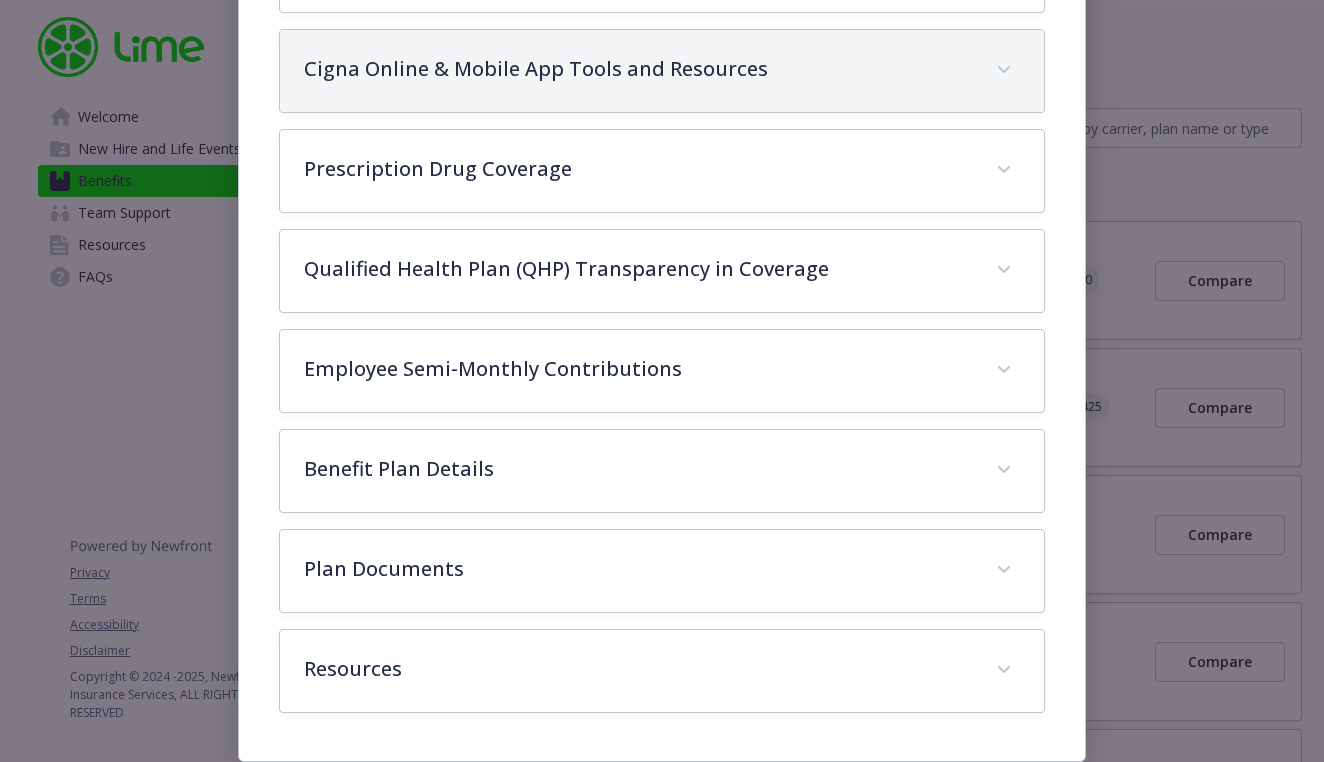 scroll, scrollTop: 963, scrollLeft: 0, axis: vertical 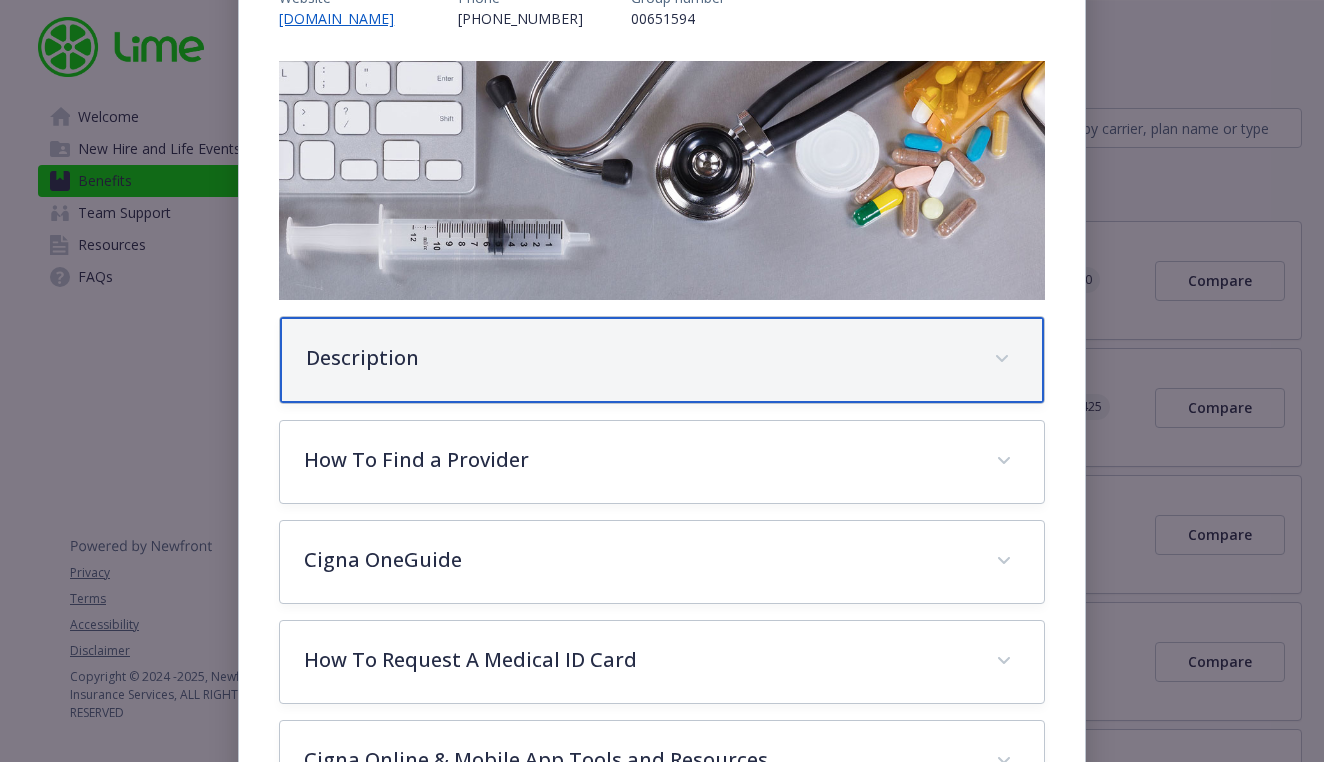 click on "Description" at bounding box center (661, 360) 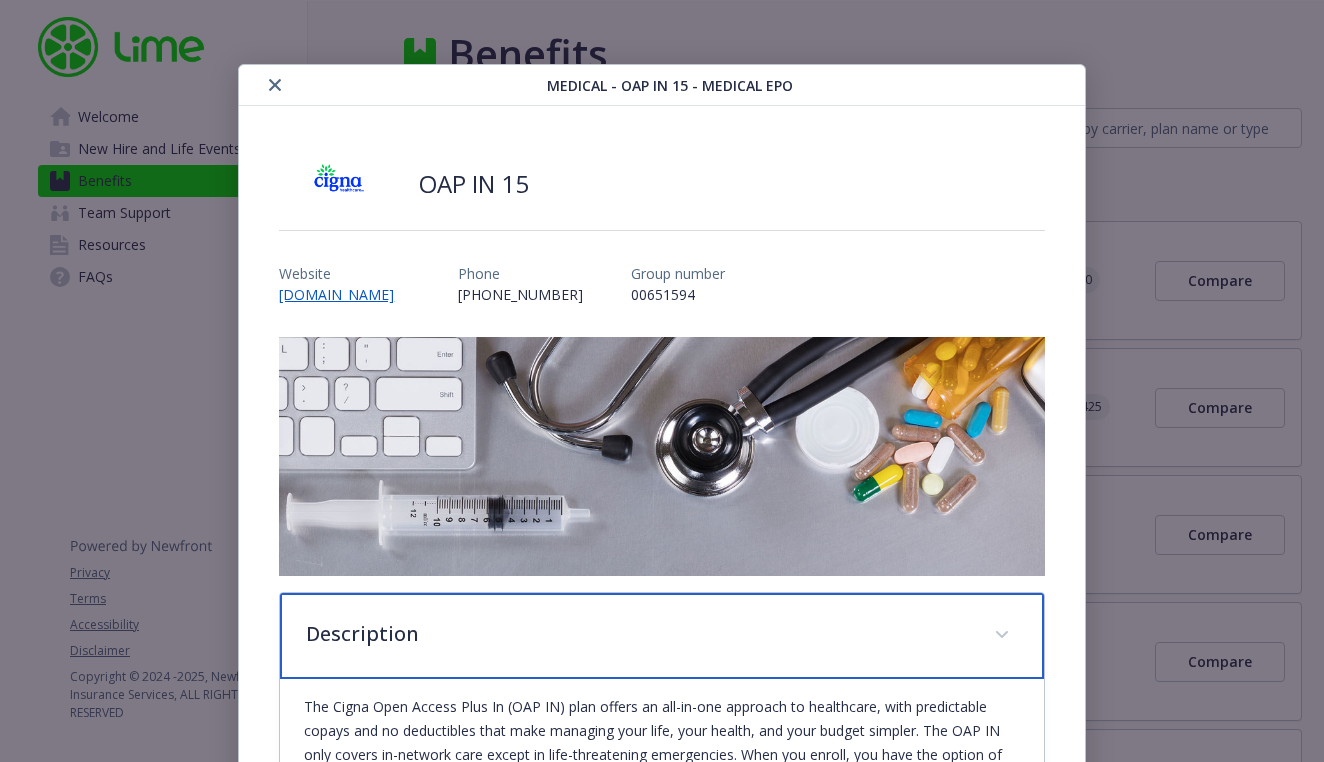 scroll, scrollTop: 0, scrollLeft: 0, axis: both 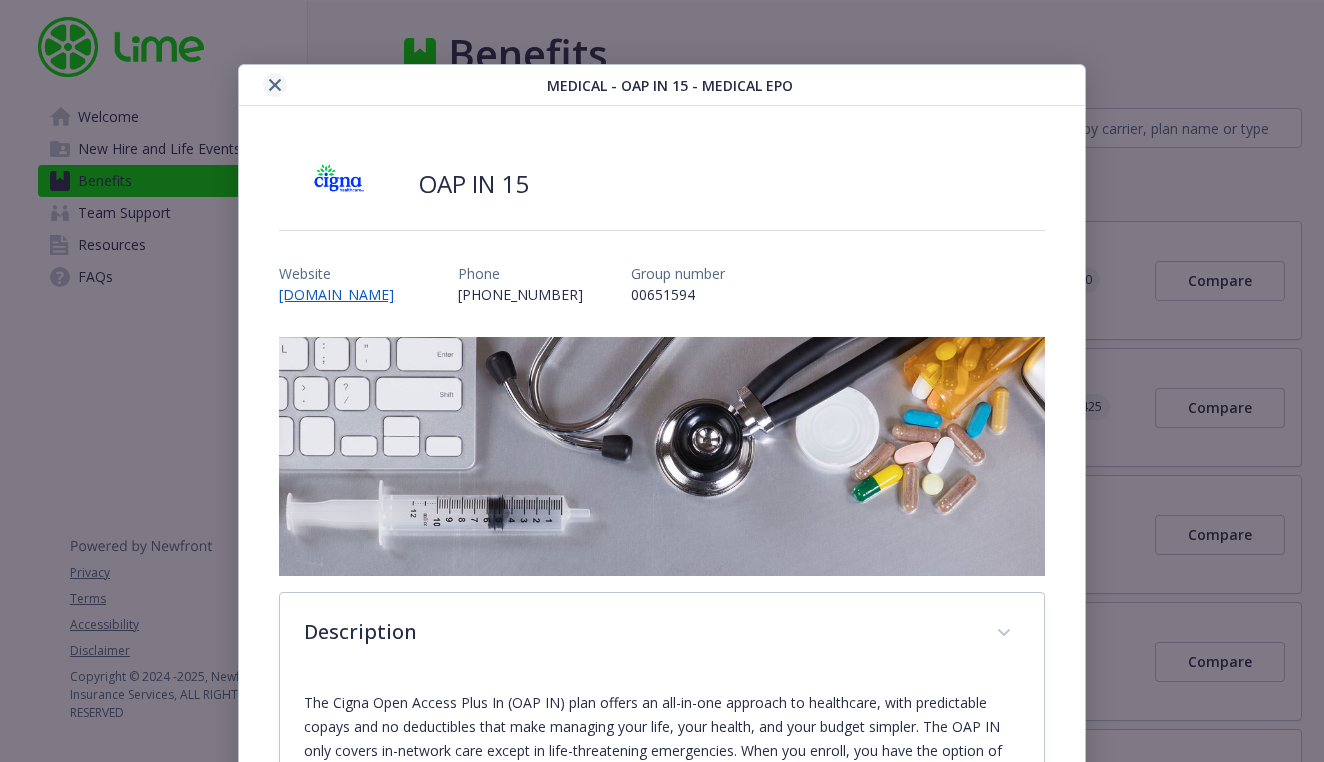 click at bounding box center (275, 85) 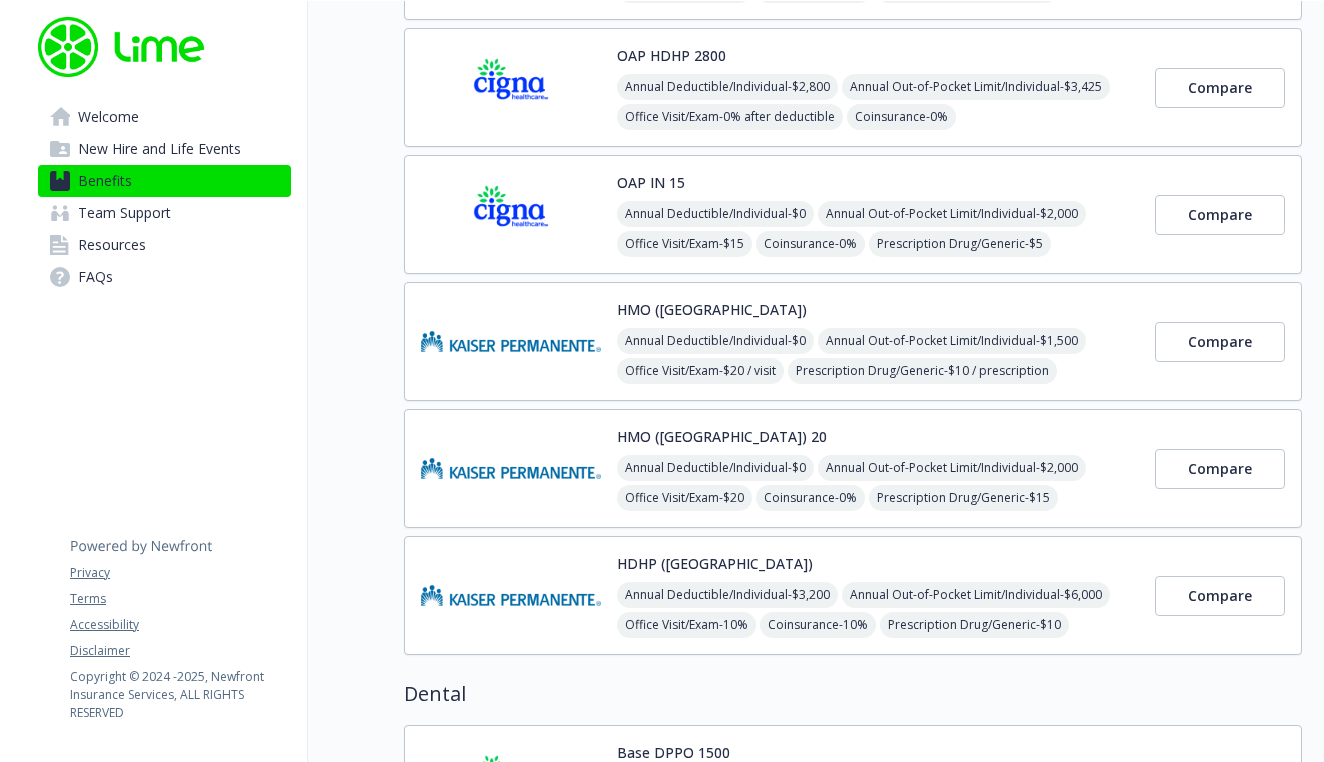 scroll, scrollTop: 318, scrollLeft: 0, axis: vertical 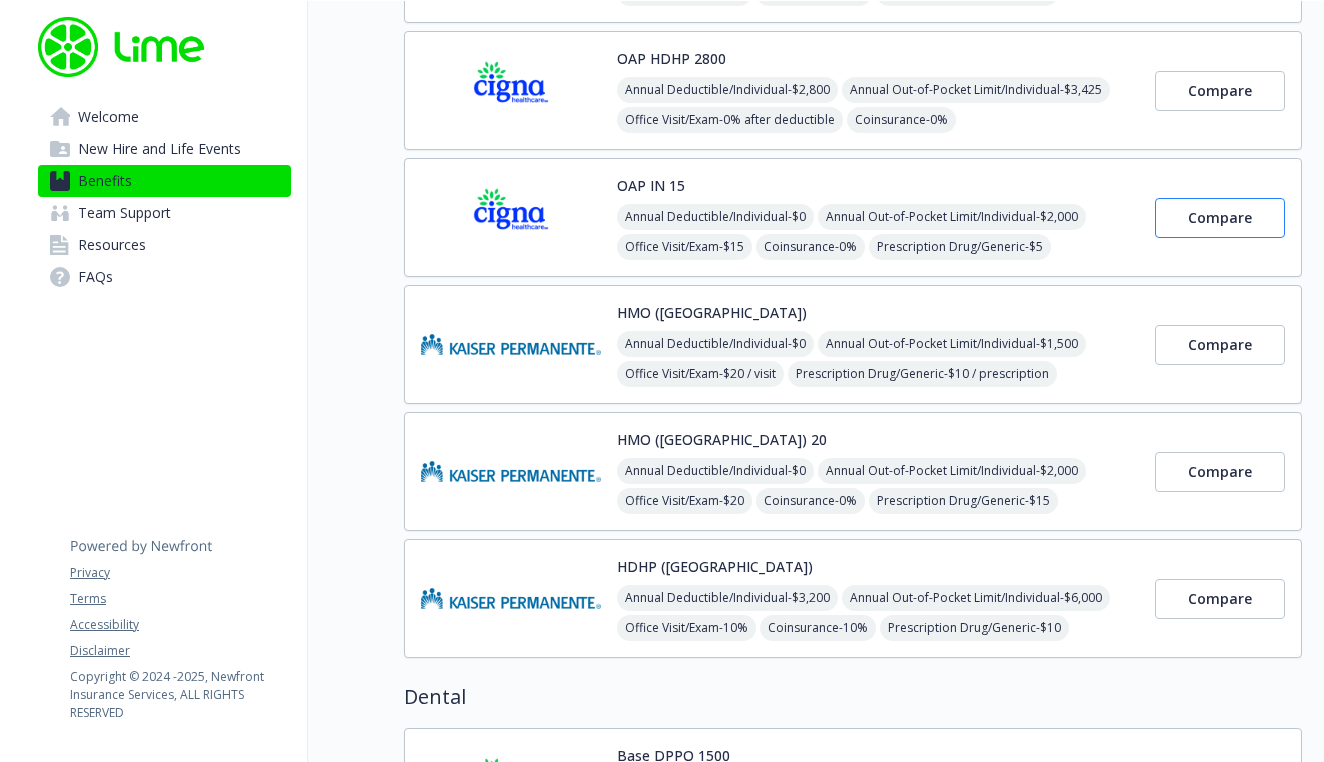 click on "Compare" at bounding box center [1220, 218] 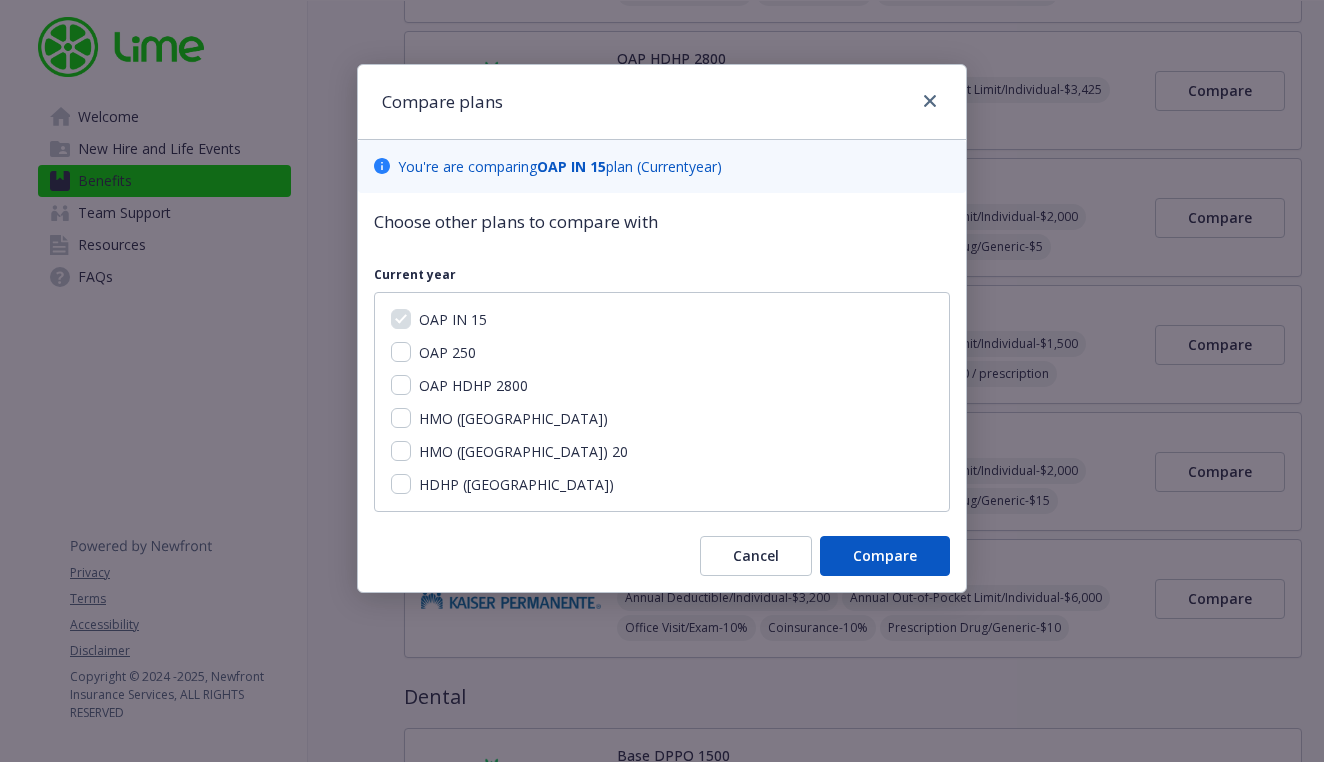 click on "HMO ([GEOGRAPHIC_DATA]) 20" at bounding box center (401, 451) 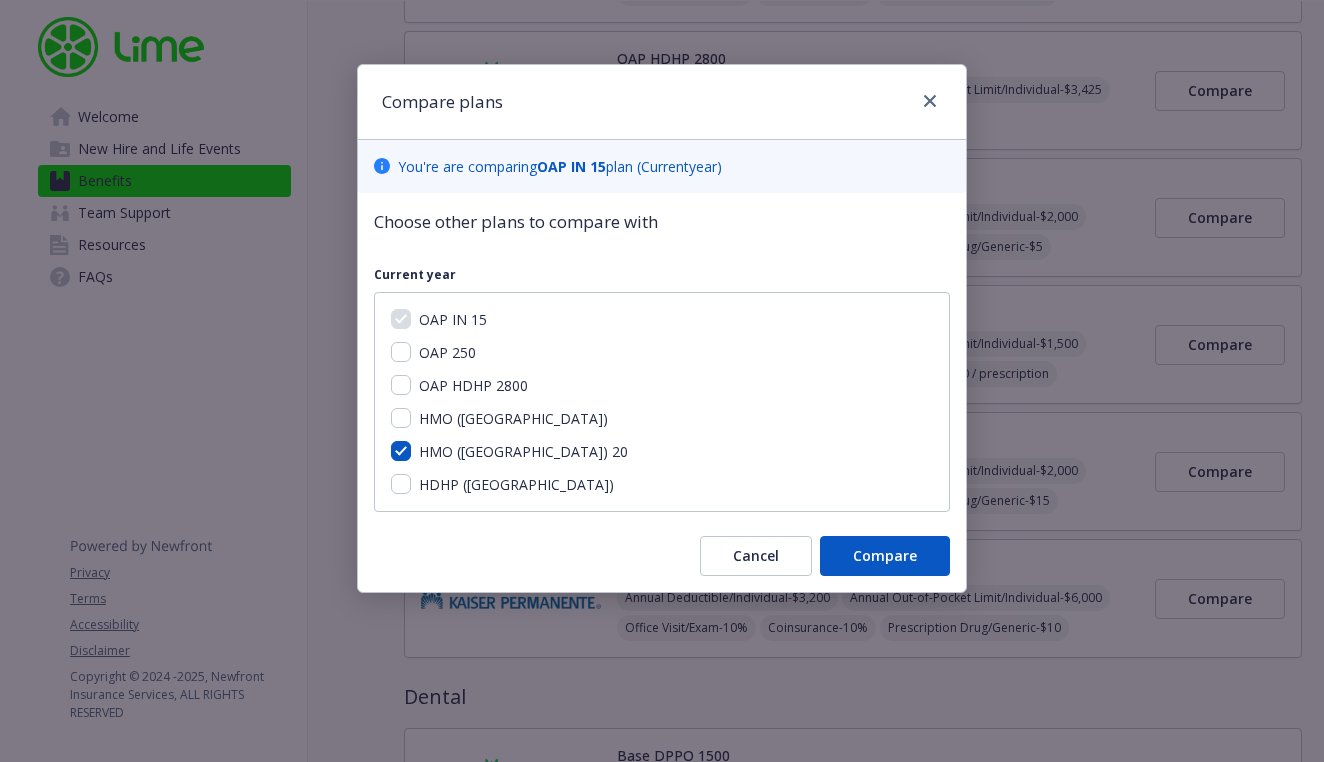 checkbox on "true" 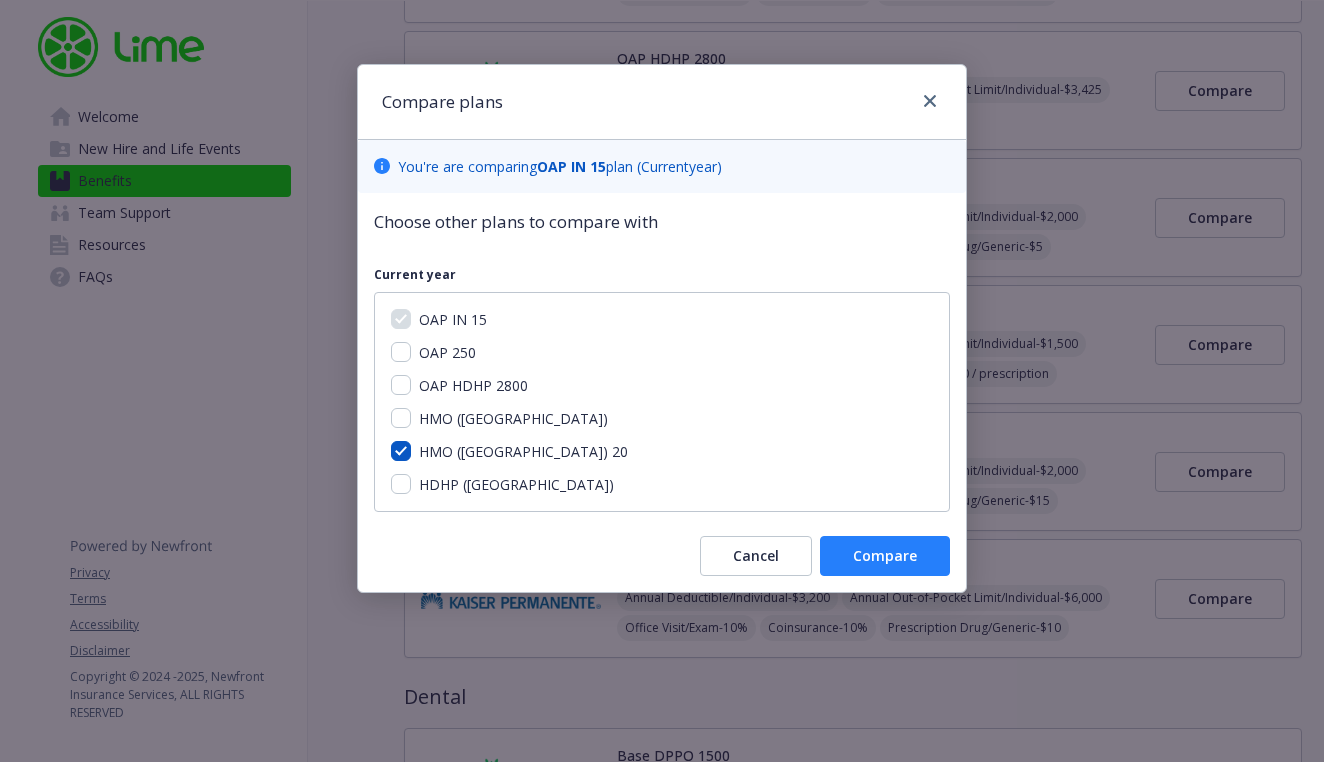 click on "Compare" at bounding box center (885, 556) 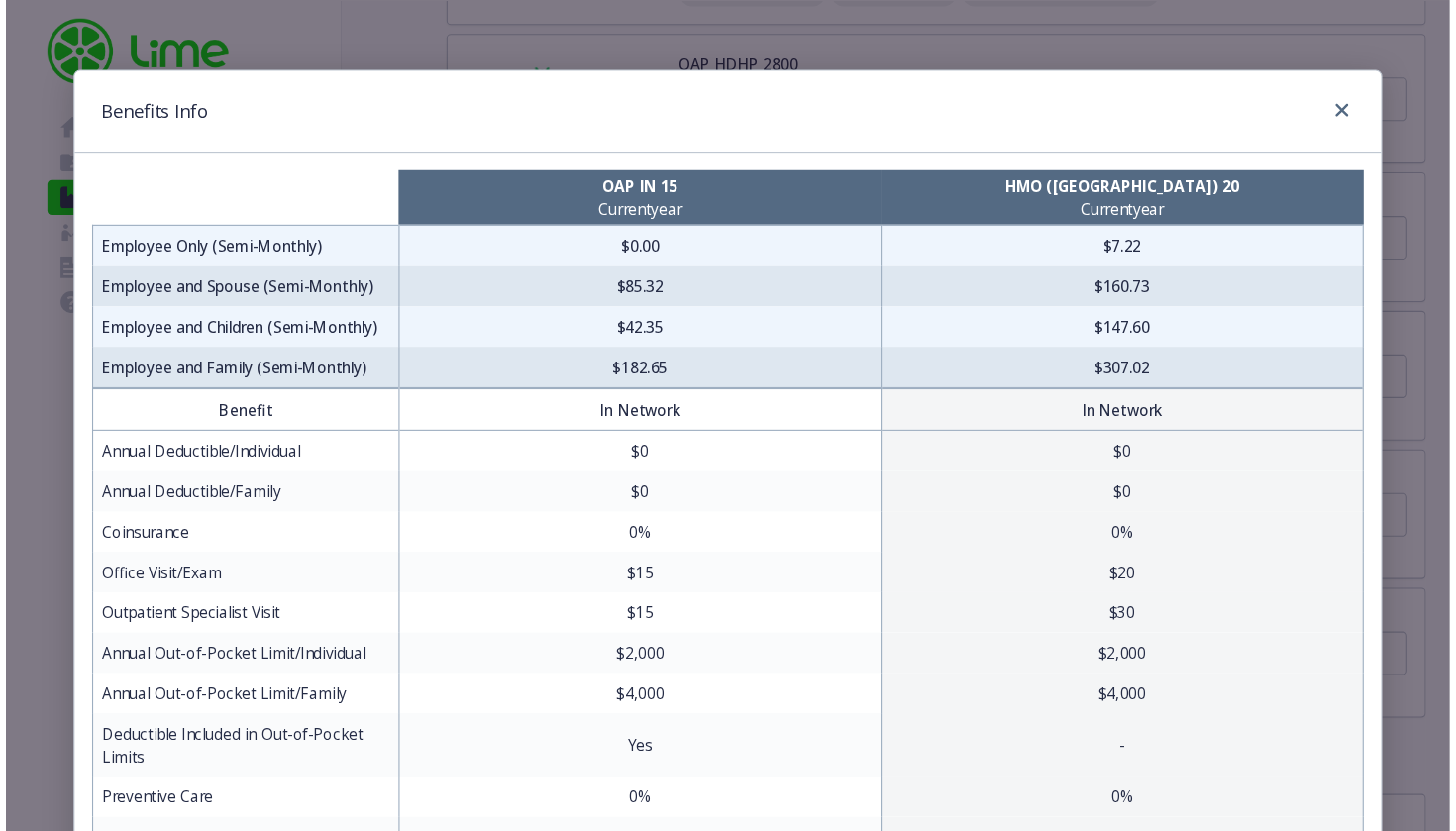scroll, scrollTop: 0, scrollLeft: 0, axis: both 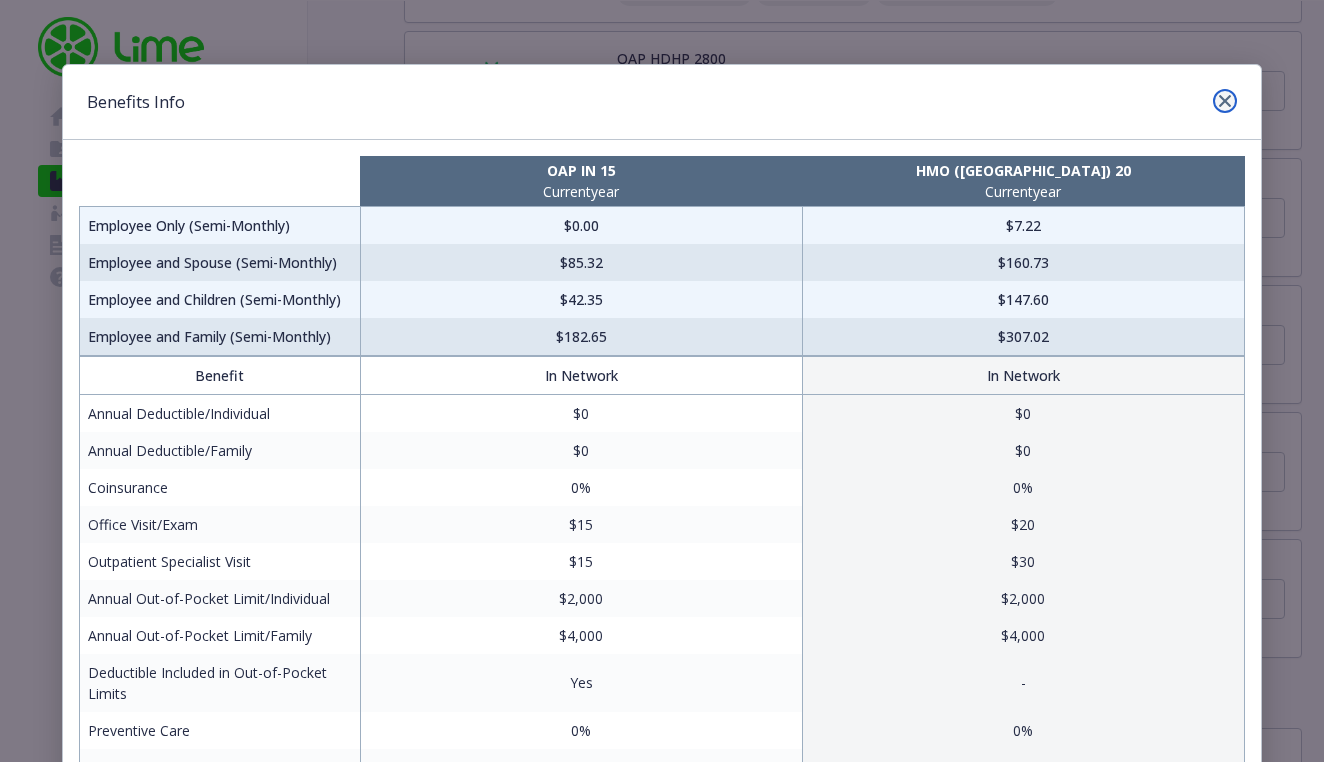 click 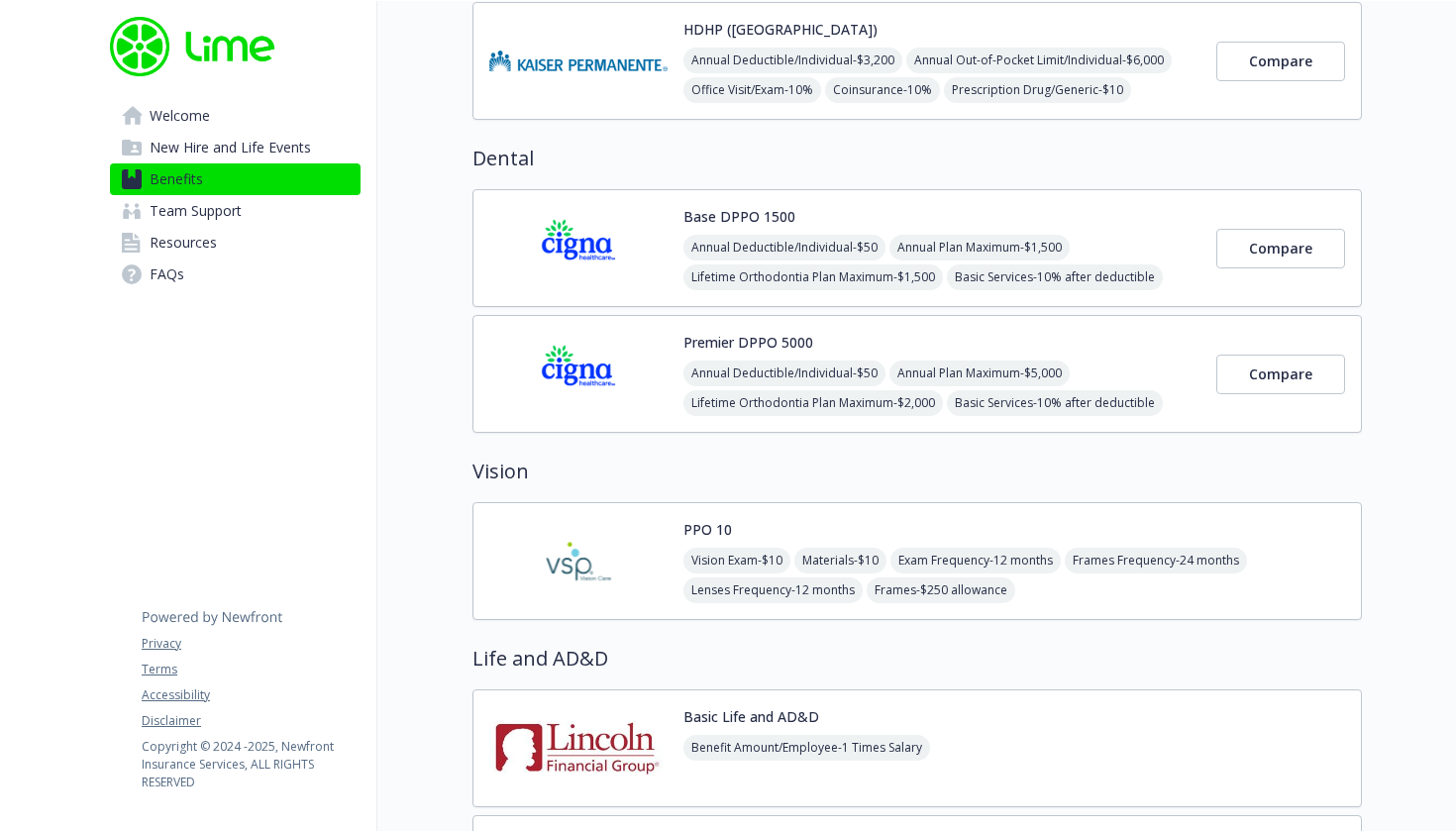 scroll, scrollTop: 836, scrollLeft: 0, axis: vertical 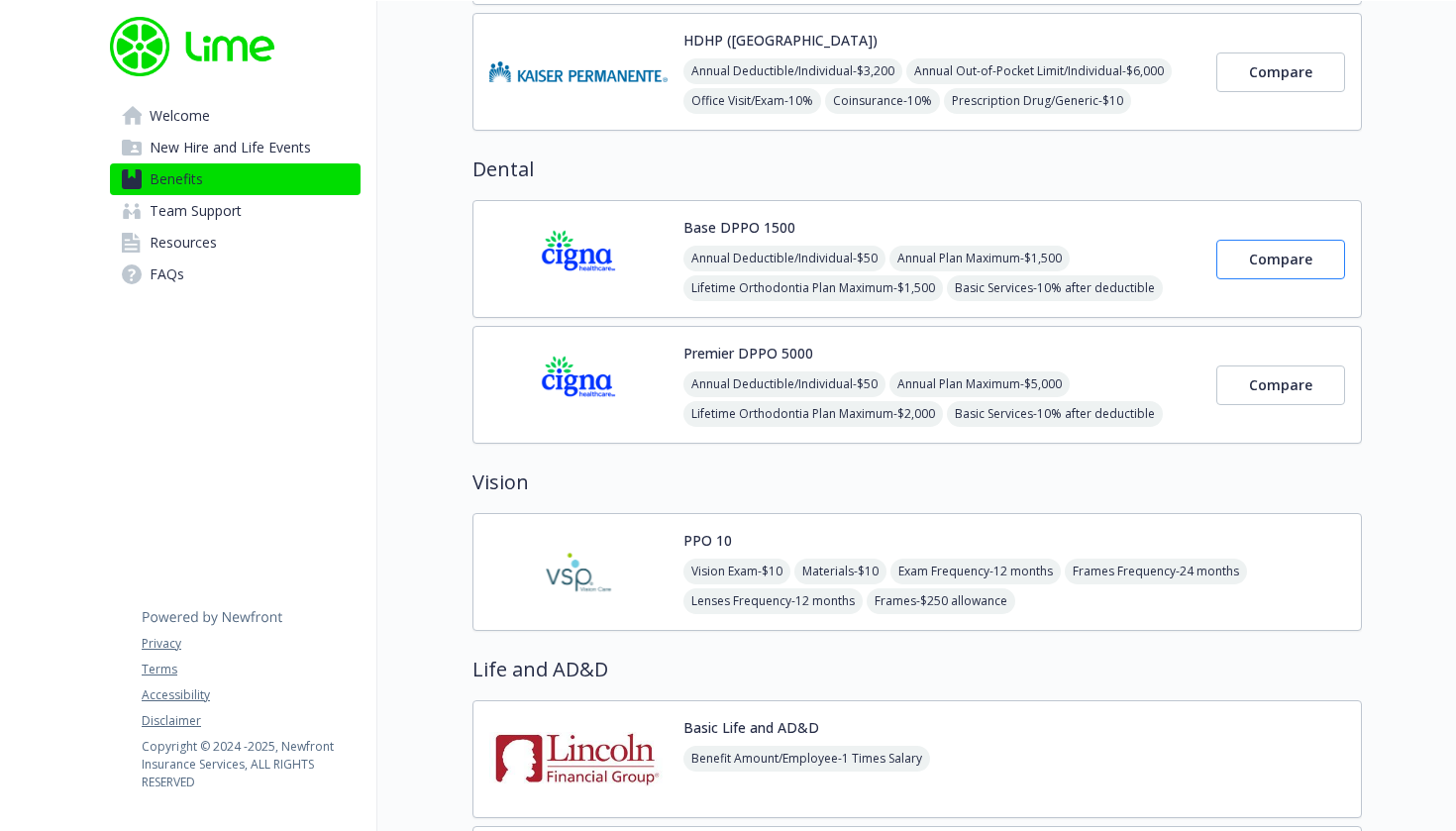 click on "Compare" at bounding box center [1281, 259] 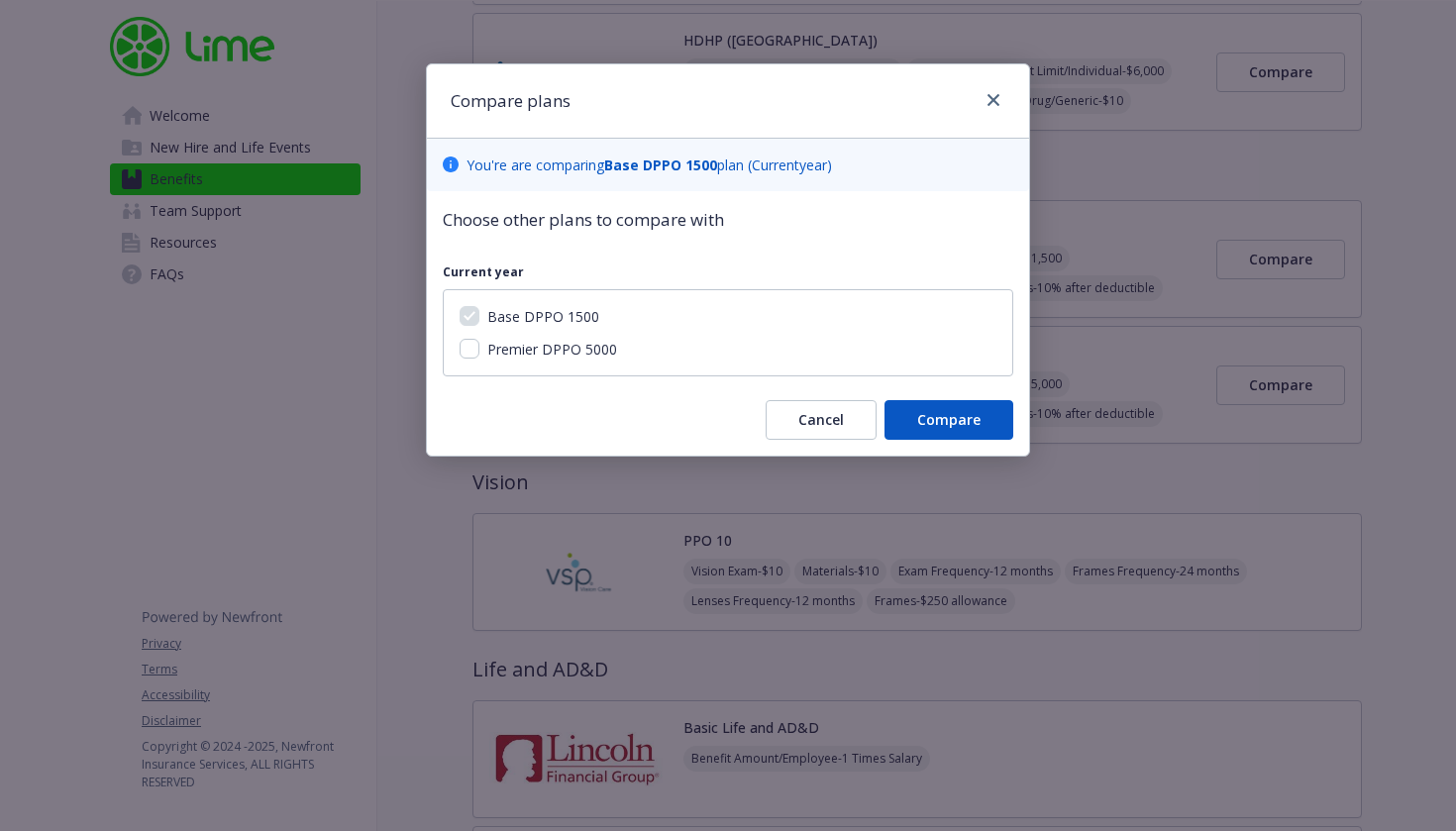 click on "Premier DPPO 5000" at bounding box center [469, 349] 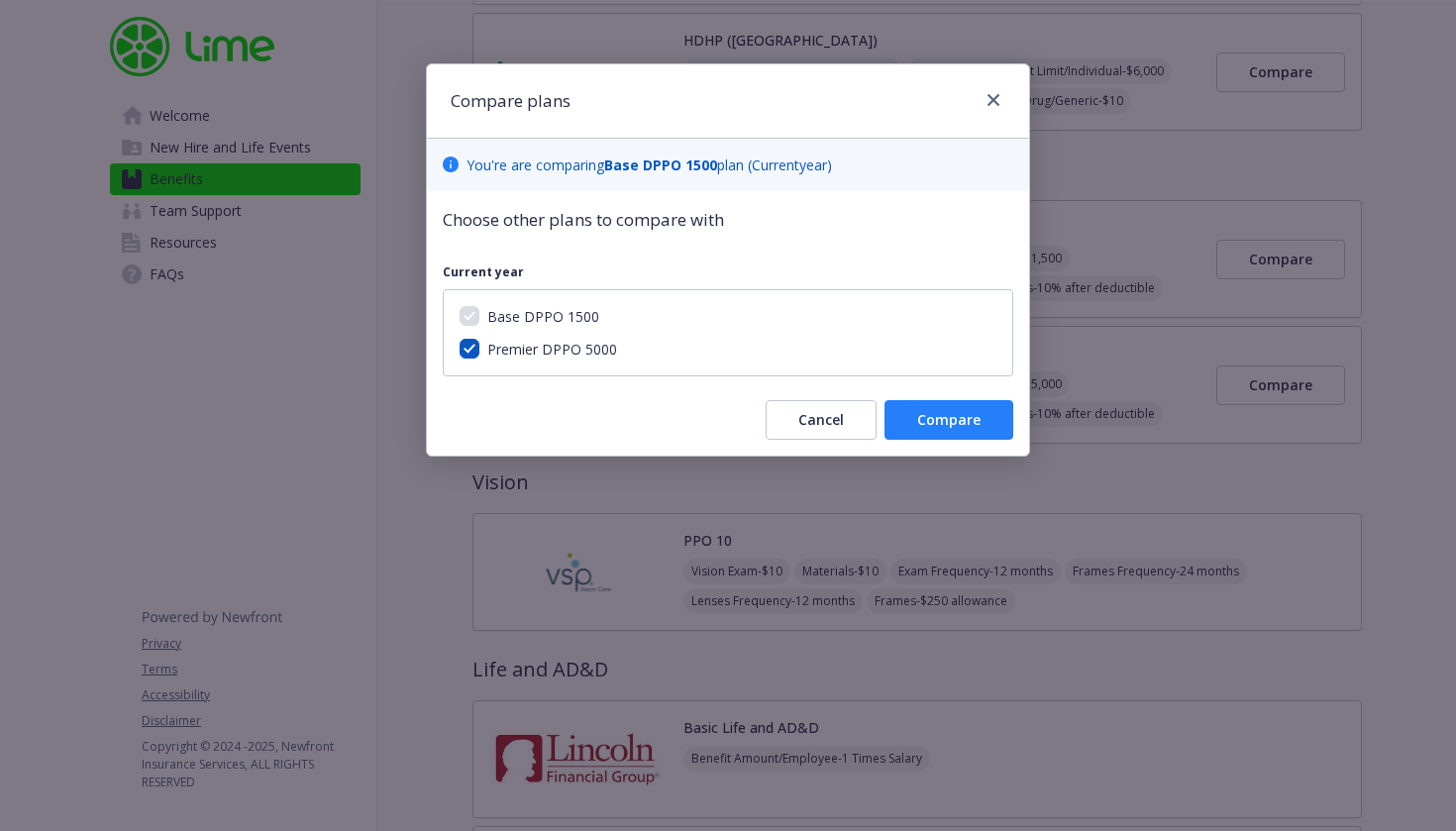 click on "Compare" at bounding box center (949, 420) 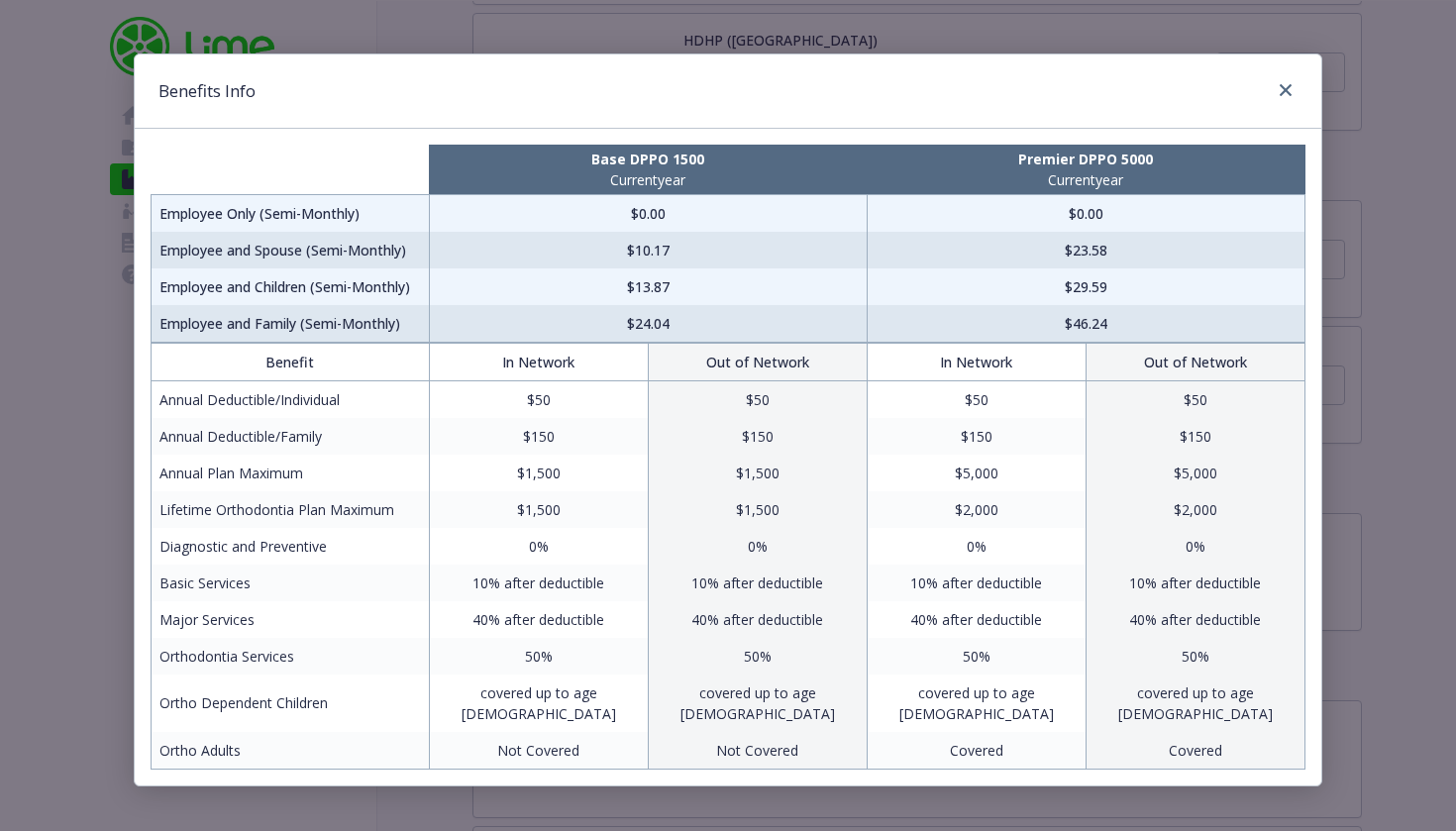 scroll, scrollTop: 8, scrollLeft: 0, axis: vertical 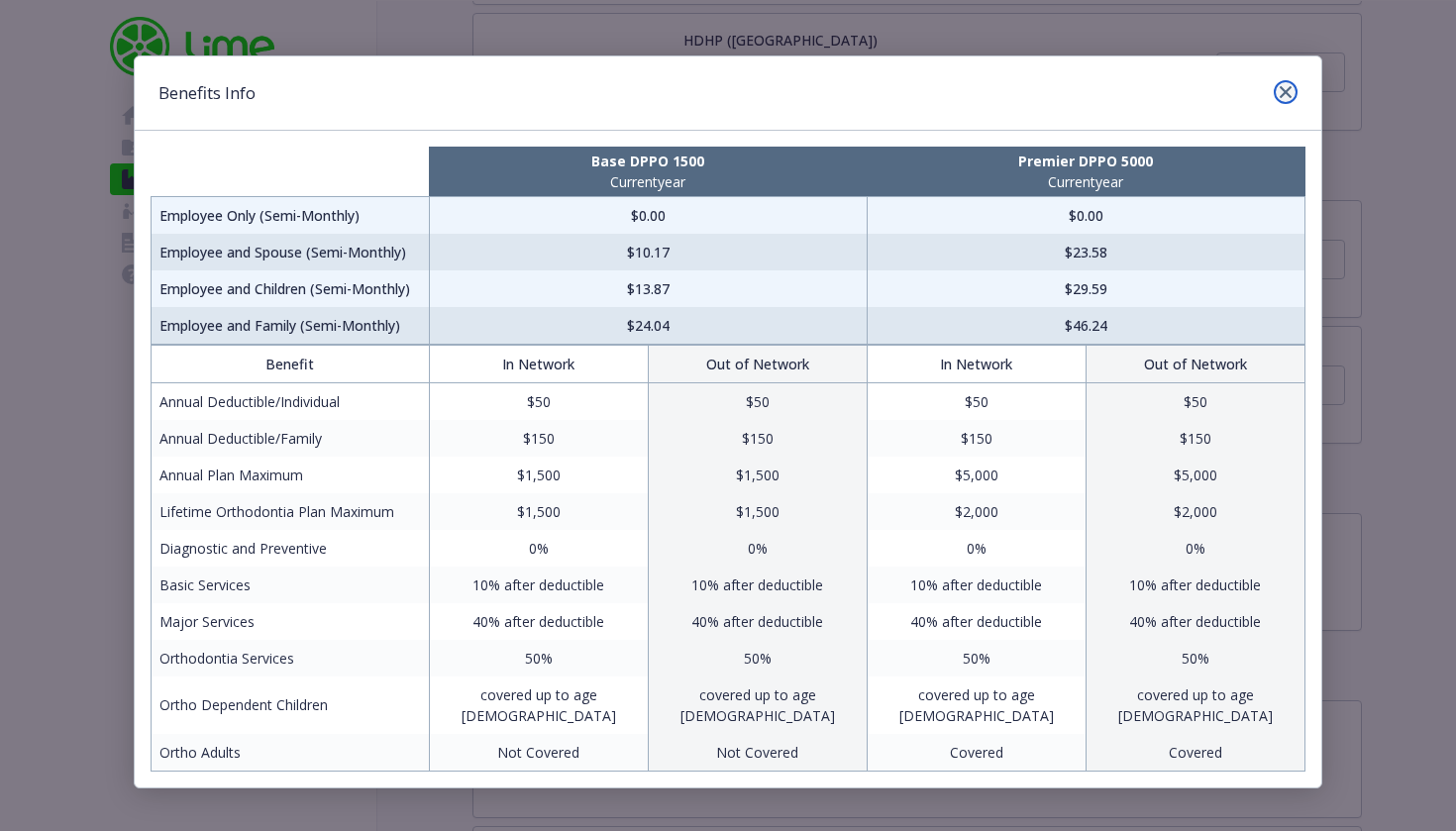 click at bounding box center [1286, 92] 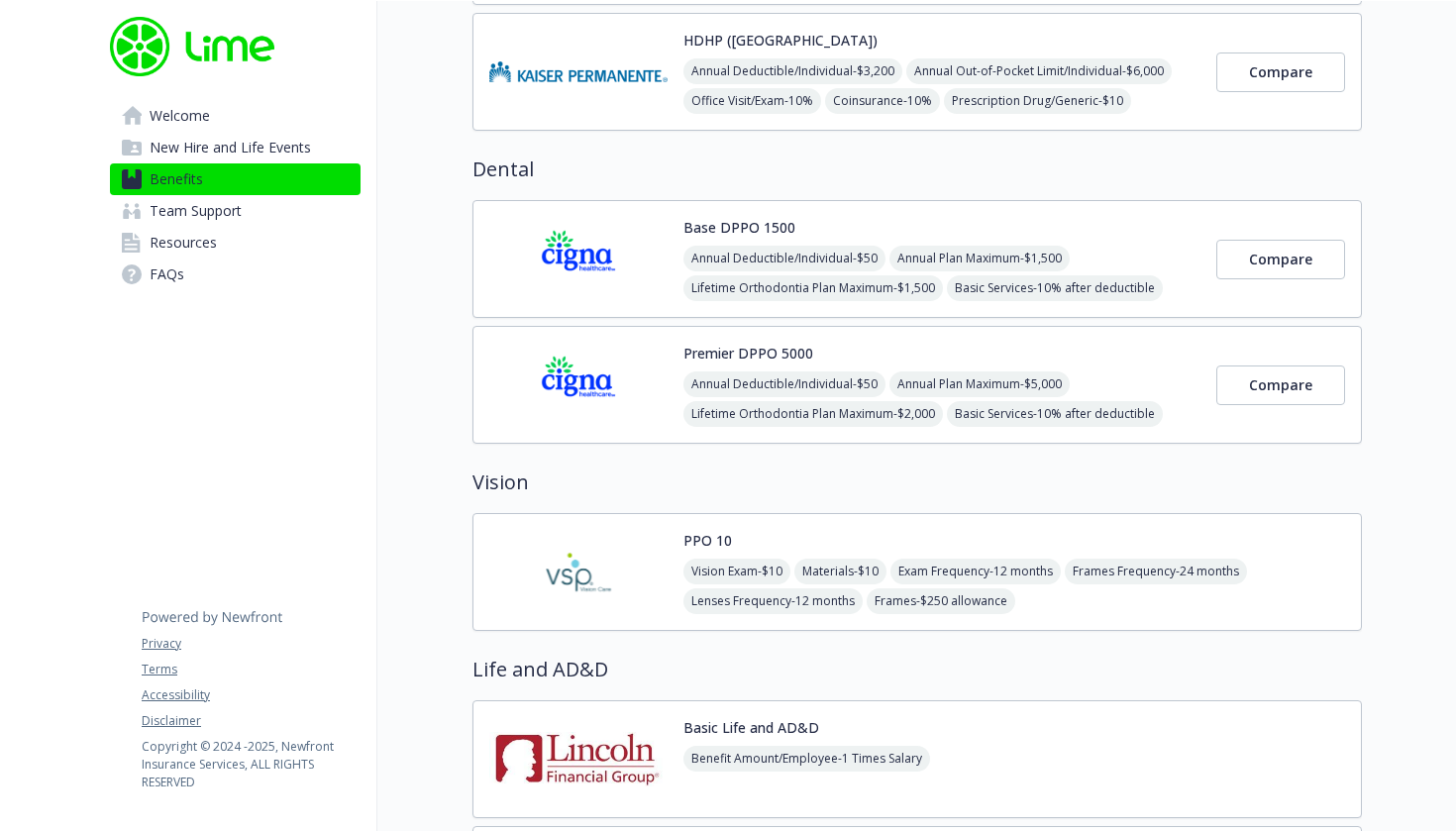 click on "OAP 250 Annual Deductible/Individual  -  $250 Annual Out-of-Pocket Limit/Individual  -  $2,250 Office Visit/Exam  -  $20 Coinsurance  -  10% Prescription Drug/Generic  -  $5 Prescription Drug/Brand Formulary  -  $25 Prescription Drug/Brand Non-Formulary  -  $40 Prescription Drug/Specialty  -  $45 Compare OAP HDHP 2800 Annual Deductible/Individual  -  $2,800 Annual Out-of-Pocket Limit/Individual  -  $3,425 Office Visit/Exam  -  0% after deductible Coinsurance  -  0% Prescription Drug/Generic  -  $10 after deductible Prescription Drug/Brand Formulary  -  $30 after deductible Prescription Drug/Brand Non-Formulary  -  $50 after deductible Prescription Drug/Specialty  -  30% up to $150/prescription after deductible Compare OAP IN 15 Annual Deductible/Individual  -  $0 Annual Out-of-Pocket Limit/Individual  -  $2,000 Office Visit/Exam  -  $15 Coinsurance  -  0% Prescription Drug/Generic  -  $5 Prescription Drug/Brand Formulary  -  $25 Prescription Drug/Brand Non-Formulary  -  $40 Prescription Drug/Specialty  -  $45" at bounding box center (917, -243) 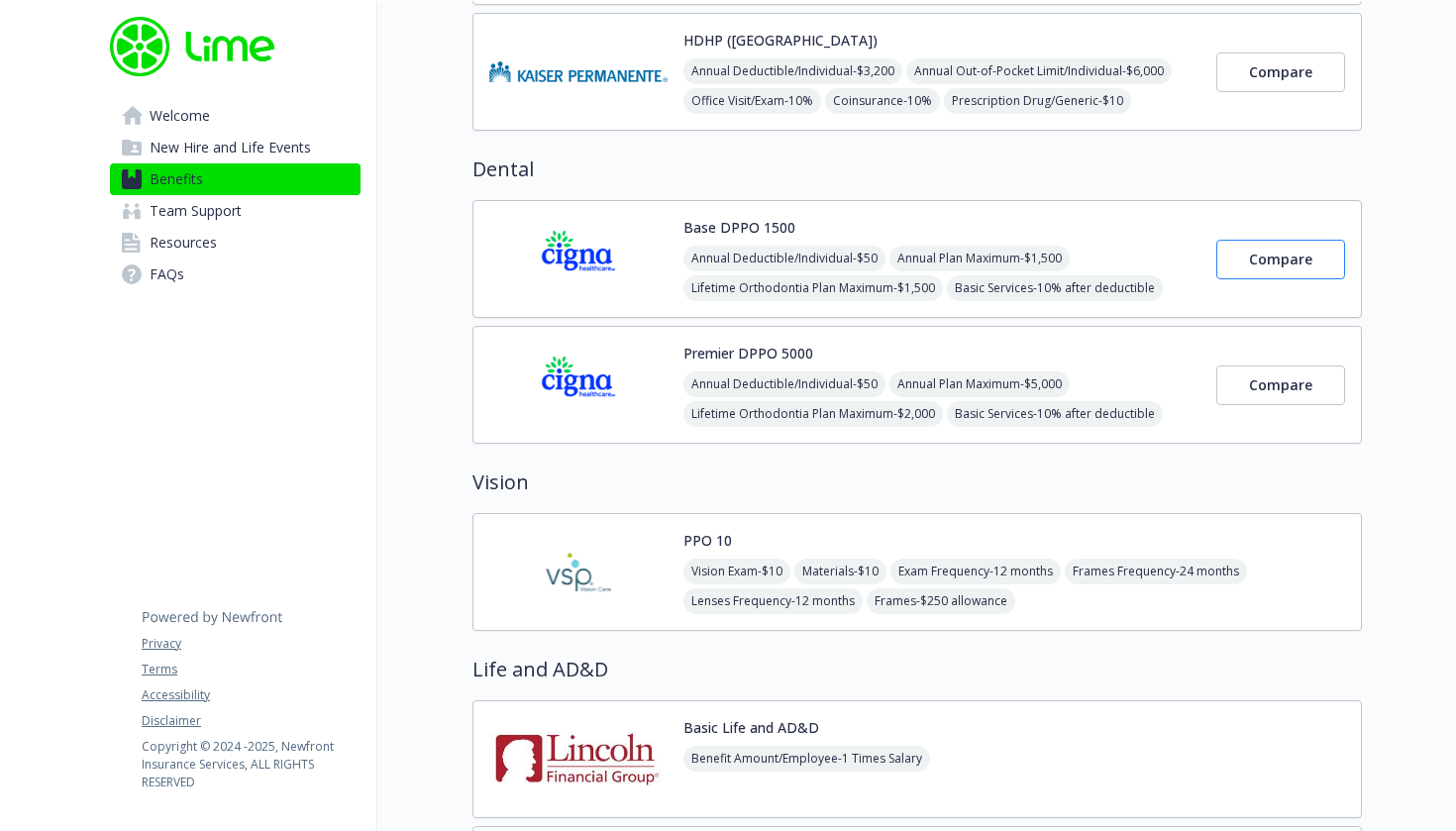 click on "Compare" at bounding box center [1281, 260] 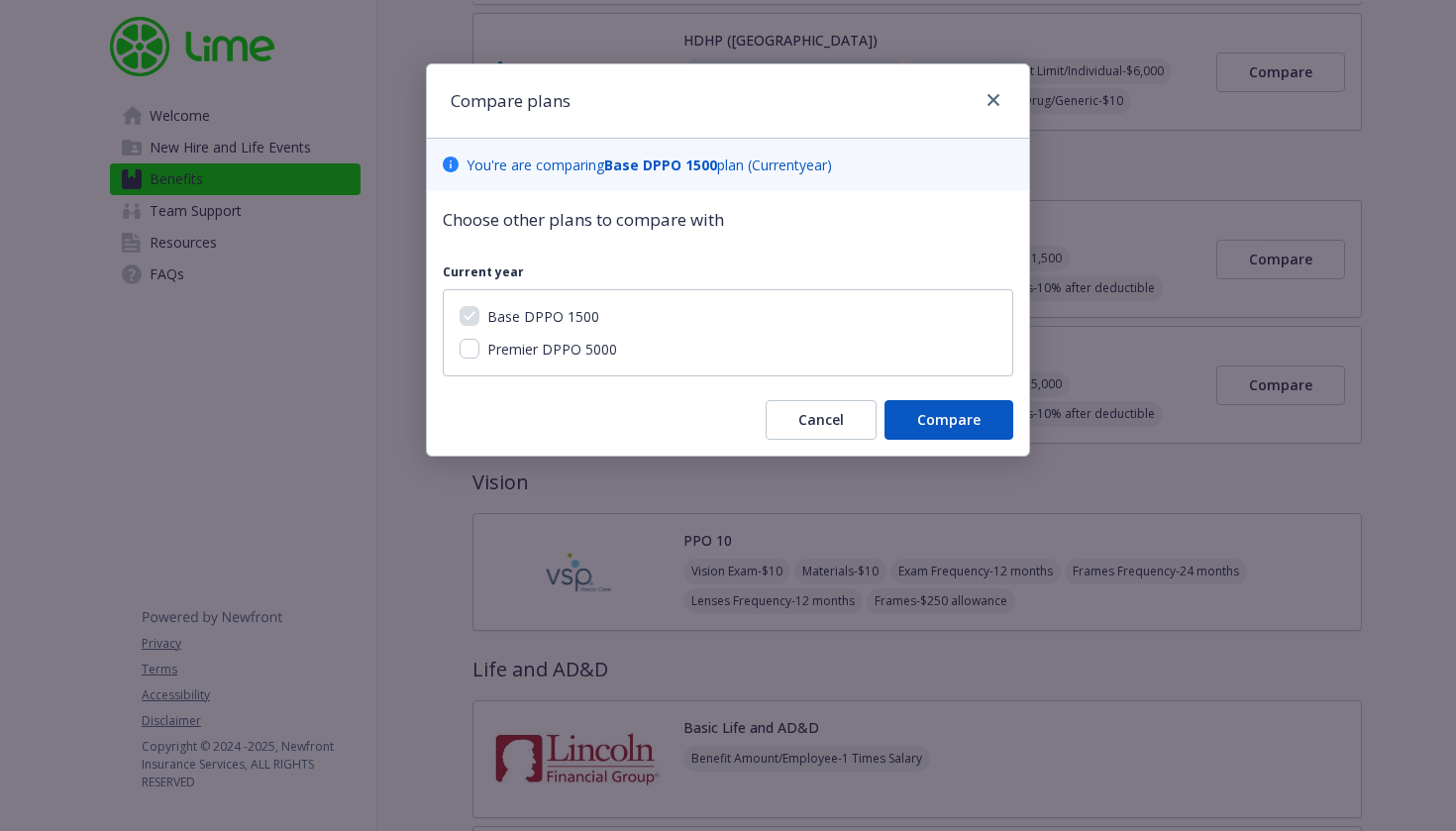 click on "Base DPPO 1500 Premier DPPO 5000" at bounding box center (728, 333) 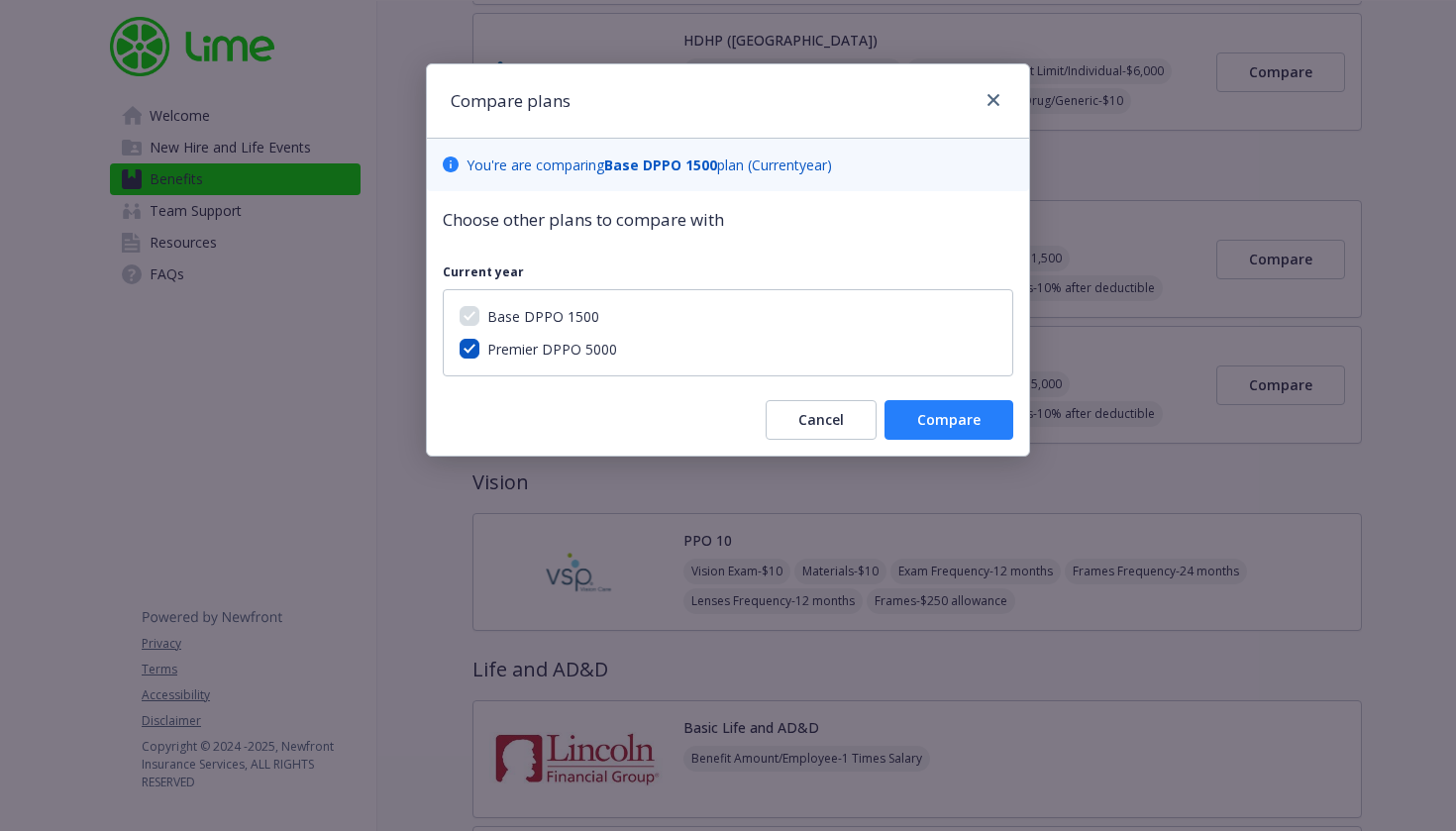click on "Compare" at bounding box center [949, 419] 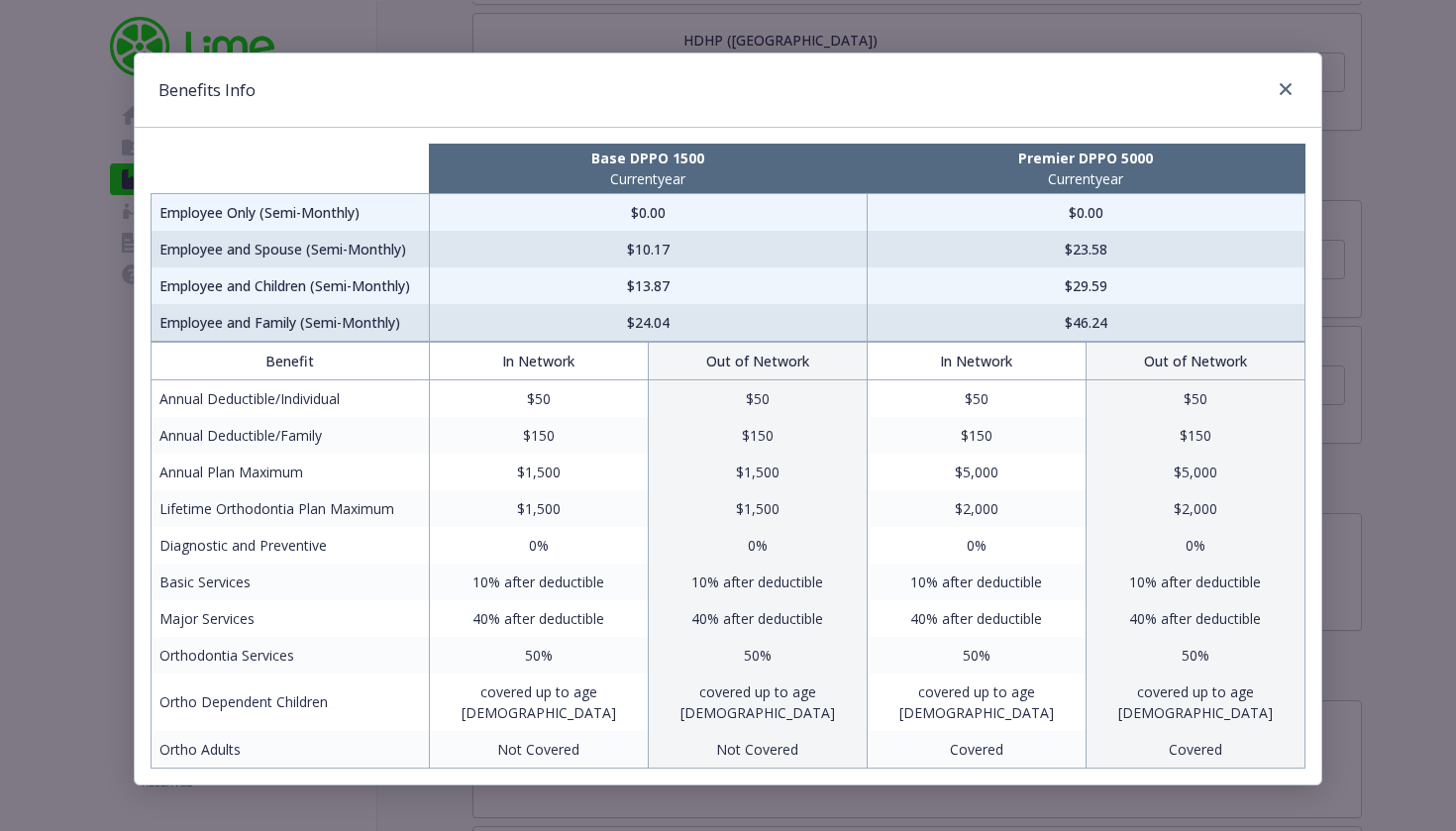 scroll, scrollTop: 8, scrollLeft: 0, axis: vertical 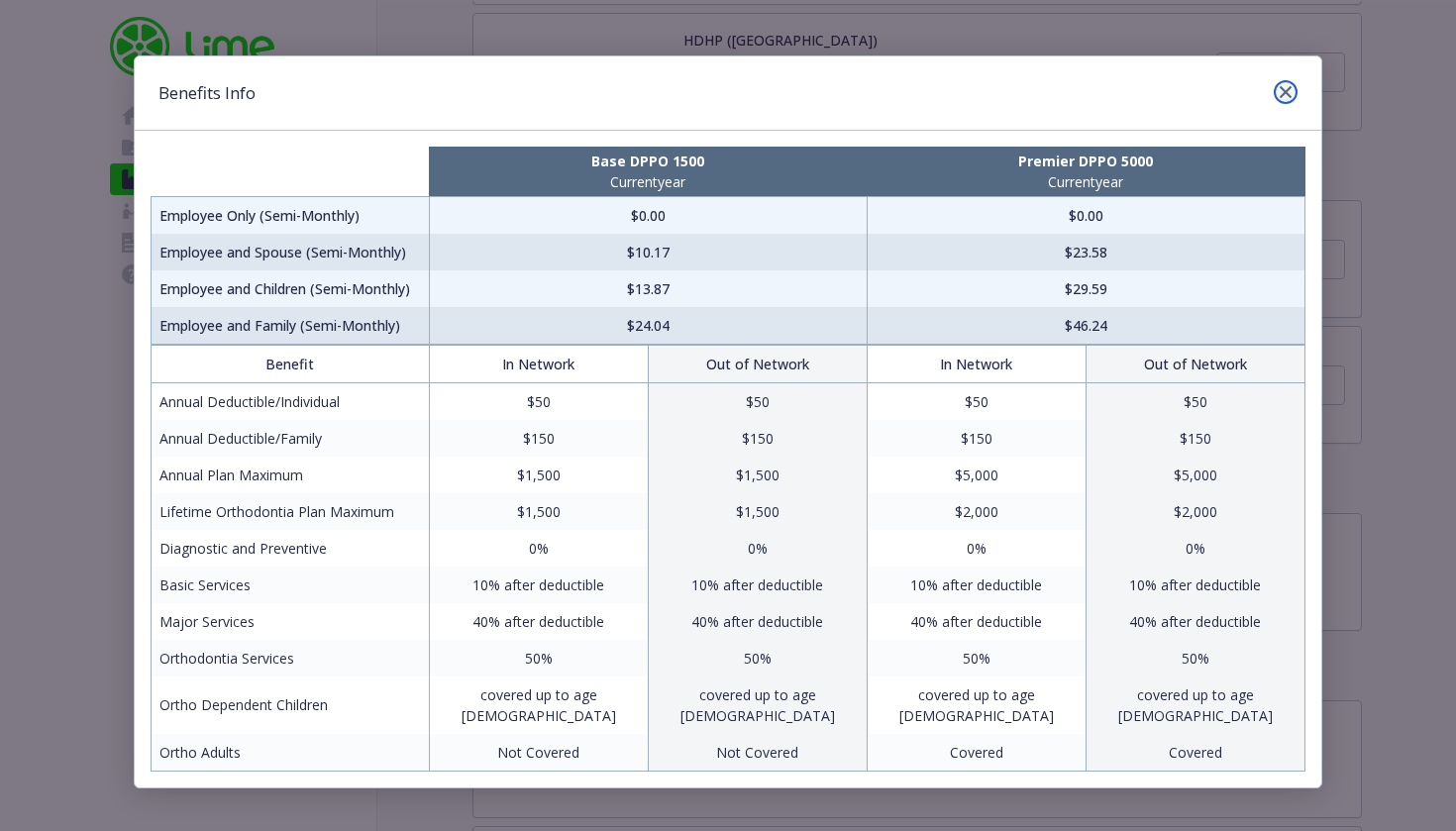 click at bounding box center (1286, 92) 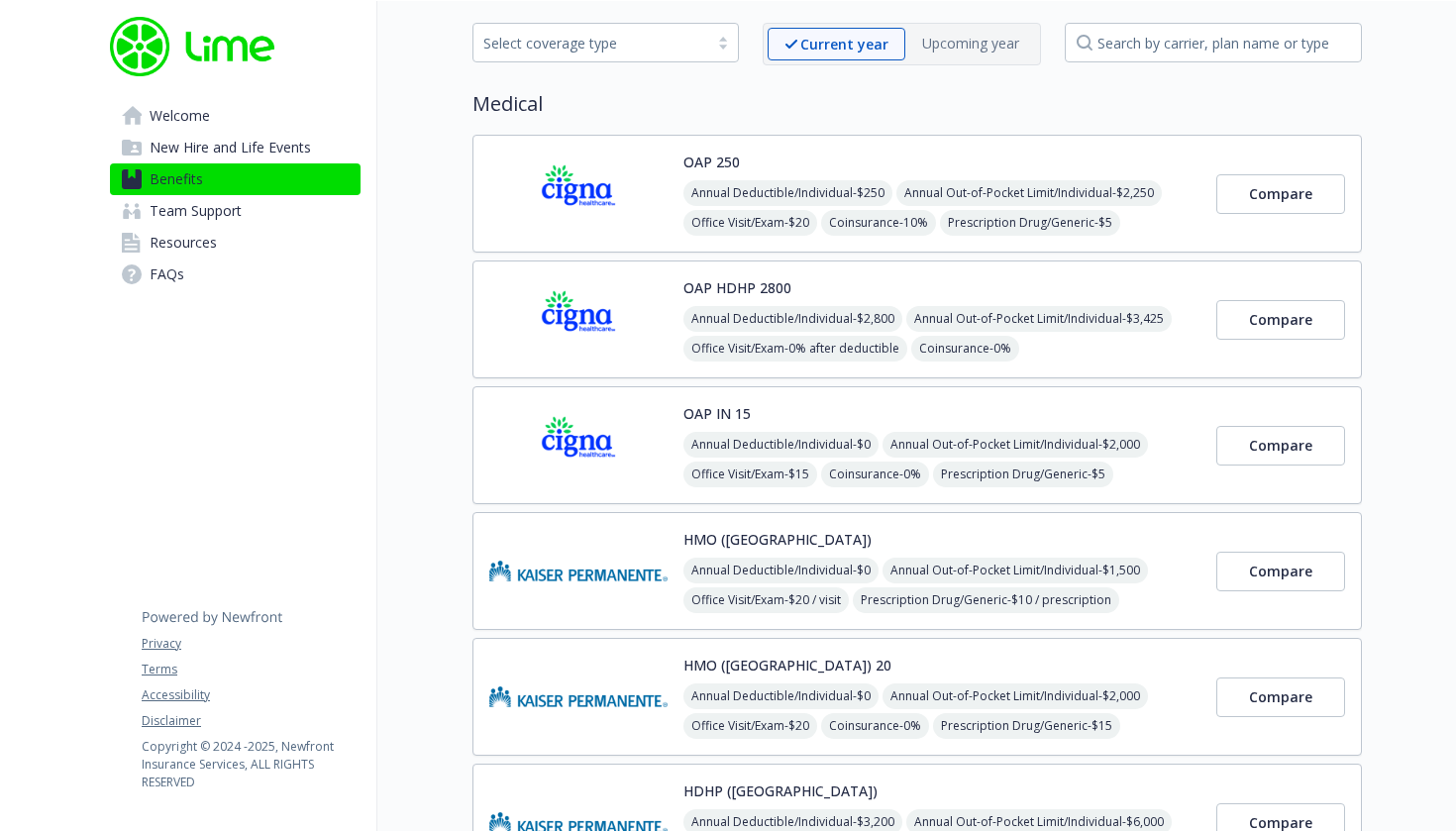 scroll, scrollTop: 110, scrollLeft: 0, axis: vertical 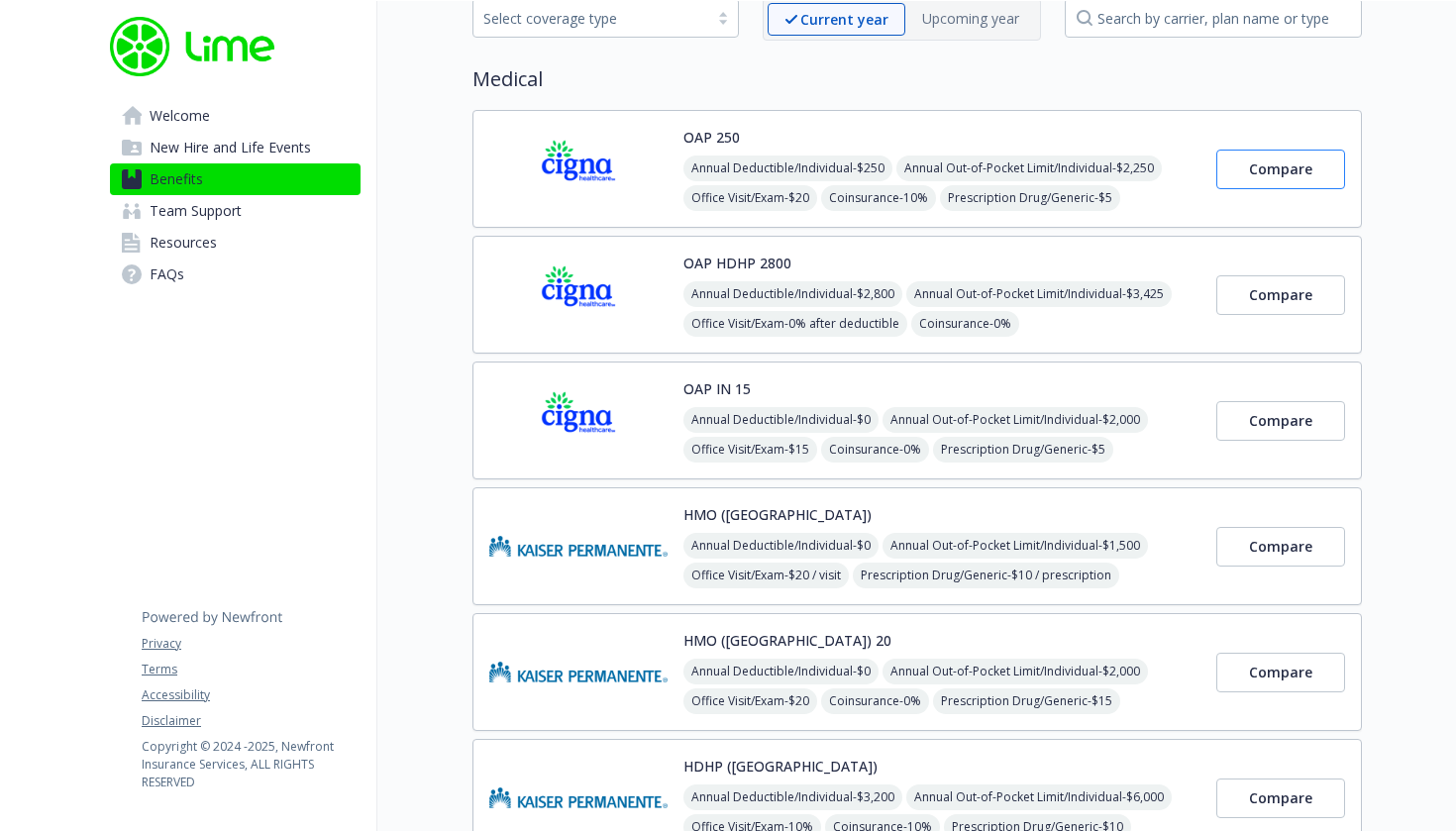 click on "Compare" at bounding box center (1281, 169) 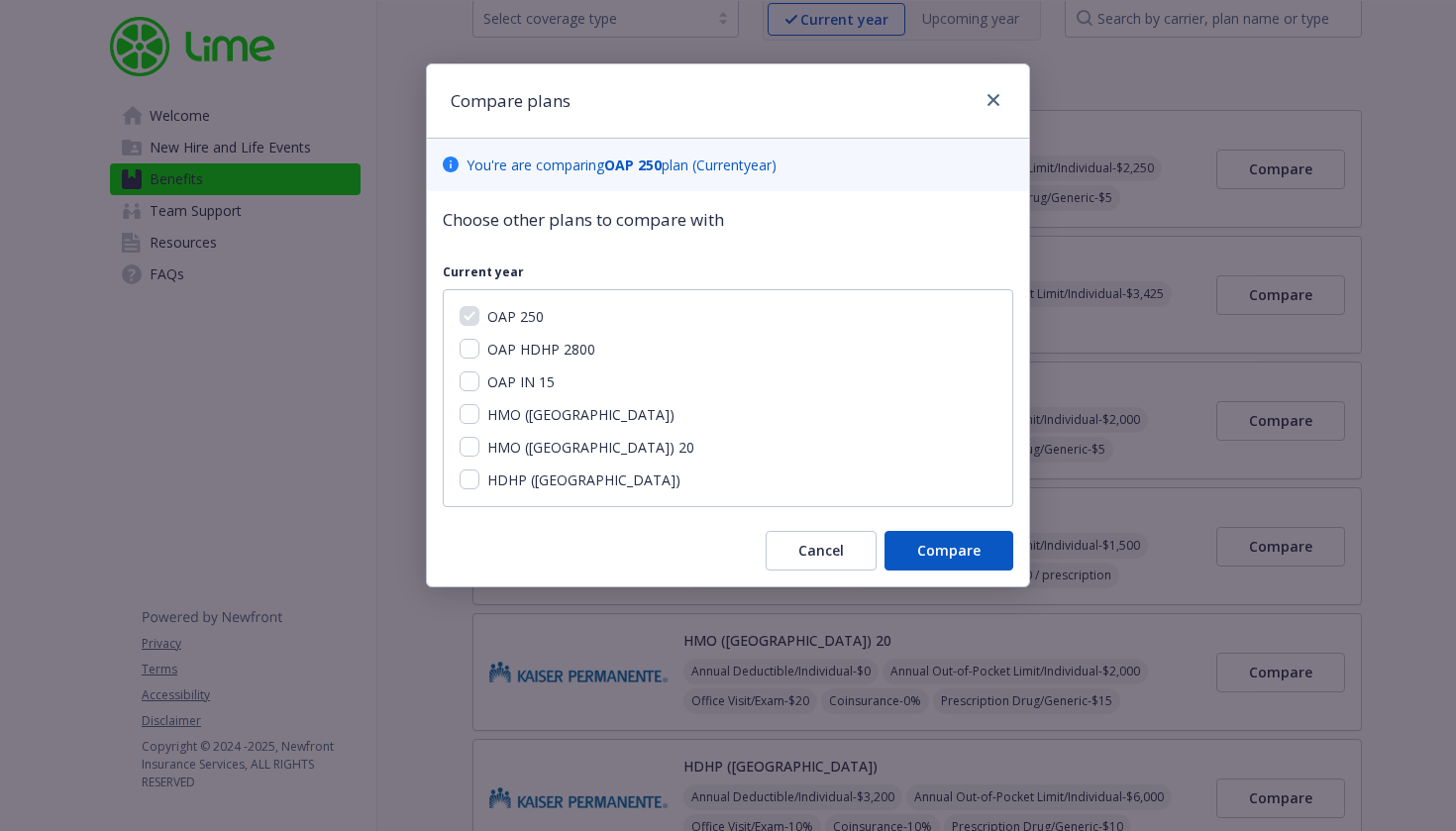 click on "OAP IN 15" at bounding box center [469, 381] 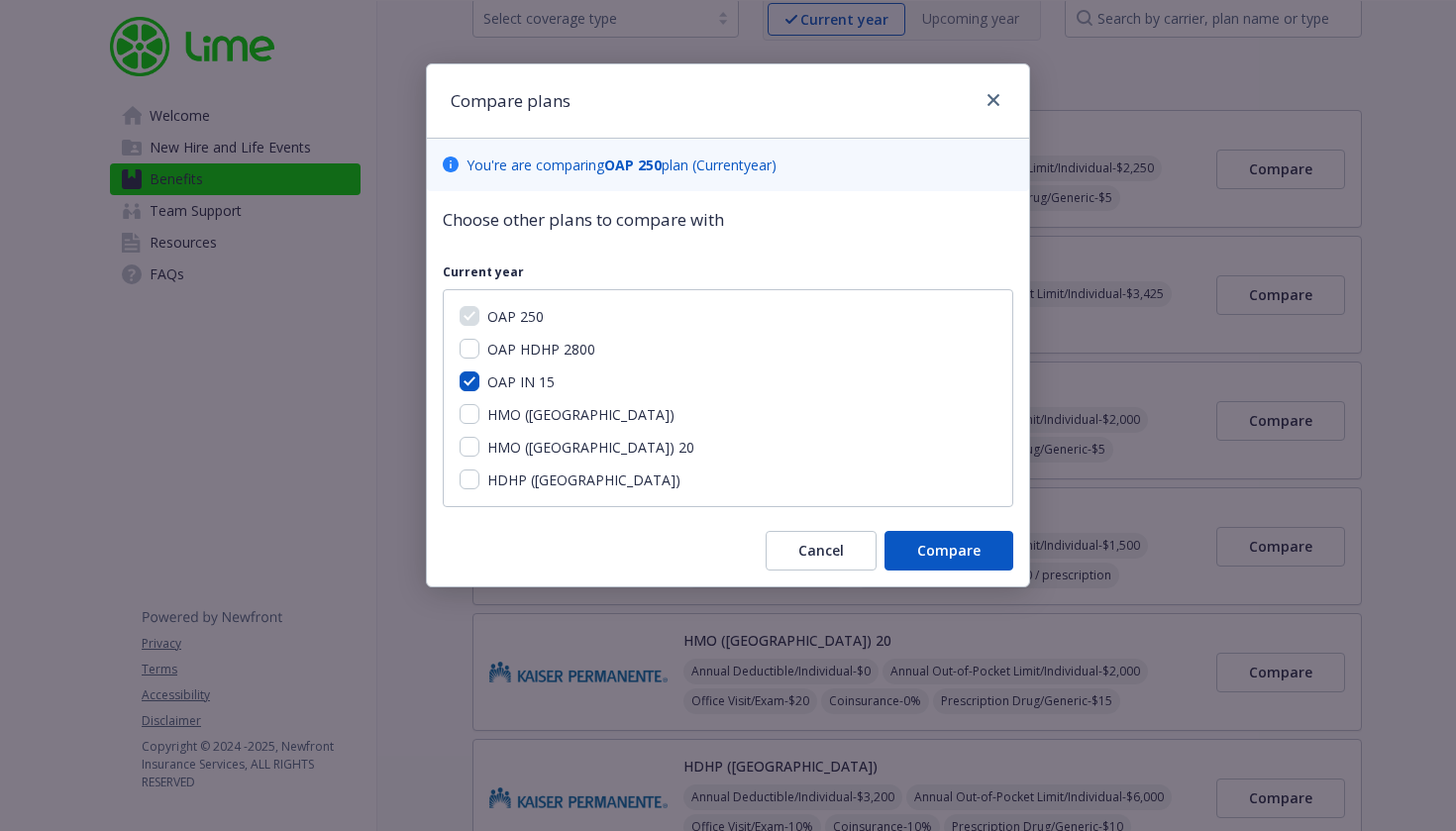 click on "Choose other plans to compare with Current year OAP 250 OAP HDHP 2800 OAP IN 15 HMO (CA) HMO ([GEOGRAPHIC_DATA]) 20 HDHP ([GEOGRAPHIC_DATA]) Cancel Compare" at bounding box center [728, 389] 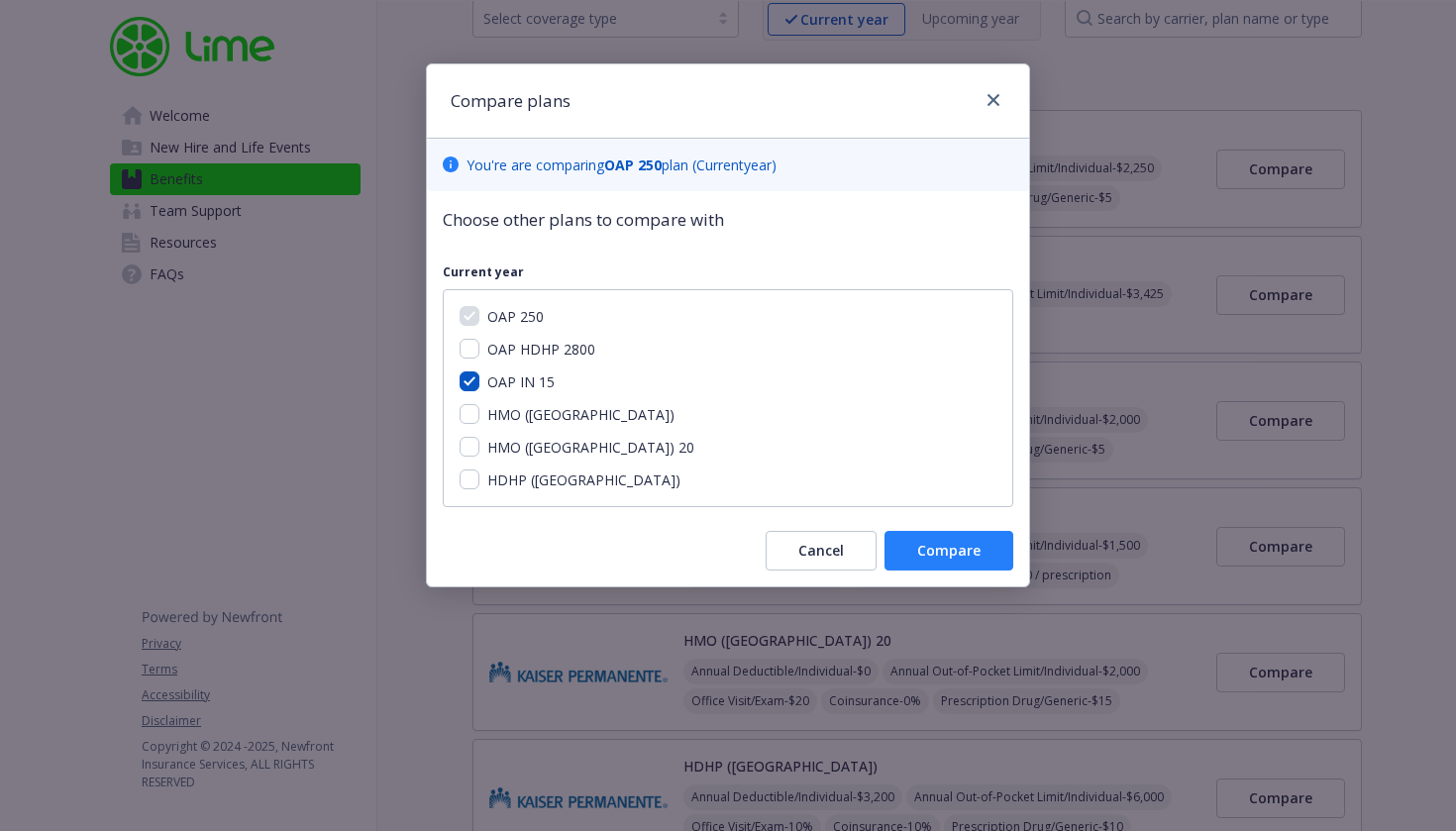 click on "Compare" at bounding box center [949, 551] 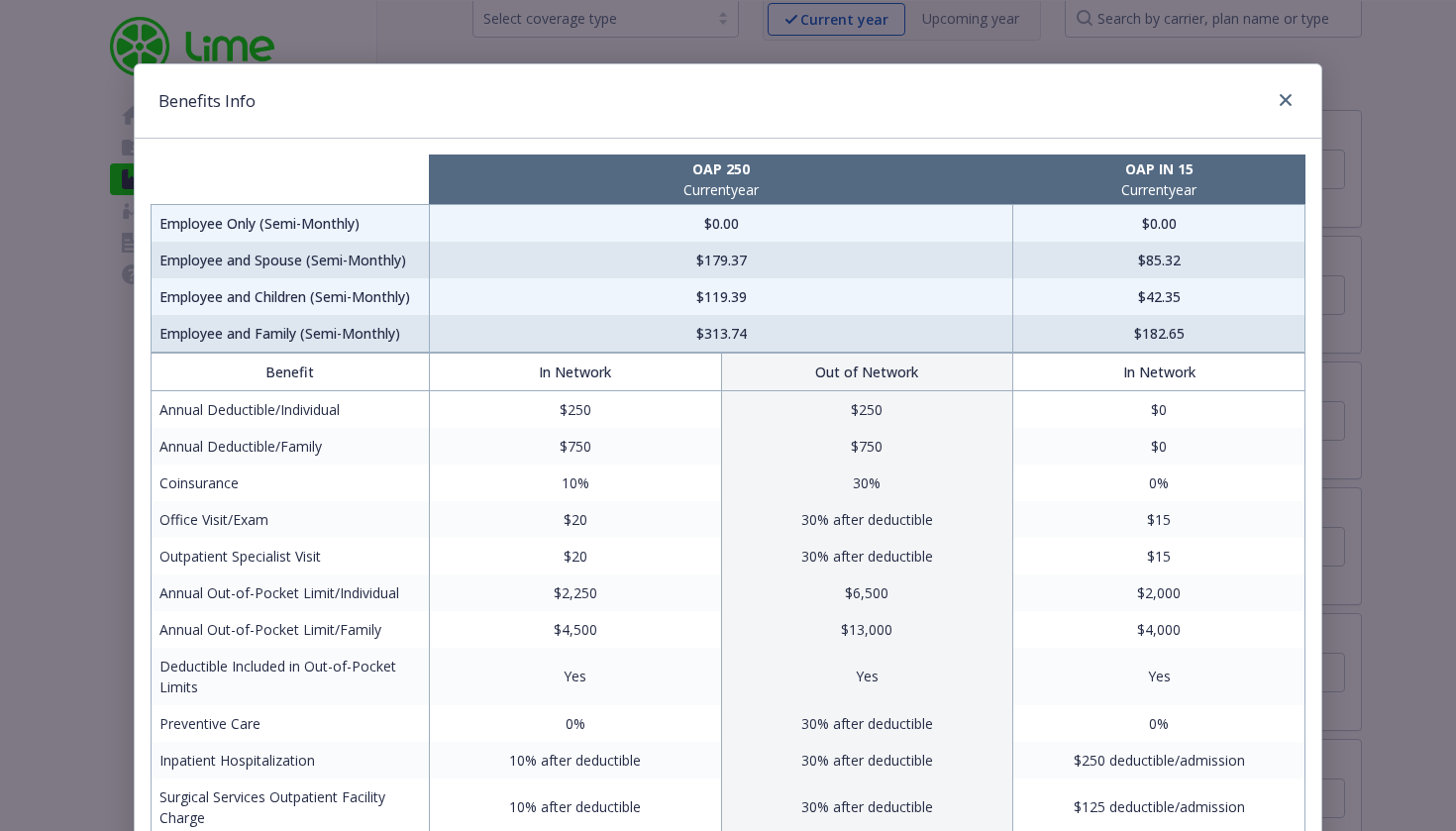 scroll, scrollTop: 0, scrollLeft: 0, axis: both 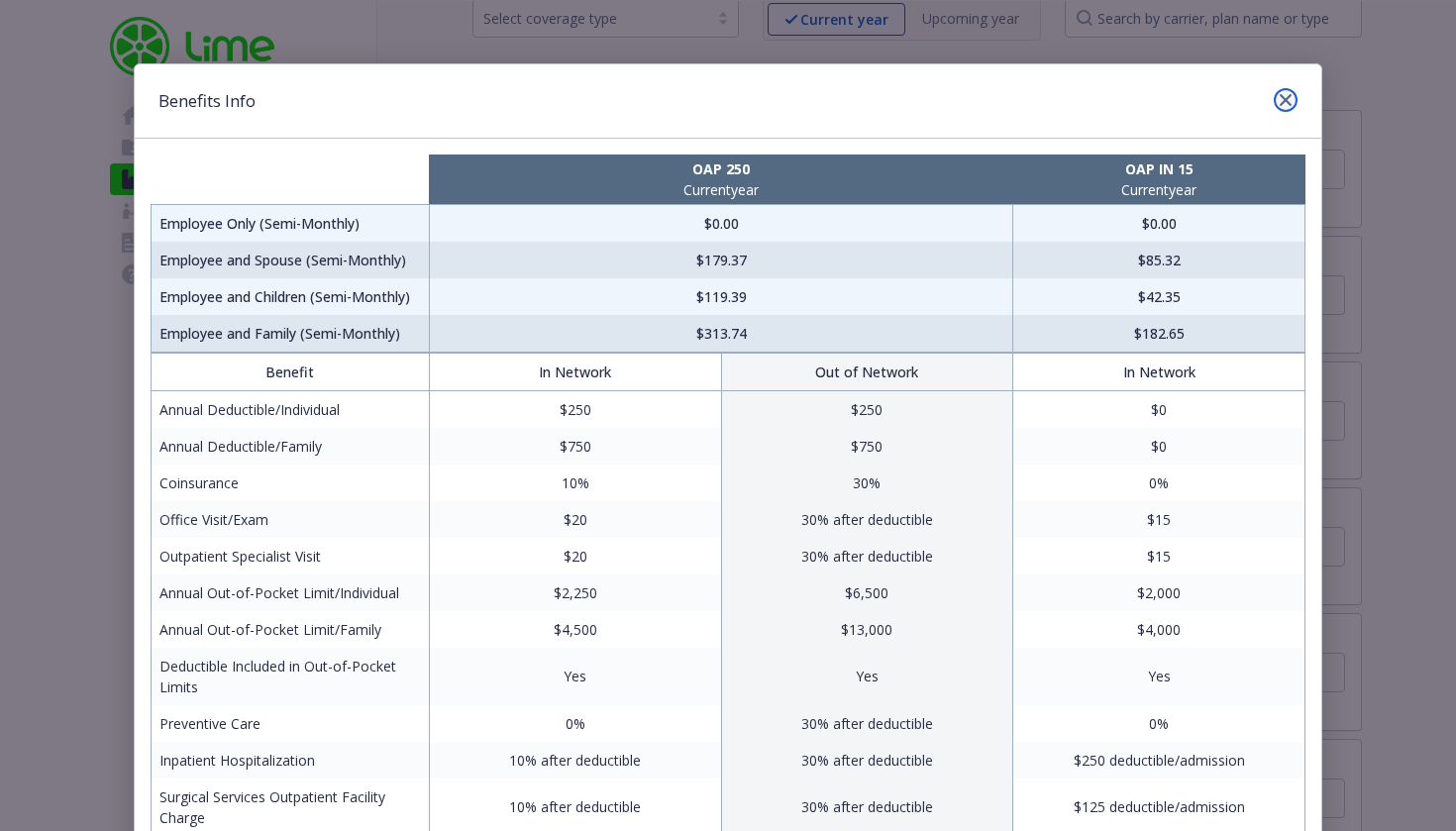 click 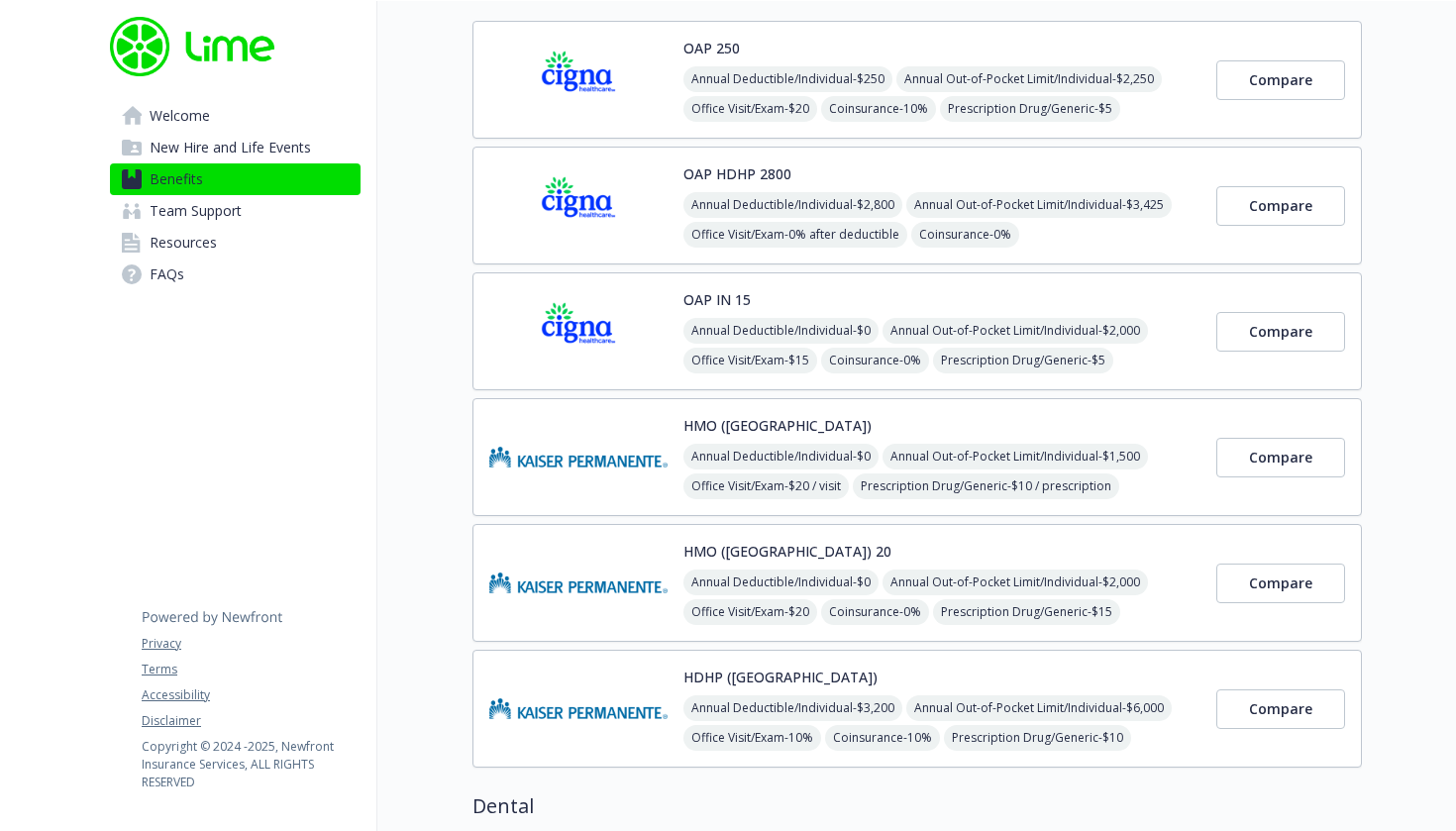 scroll, scrollTop: 190, scrollLeft: 0, axis: vertical 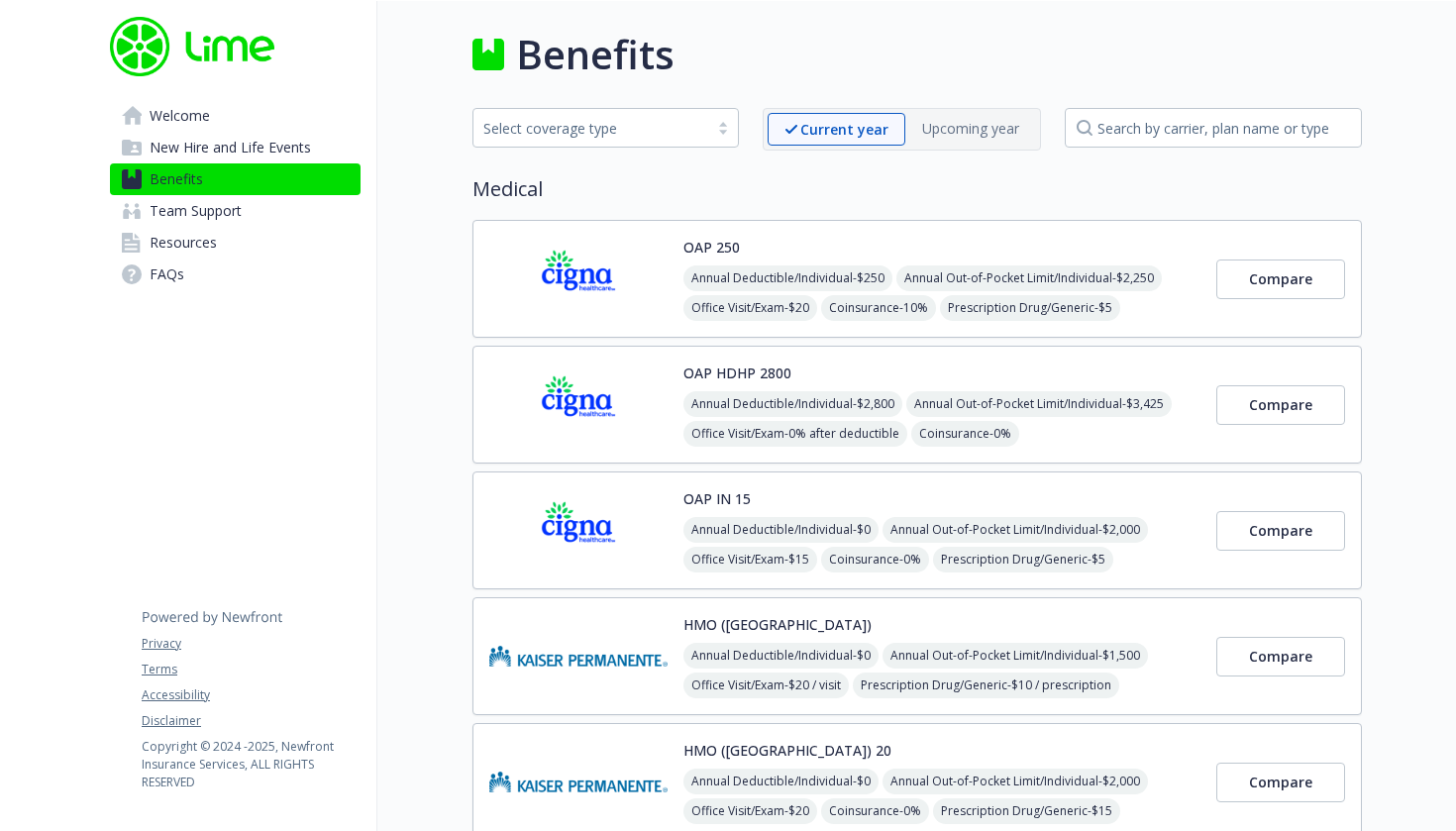 click on "OAP IN 15 Annual Deductible/Individual  -  $0 Annual Out-of-Pocket Limit/Individual  -  $2,000 Office Visit/Exam  -  $15 Coinsurance  -  0% Prescription Drug/Generic  -  $5 Prescription Drug/Brand Formulary  -  $25 Prescription Drug/Brand Non-Formulary  -  $40 Prescription Drug/Specialty  -  $45" at bounding box center (942, 530) 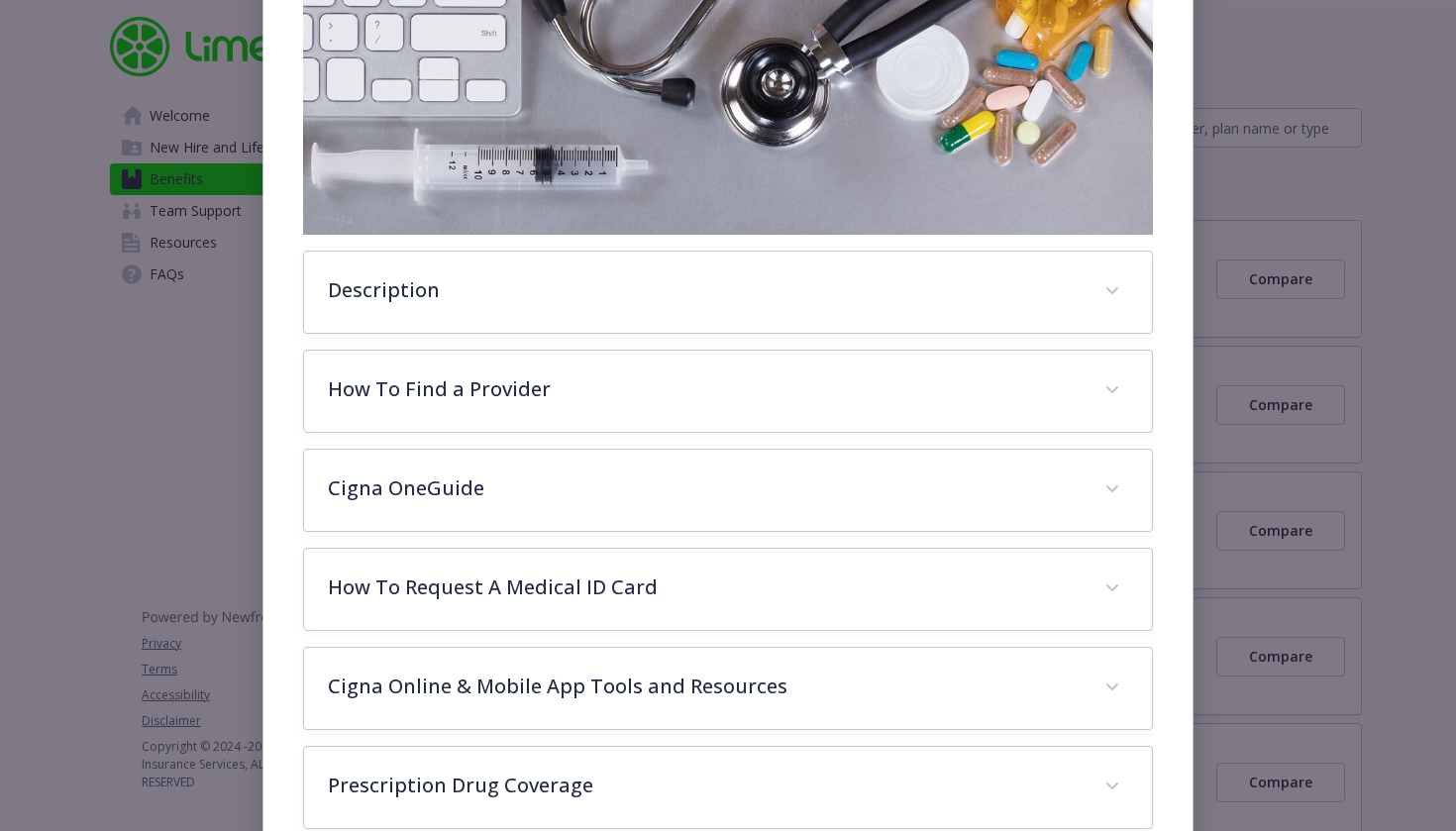 scroll, scrollTop: 425, scrollLeft: 0, axis: vertical 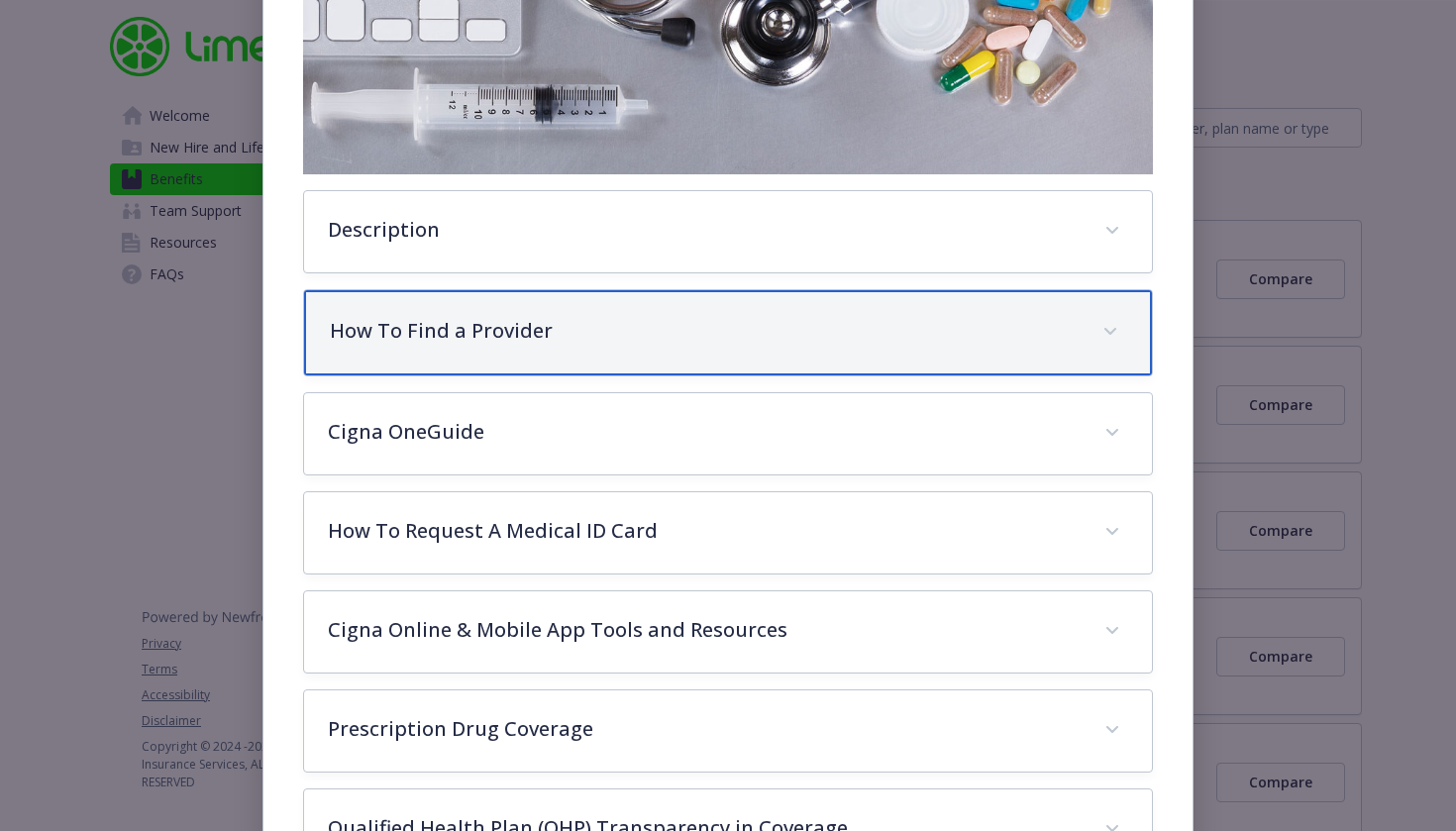 click on "How To Find a Provider" at bounding box center [704, 331] 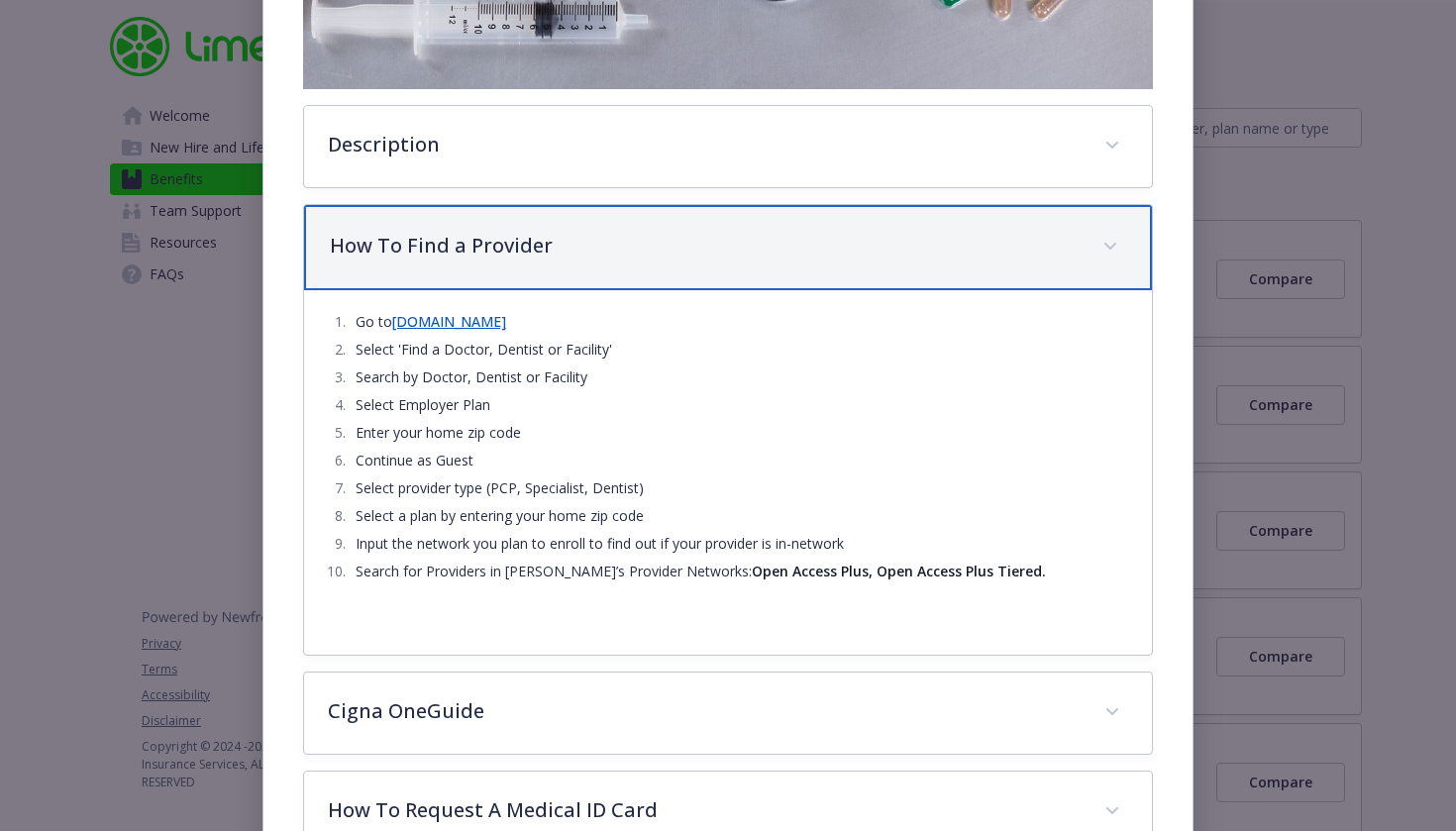 scroll, scrollTop: 556, scrollLeft: 0, axis: vertical 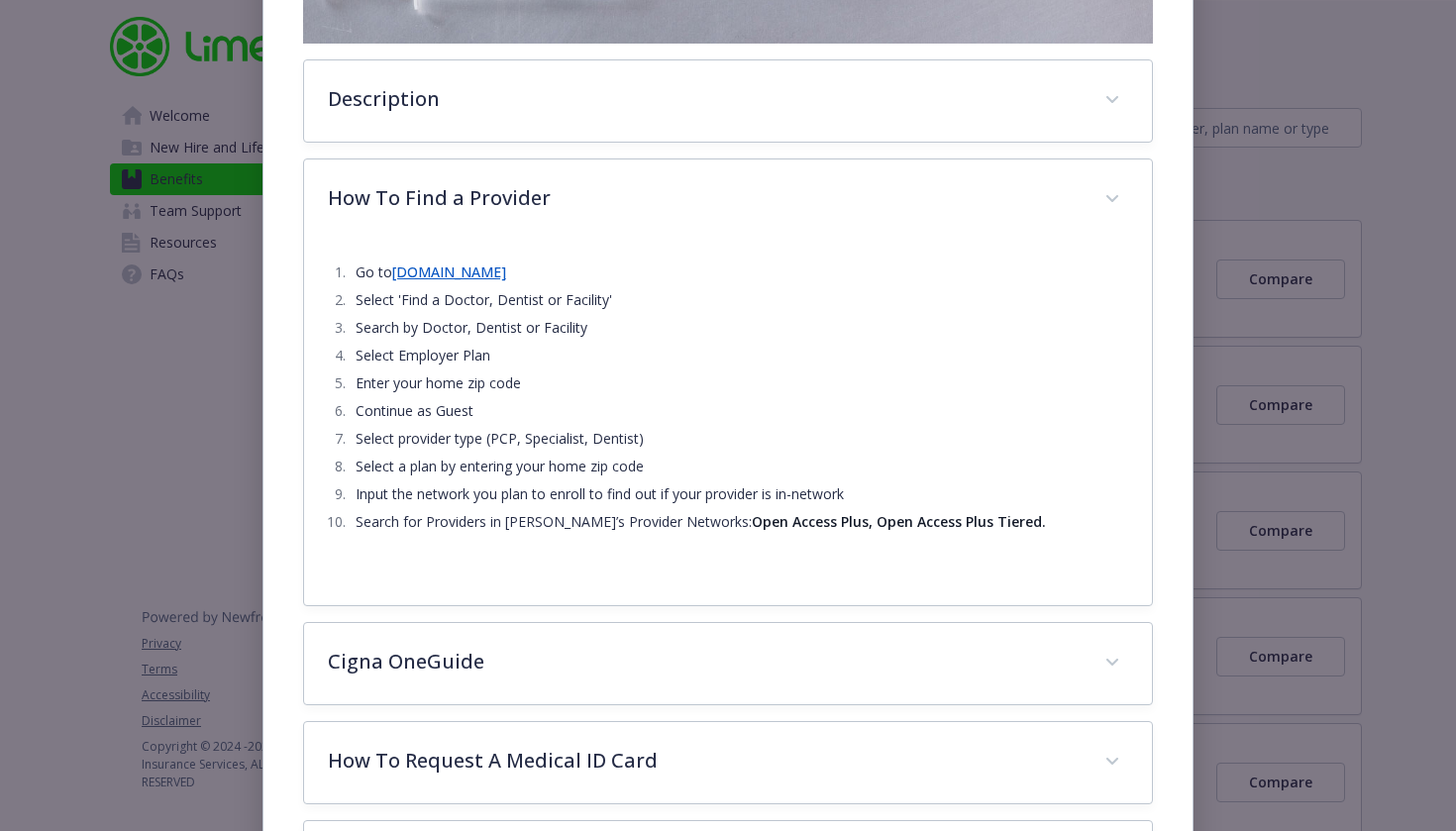 click on "[DOMAIN_NAME]" at bounding box center (449, 271) 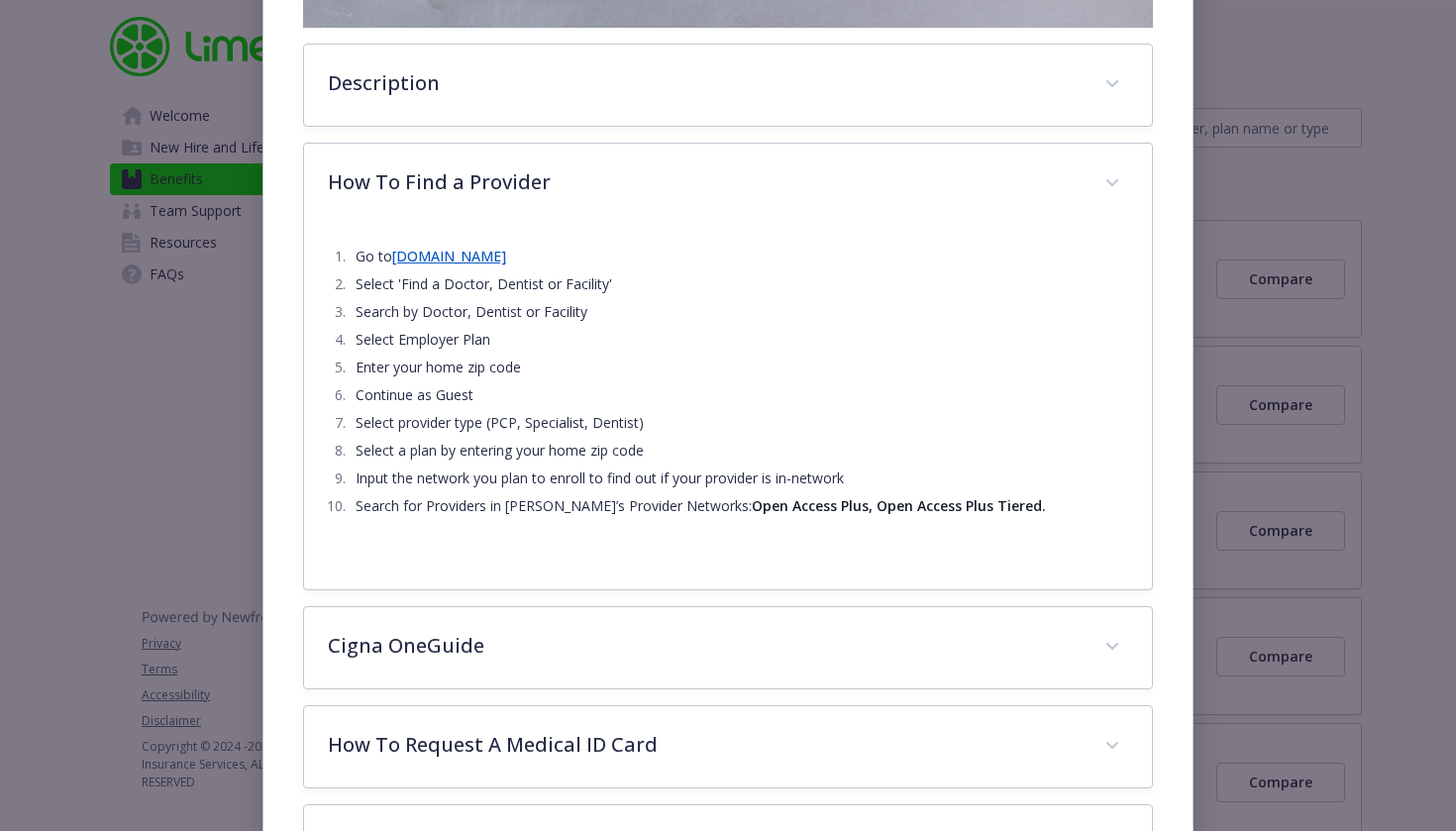 scroll, scrollTop: 568, scrollLeft: 0, axis: vertical 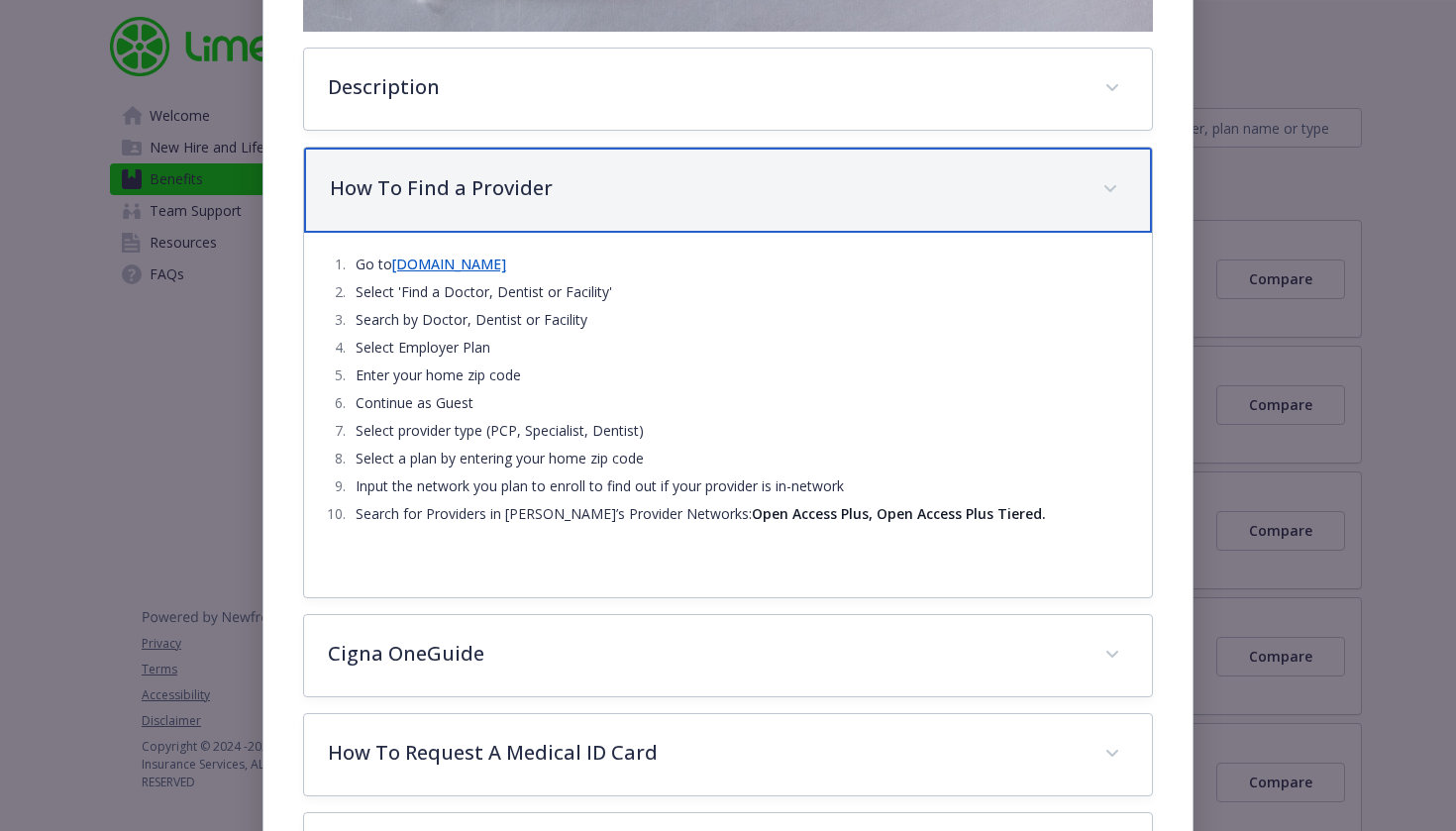 click on "How To Find a Provider" at bounding box center [704, 188] 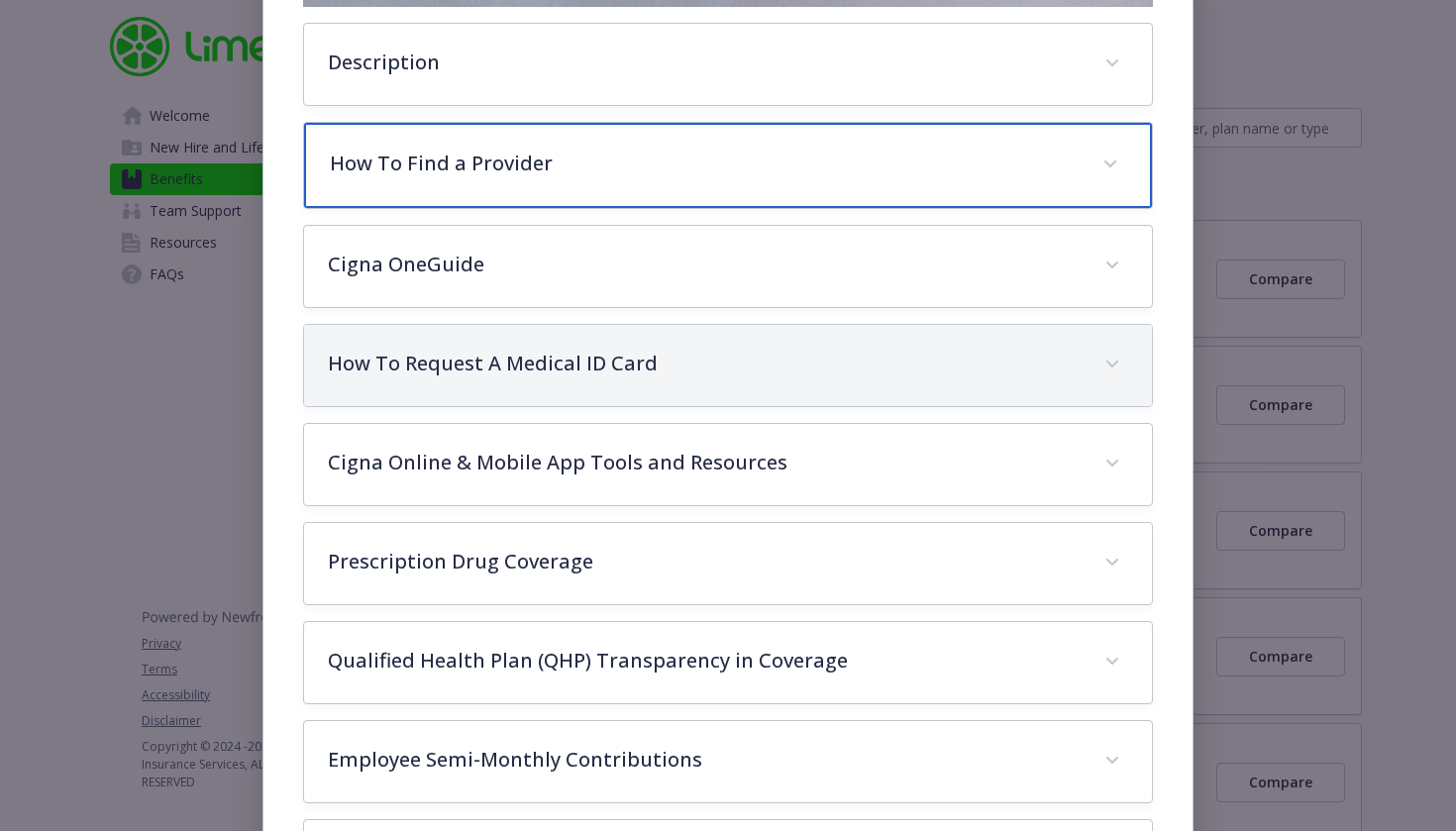 scroll, scrollTop: 596, scrollLeft: 0, axis: vertical 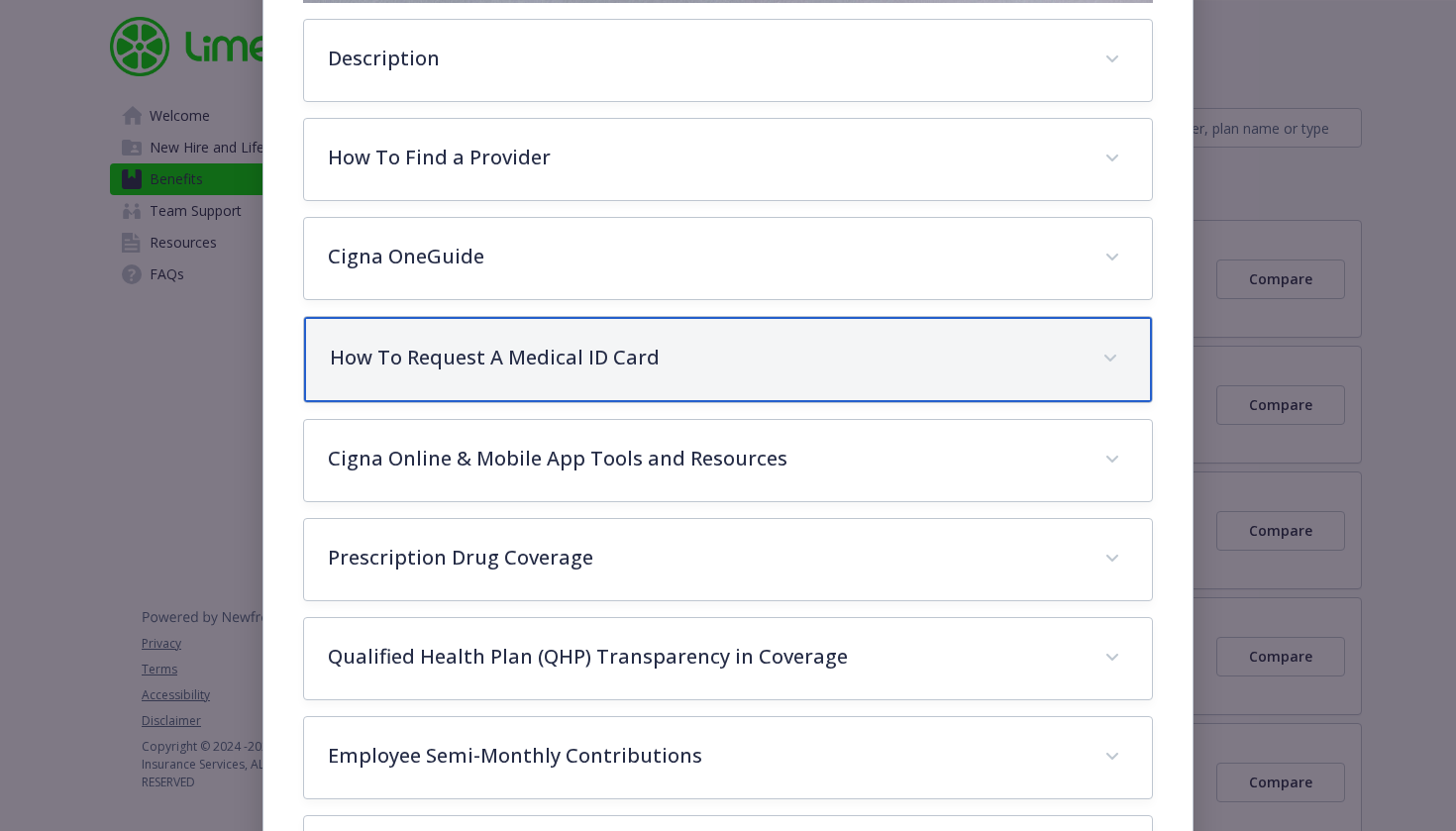 click on "How To Request A Medical ID Card" at bounding box center [728, 360] 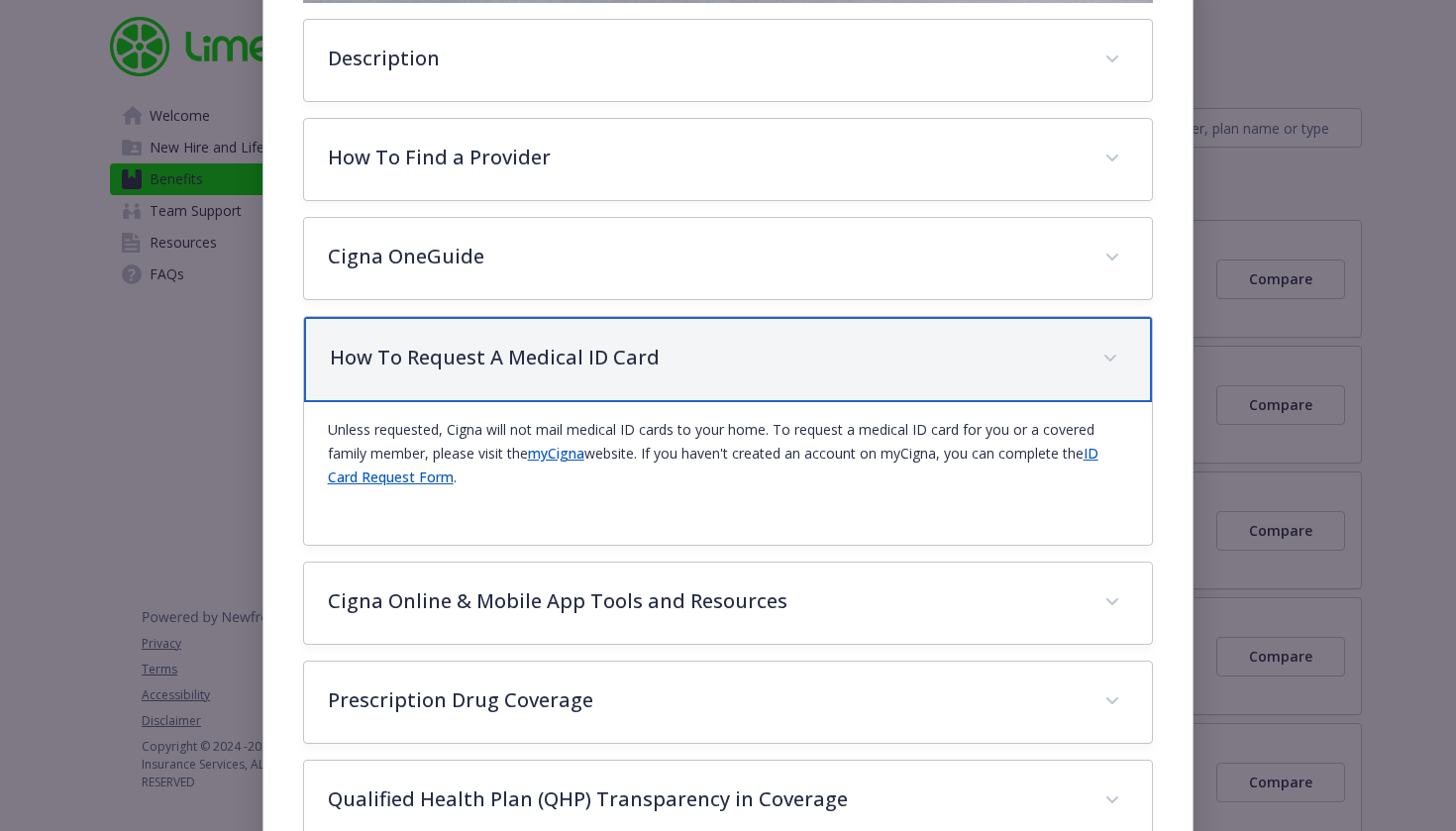 click on "How To Request A Medical ID Card" at bounding box center [728, 360] 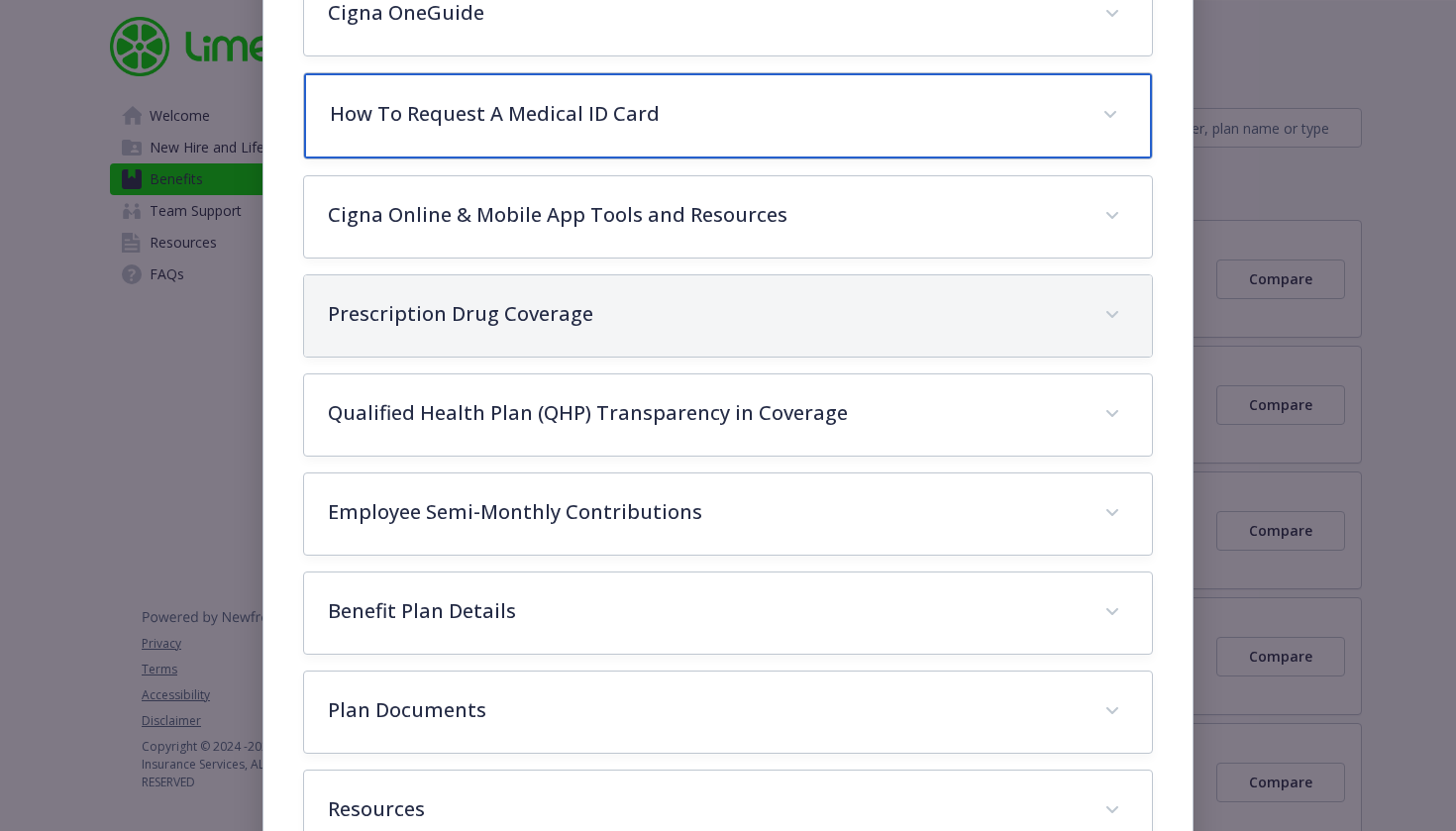 scroll, scrollTop: 910, scrollLeft: 0, axis: vertical 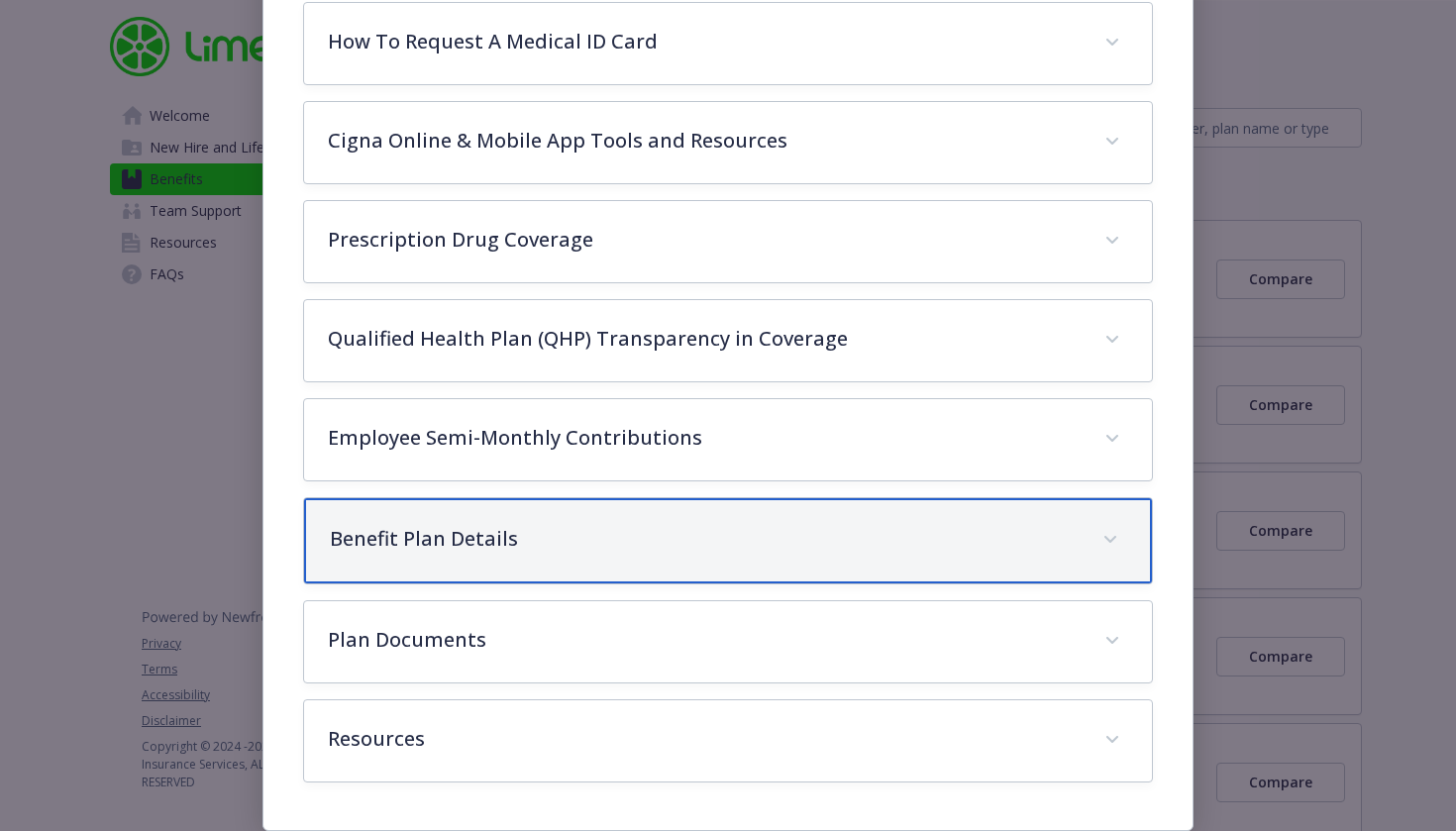 click on "Benefit Plan Details" at bounding box center (728, 541) 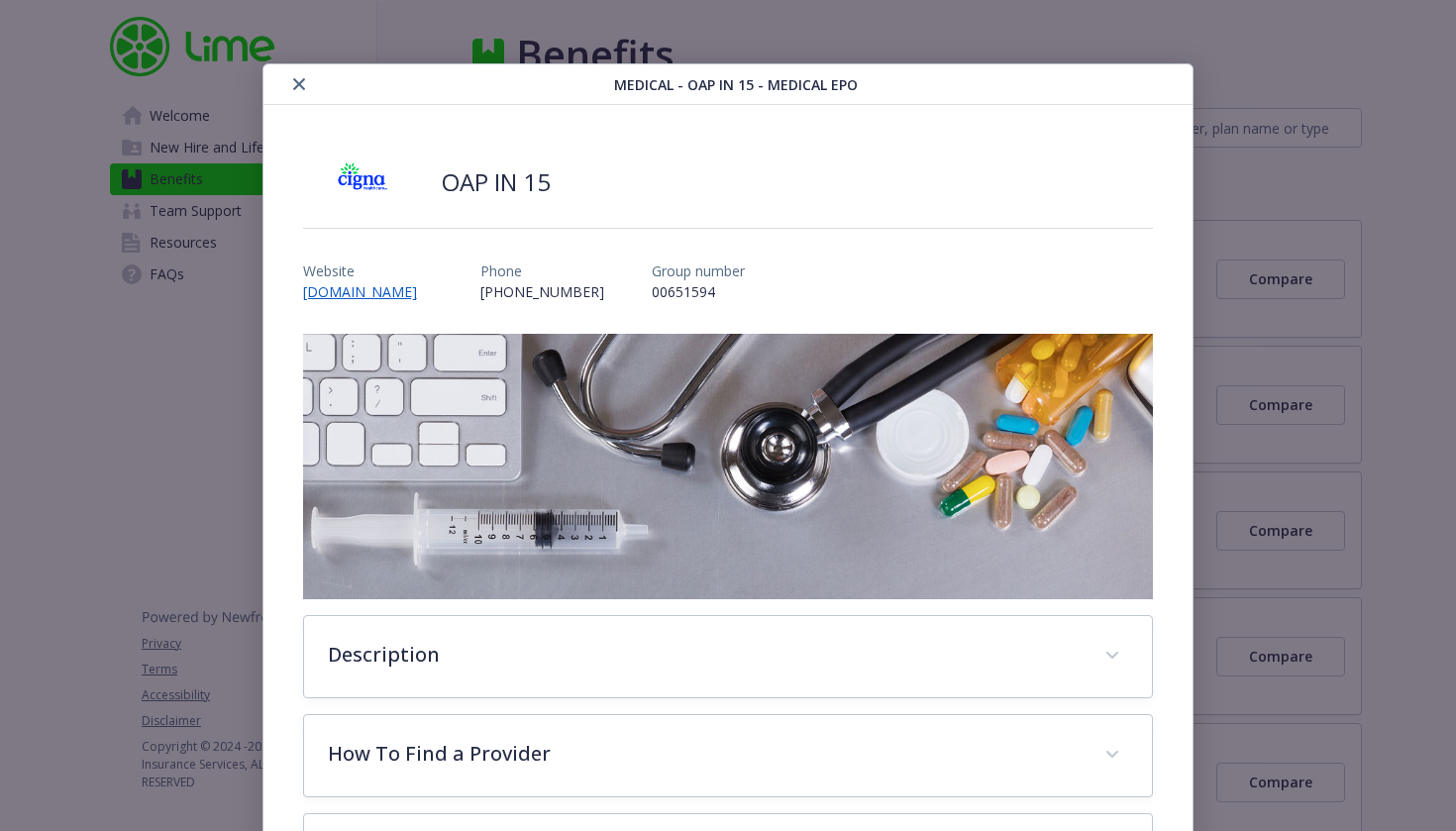 scroll, scrollTop: 0, scrollLeft: 0, axis: both 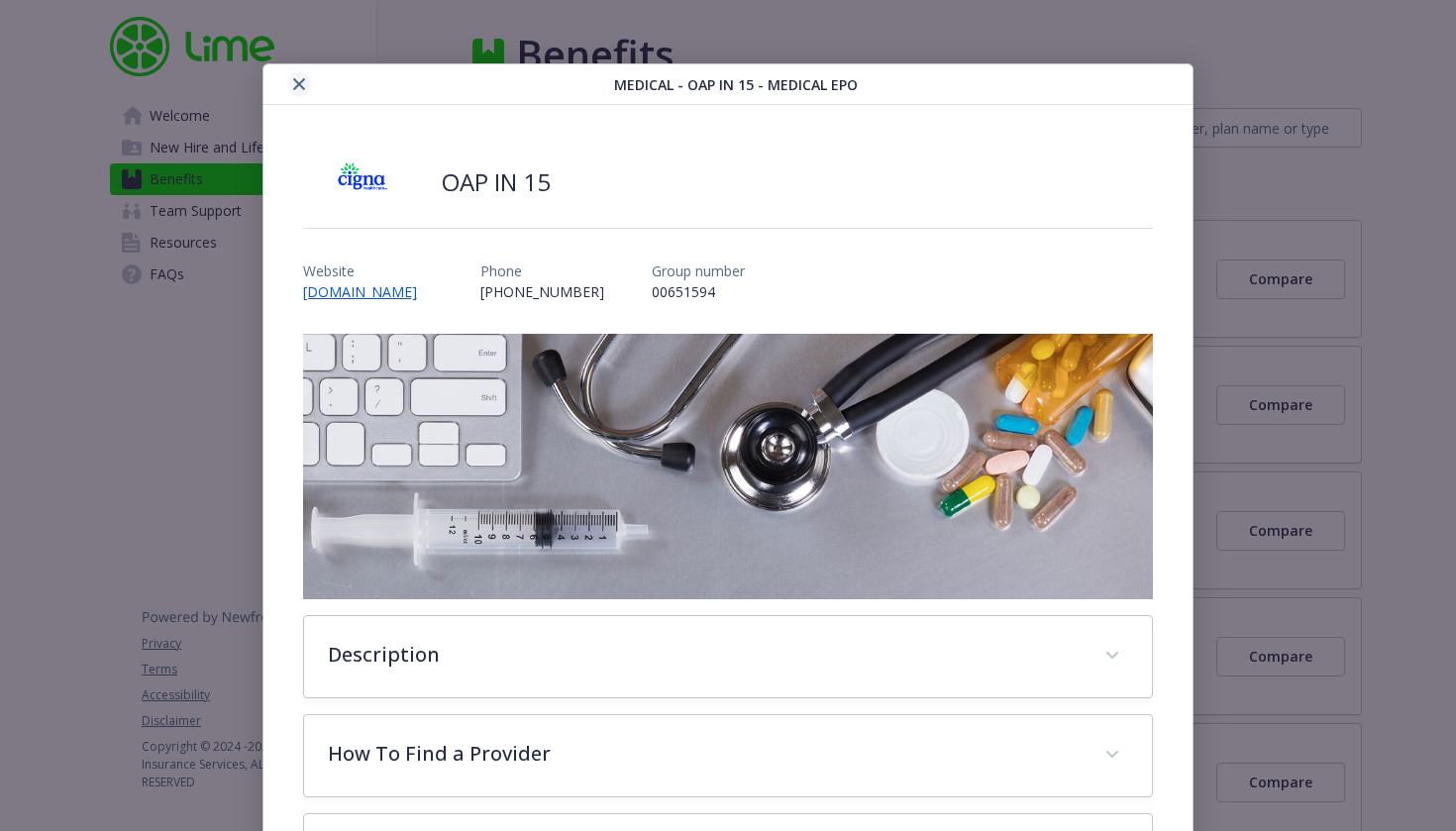 click 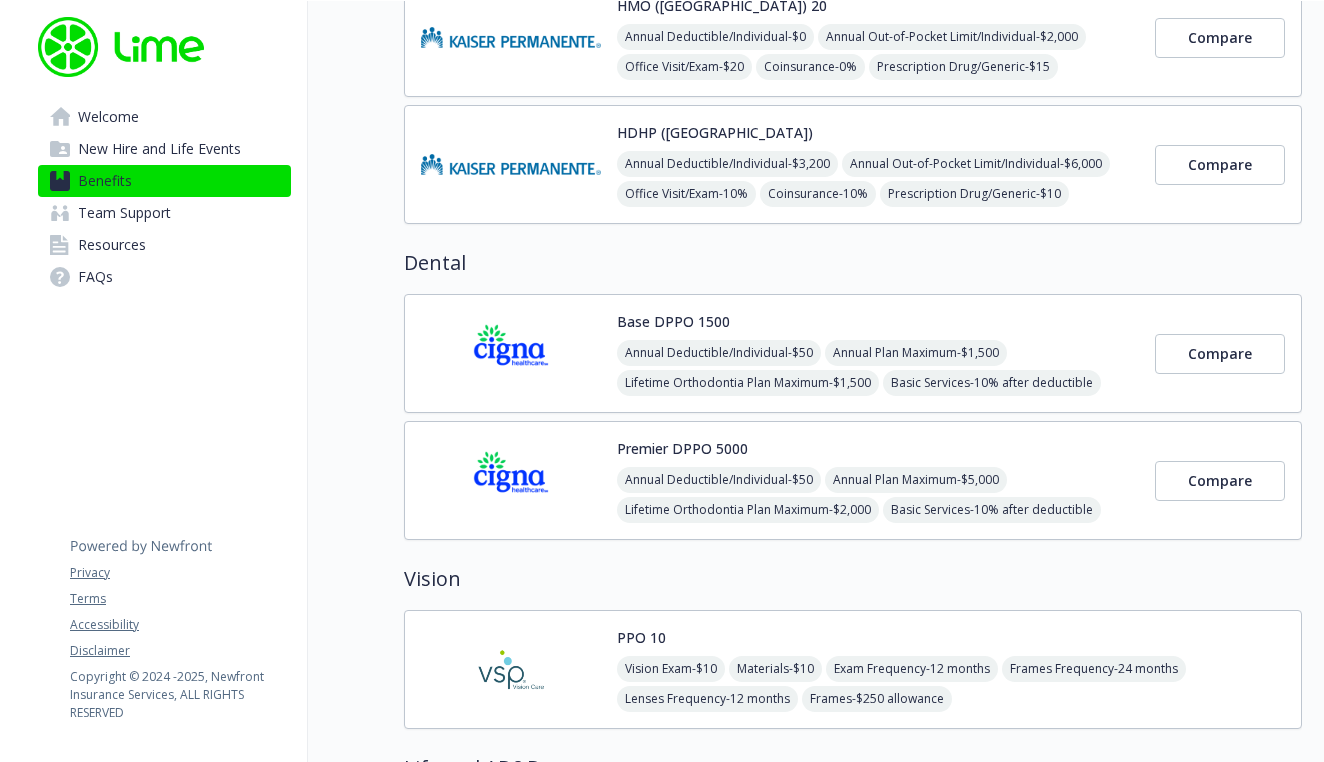 scroll, scrollTop: 754, scrollLeft: 0, axis: vertical 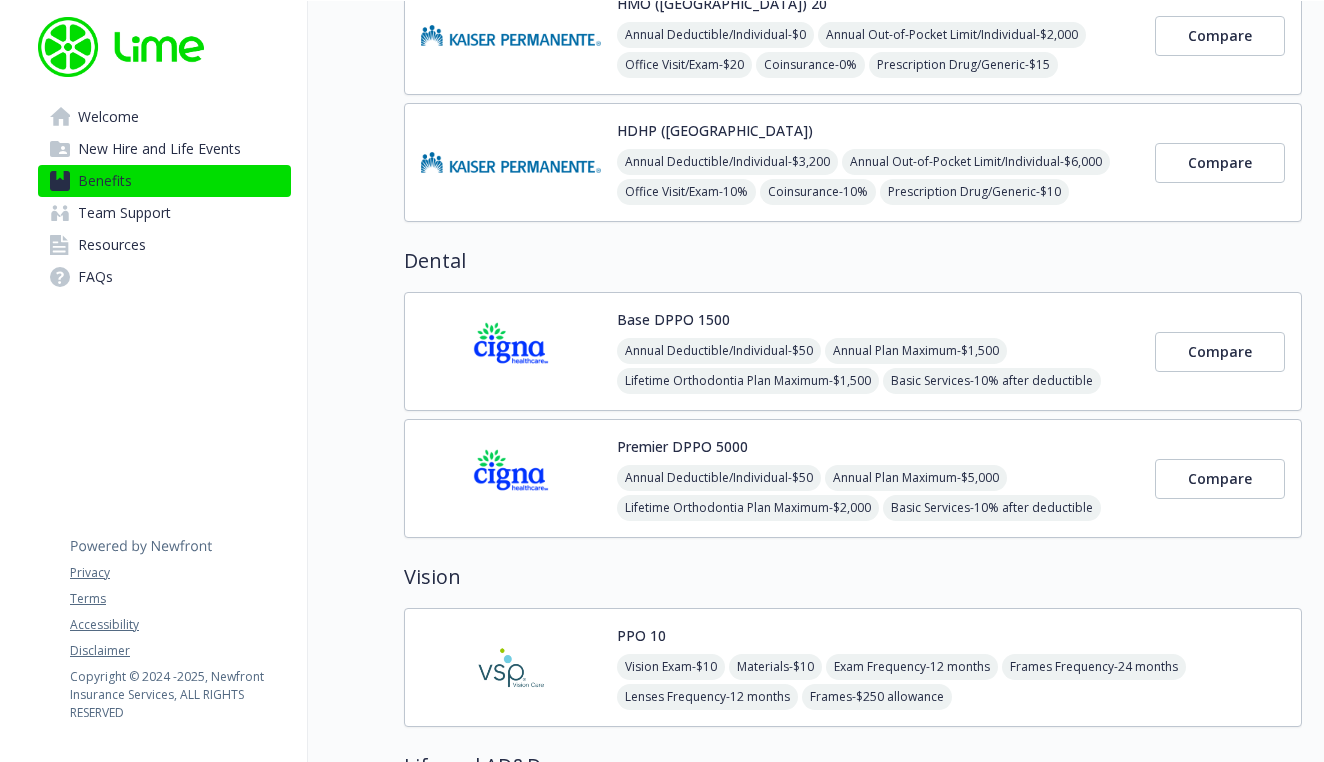 click on "Base DPPO 1500 Annual Deductible/Individual  -  $50 Annual Plan Maximum  -  $1,500 Lifetime Orthodontia Plan Maximum  -  $1,500 Basic Services  -  10% after deductible Major Services  -  40% after deductible Orthodontia Services  -  50% Compare" at bounding box center (853, 351) 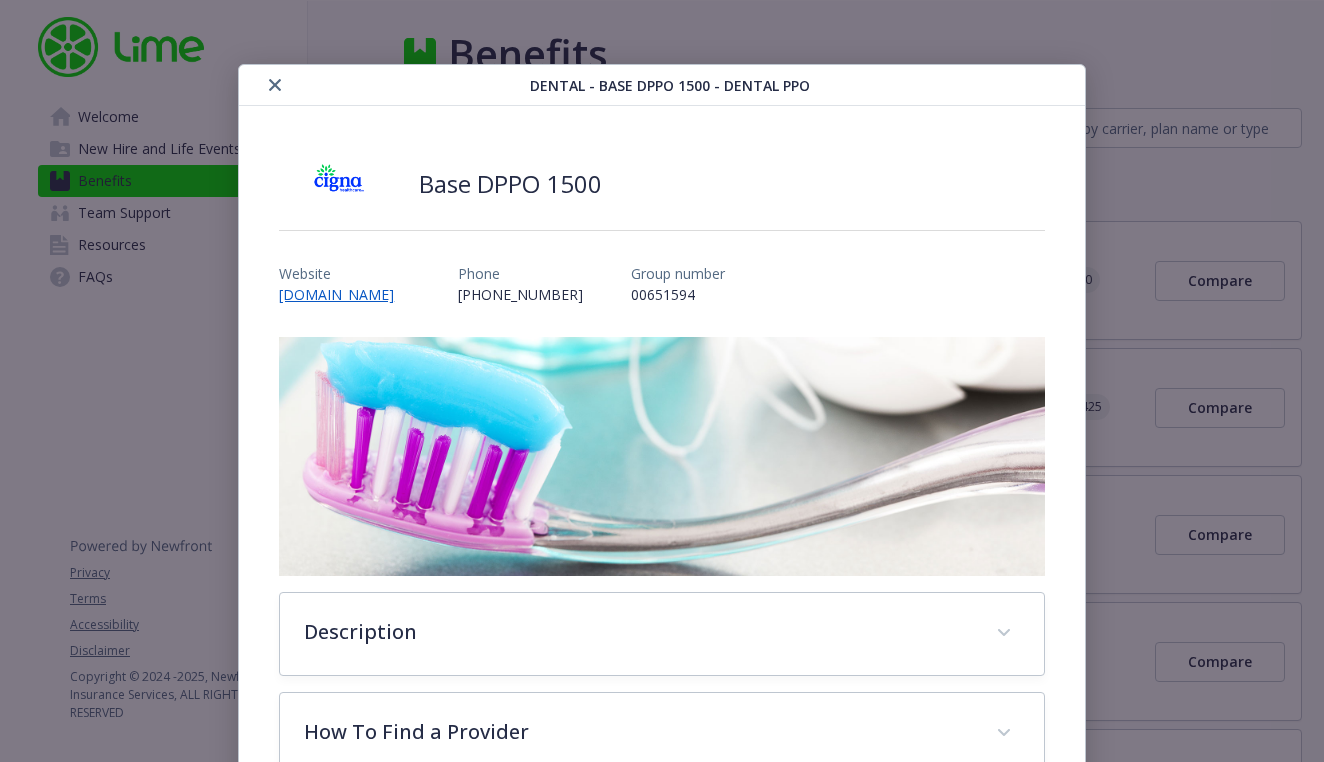 scroll, scrollTop: 60, scrollLeft: 0, axis: vertical 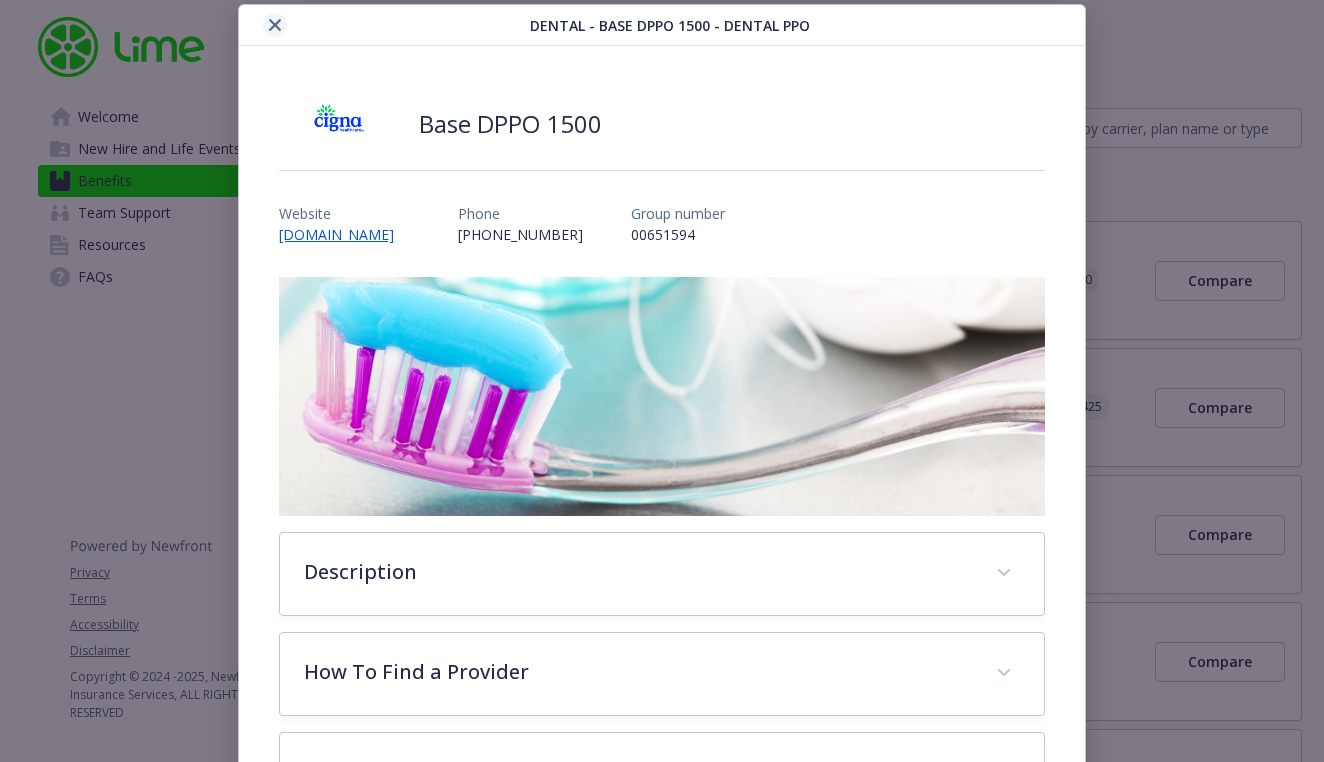click 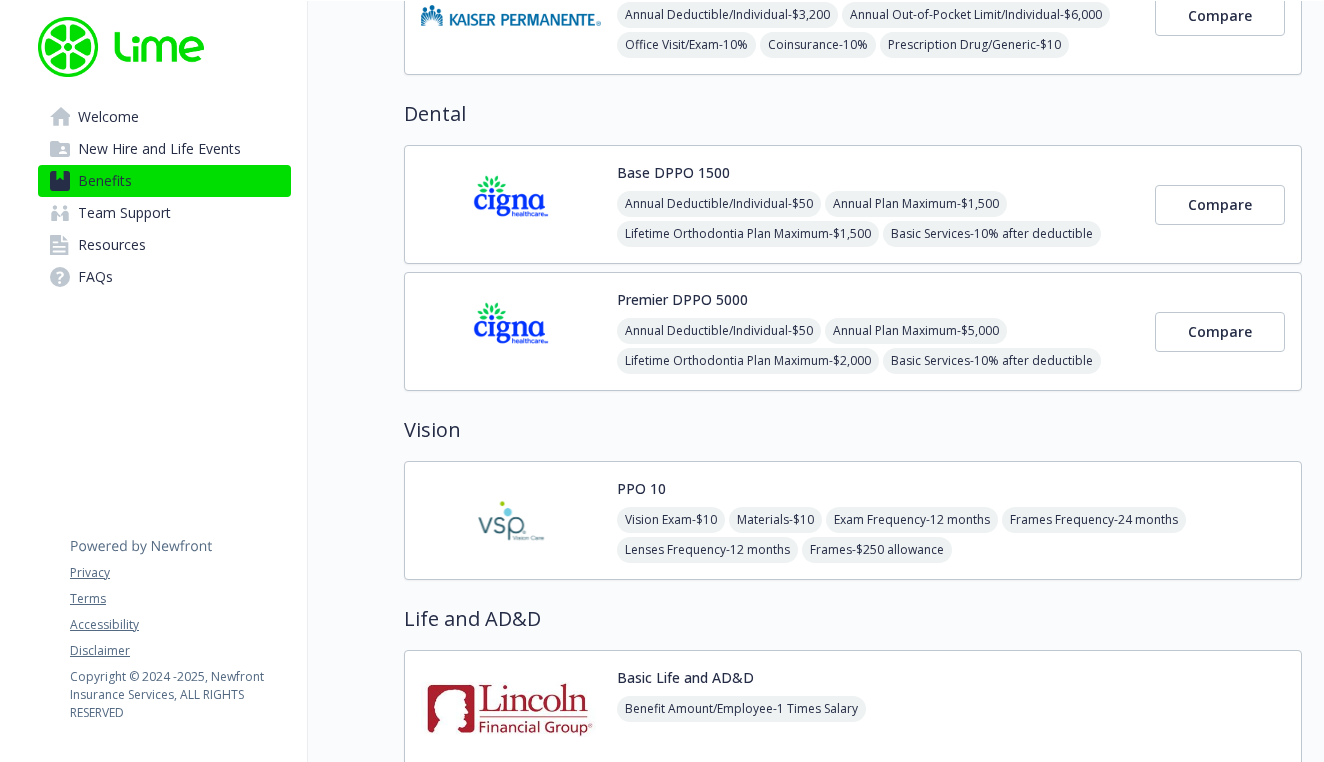 scroll, scrollTop: 833, scrollLeft: 0, axis: vertical 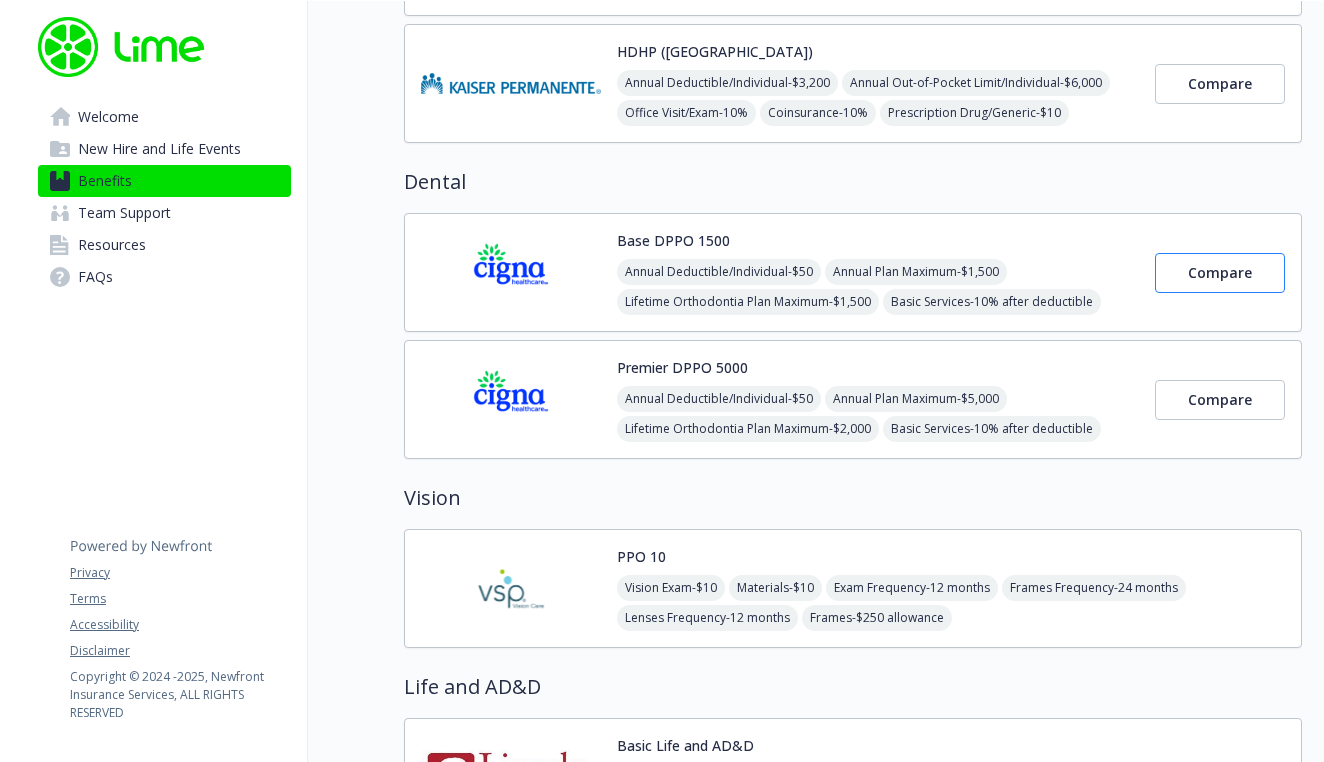 click on "Compare" at bounding box center [1220, 273] 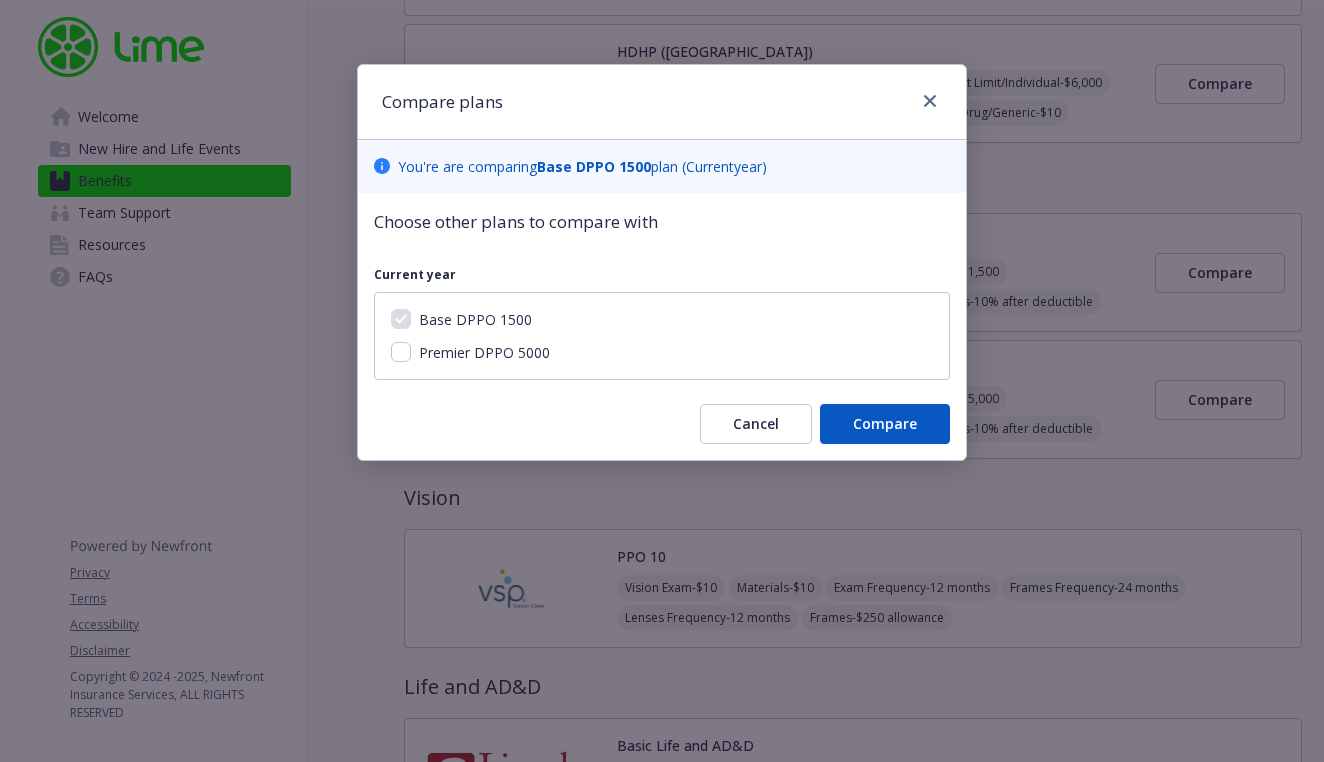 click on "Premier DPPO 5000" at bounding box center (401, 352) 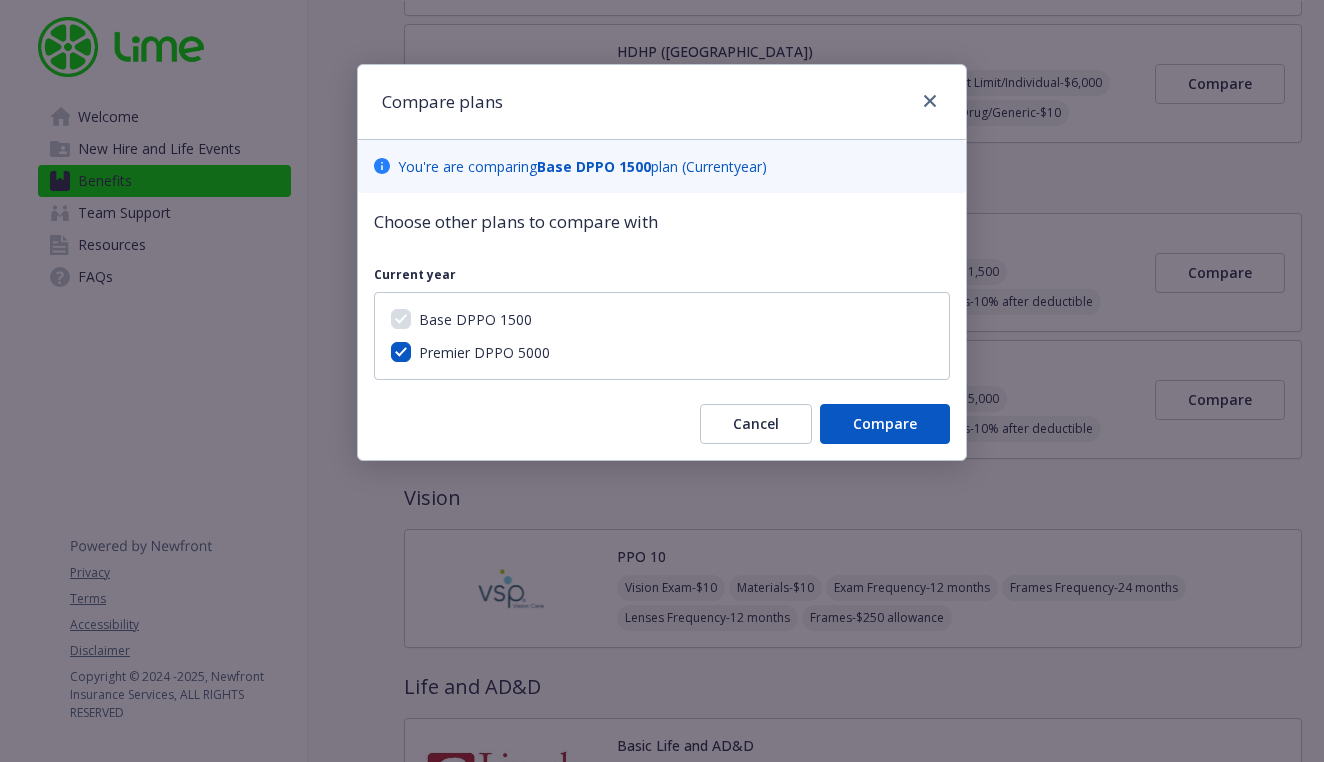 checkbox on "true" 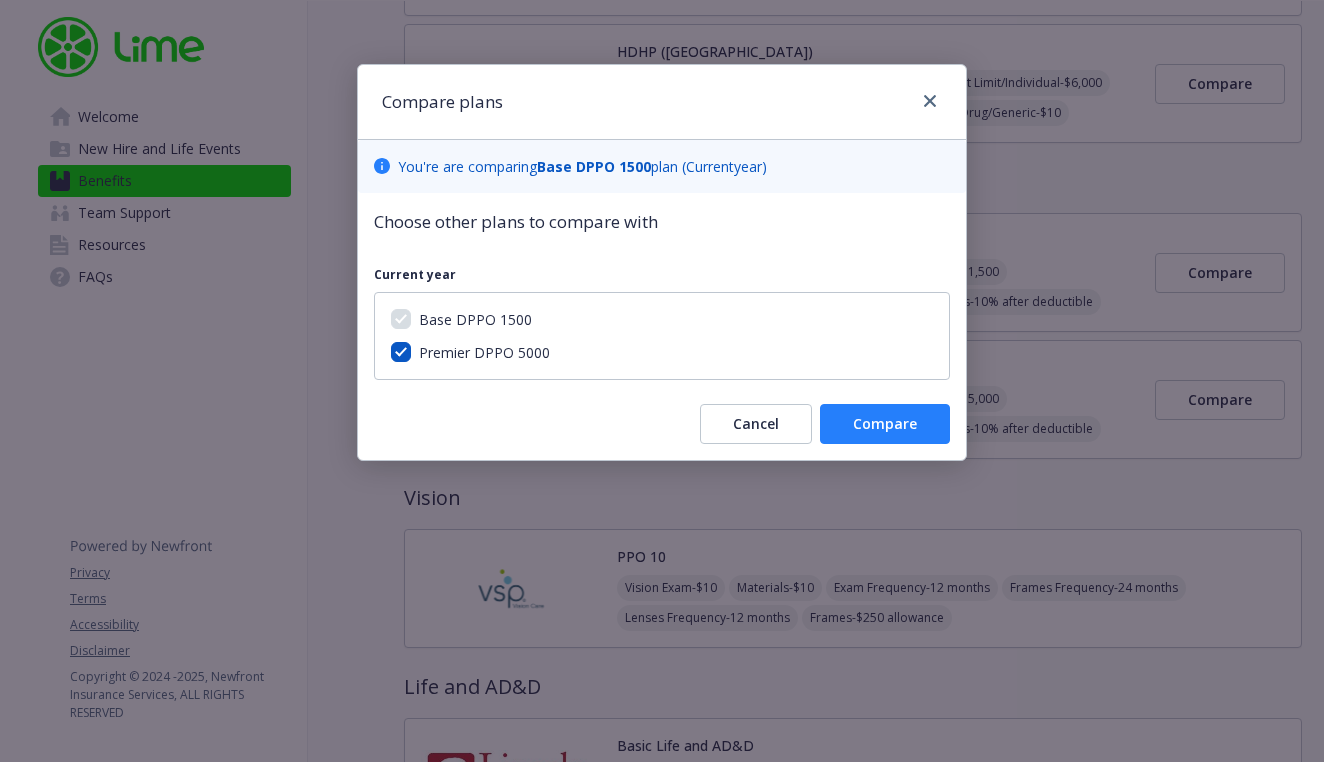 click on "Compare" at bounding box center (885, 423) 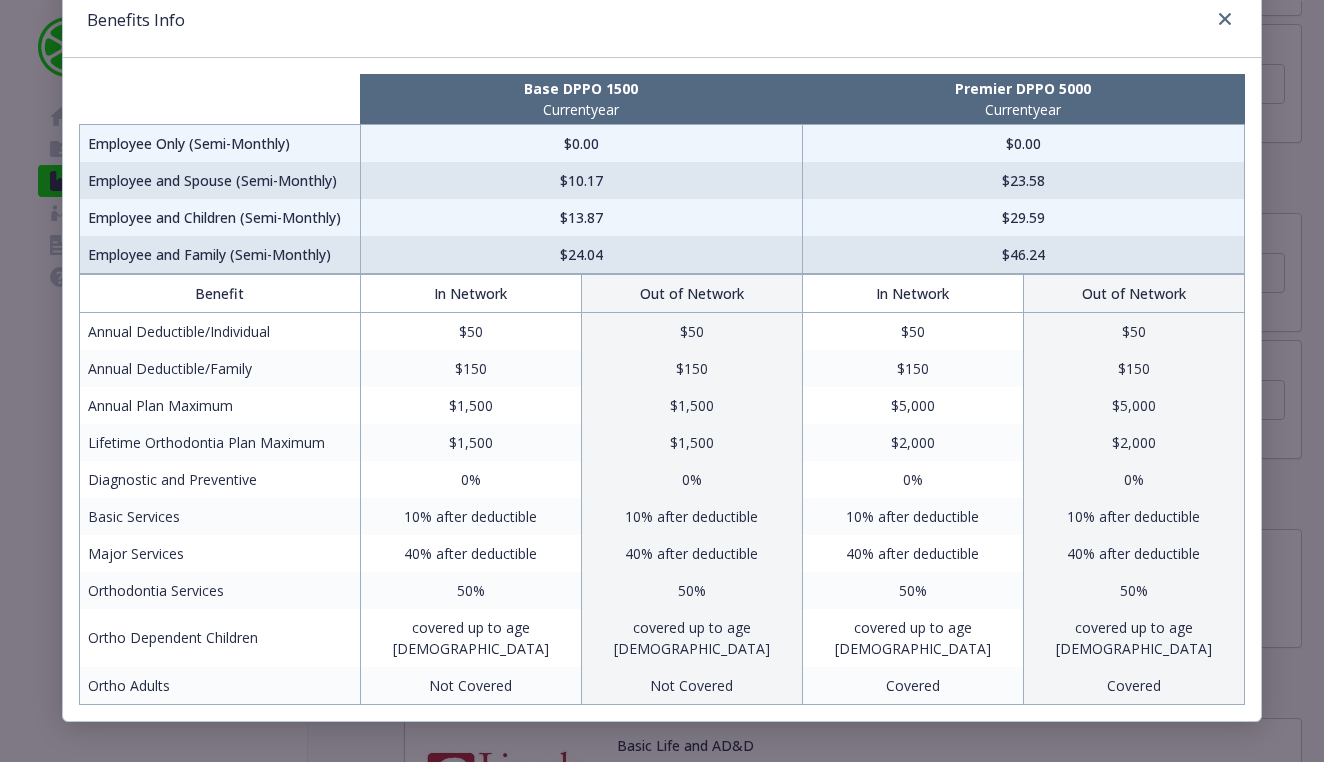 scroll, scrollTop: 85, scrollLeft: 0, axis: vertical 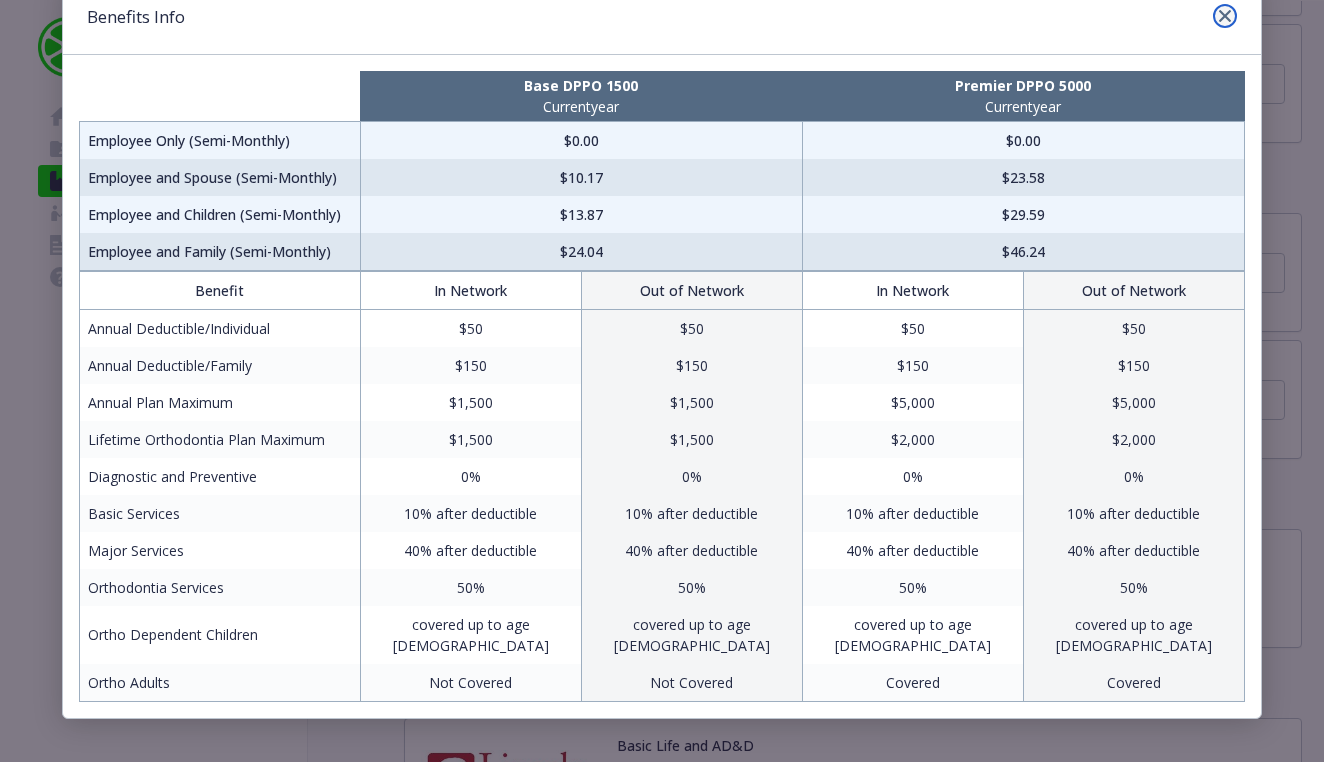 click 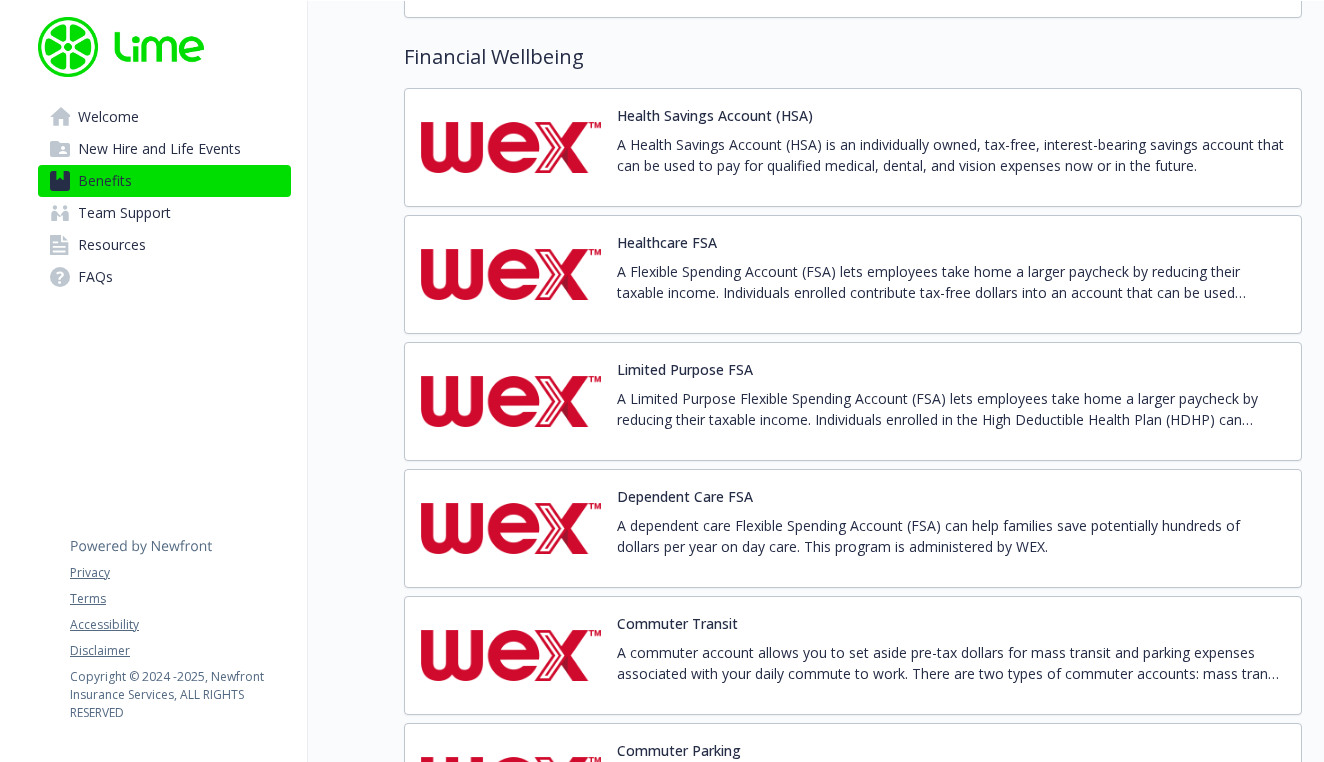 scroll, scrollTop: 2613, scrollLeft: 0, axis: vertical 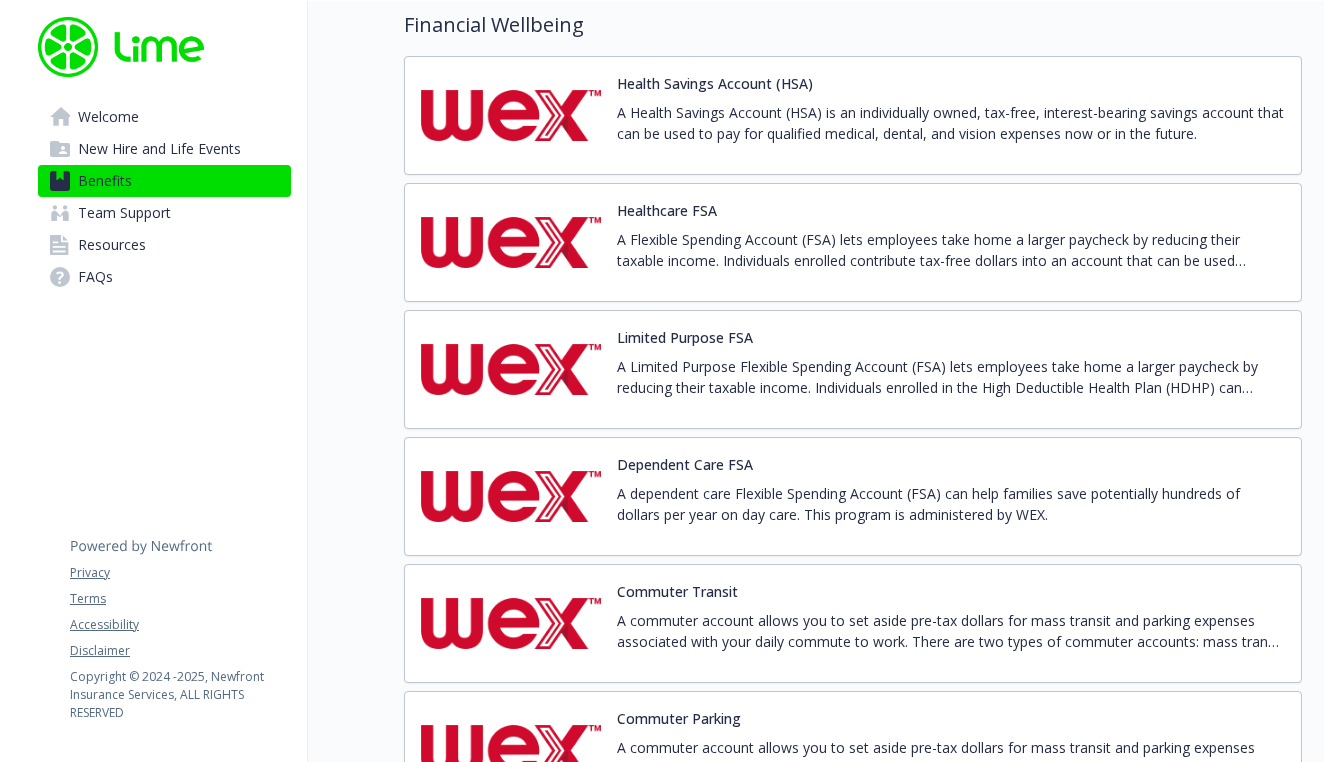 click on "A Flexible Spending Account (FSA) lets employees take home a larger paycheck by reducing their taxable income. Individuals enrolled contribute tax-free dollars into an account that can be used throughout the year on qualified medical, dental, and vision expenses — reducing out-of-pocket costs." at bounding box center [951, 250] 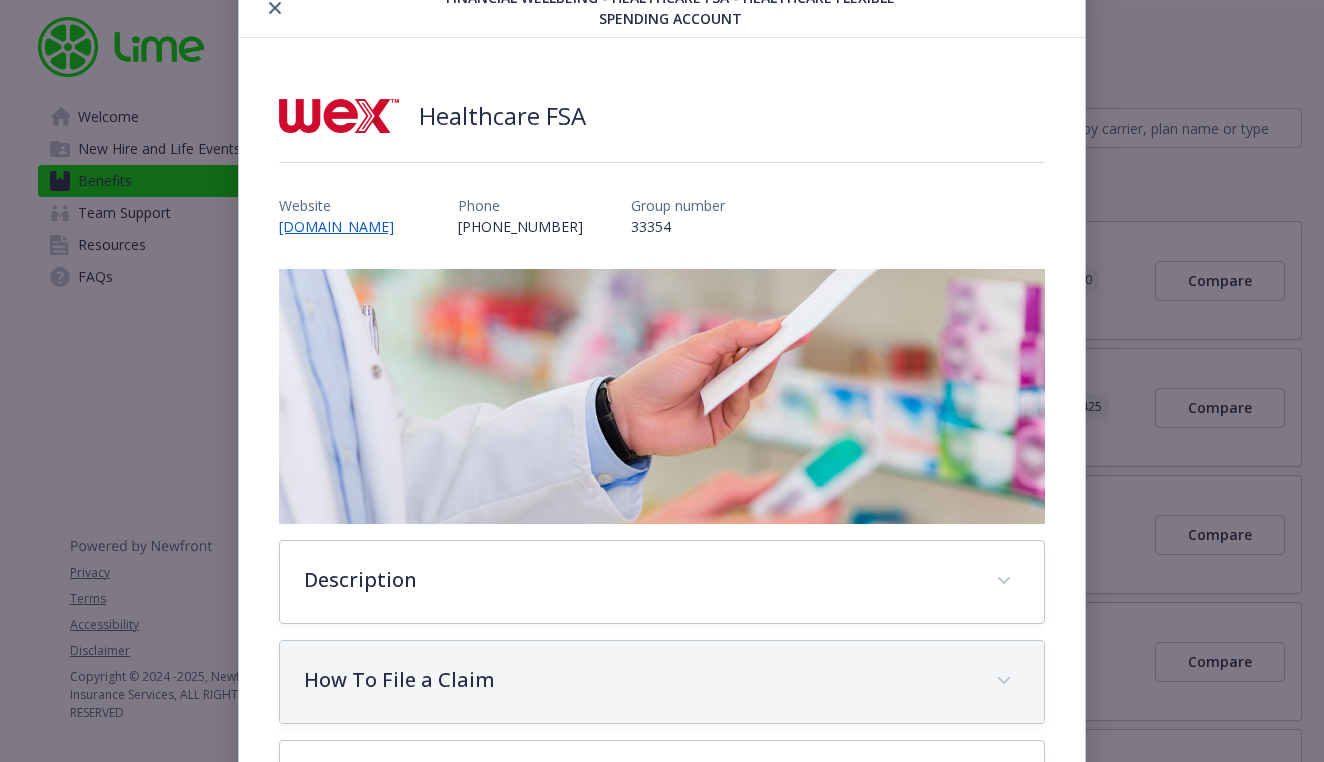 scroll, scrollTop: 71, scrollLeft: 0, axis: vertical 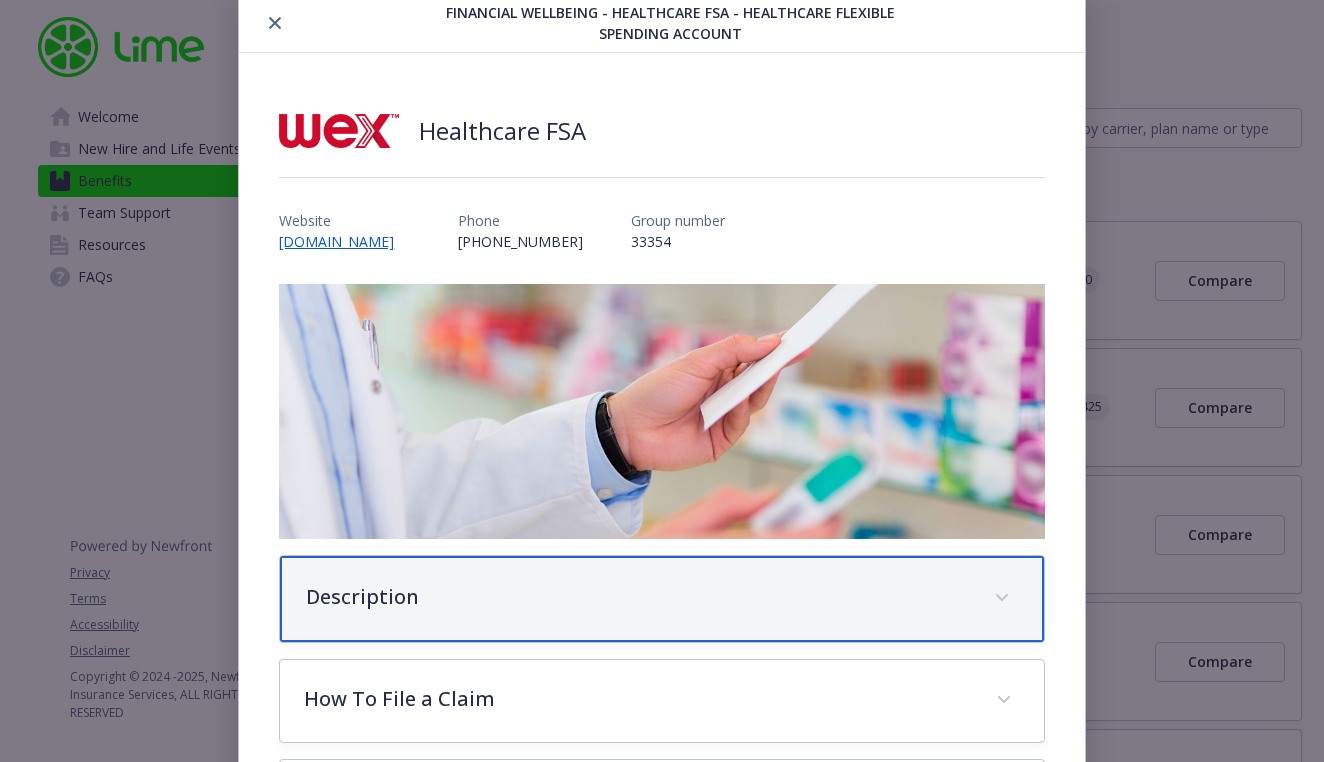 click on "Description" at bounding box center (661, 599) 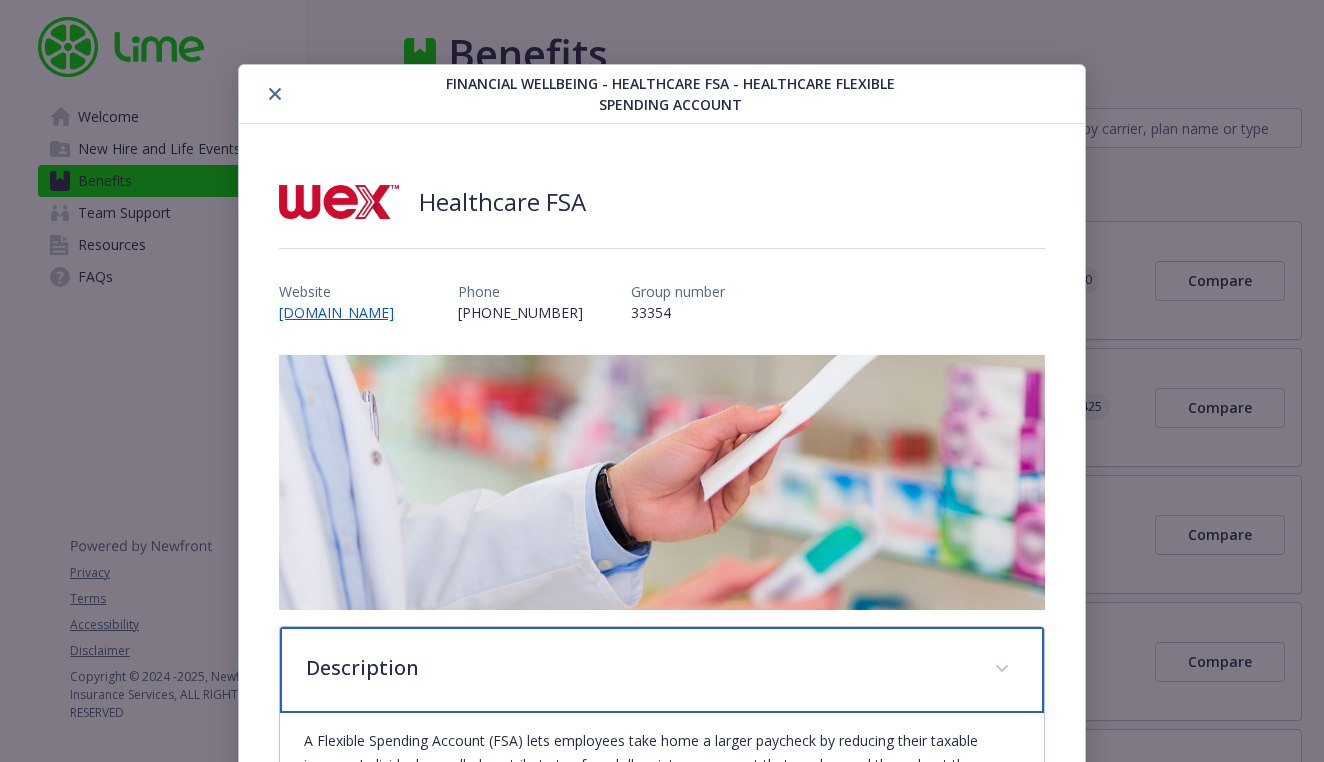 scroll, scrollTop: 0, scrollLeft: 0, axis: both 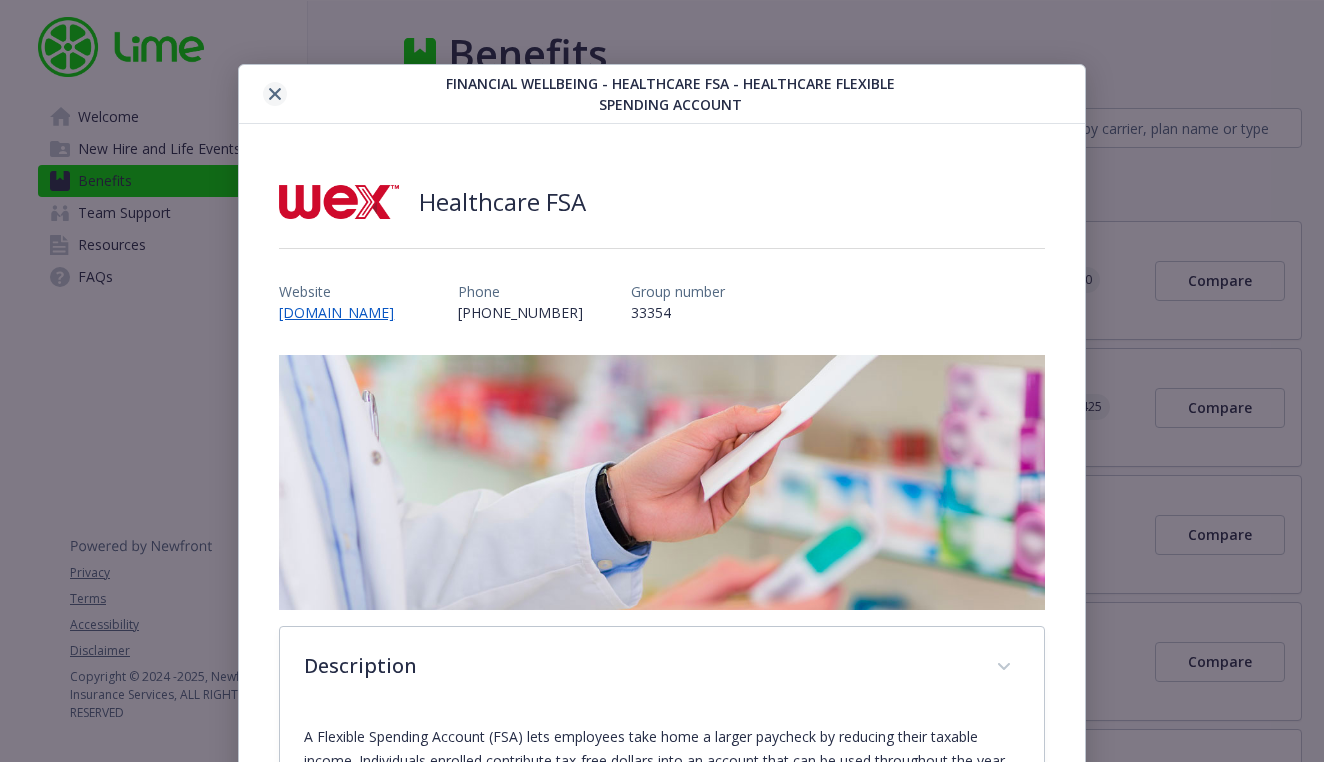 click 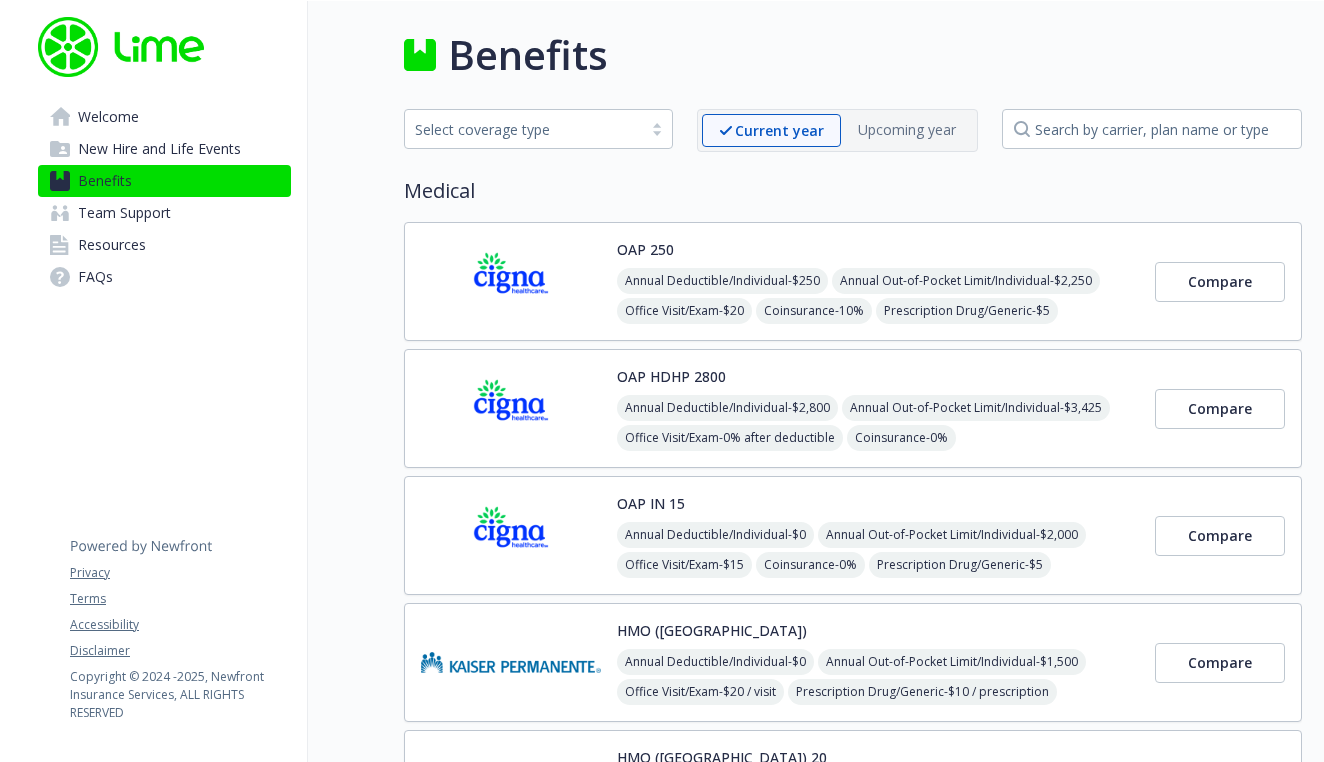 scroll, scrollTop: 0, scrollLeft: 0, axis: both 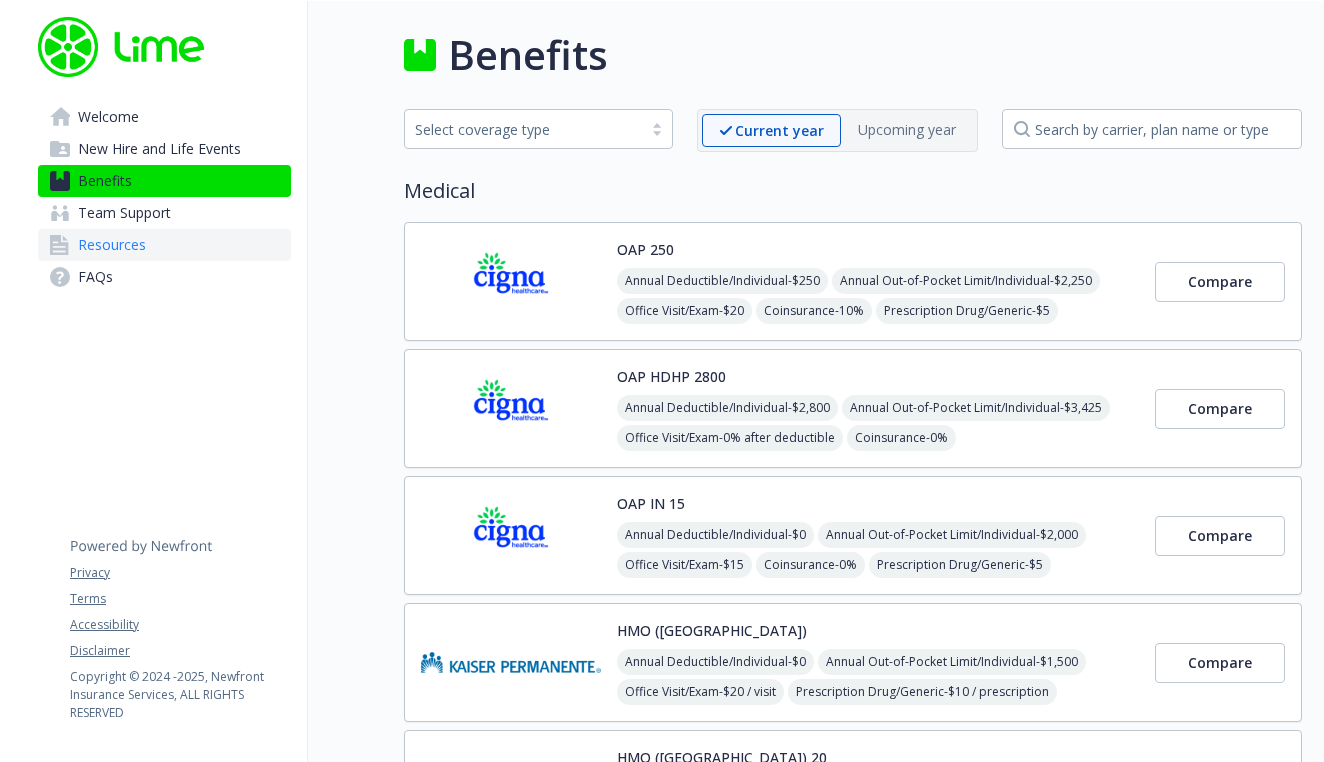 click on "Resources" at bounding box center (164, 245) 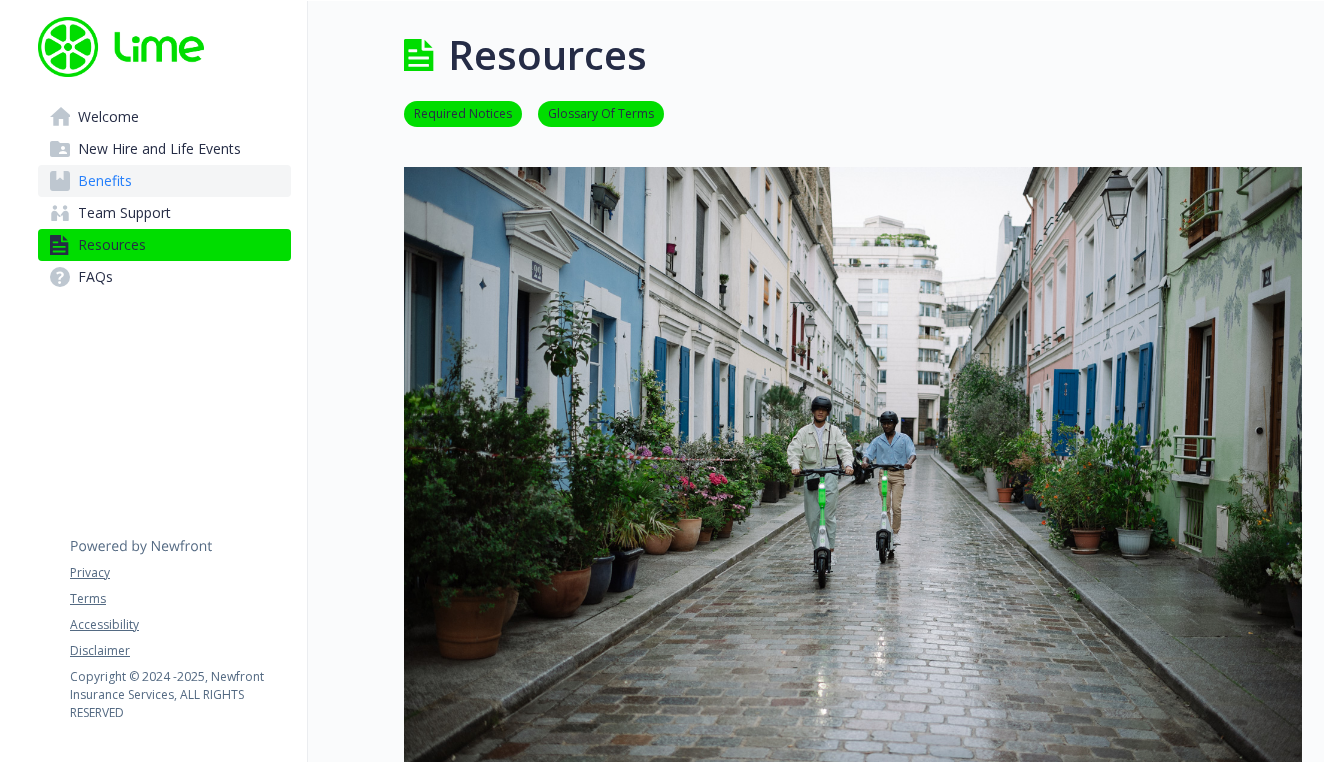 click on "Benefits" at bounding box center (164, 181) 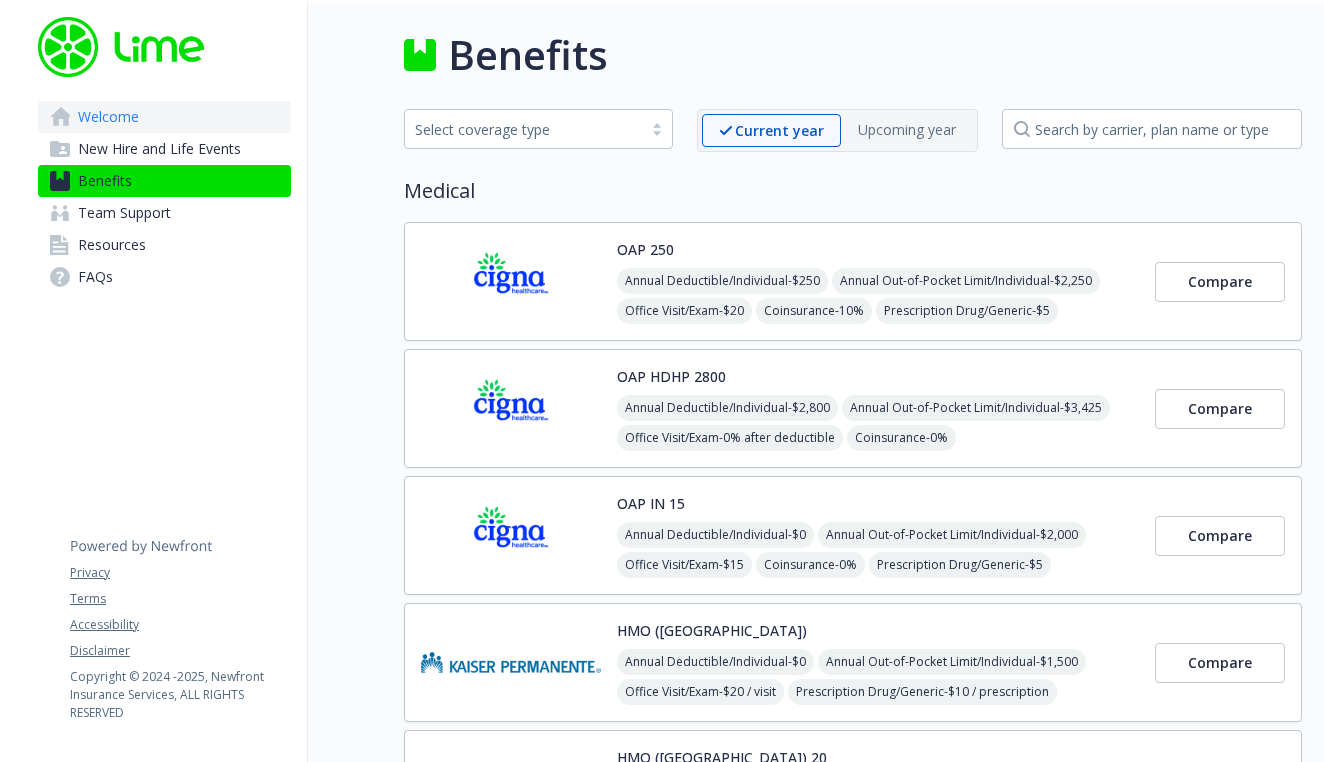 click on "Welcome" at bounding box center [164, 117] 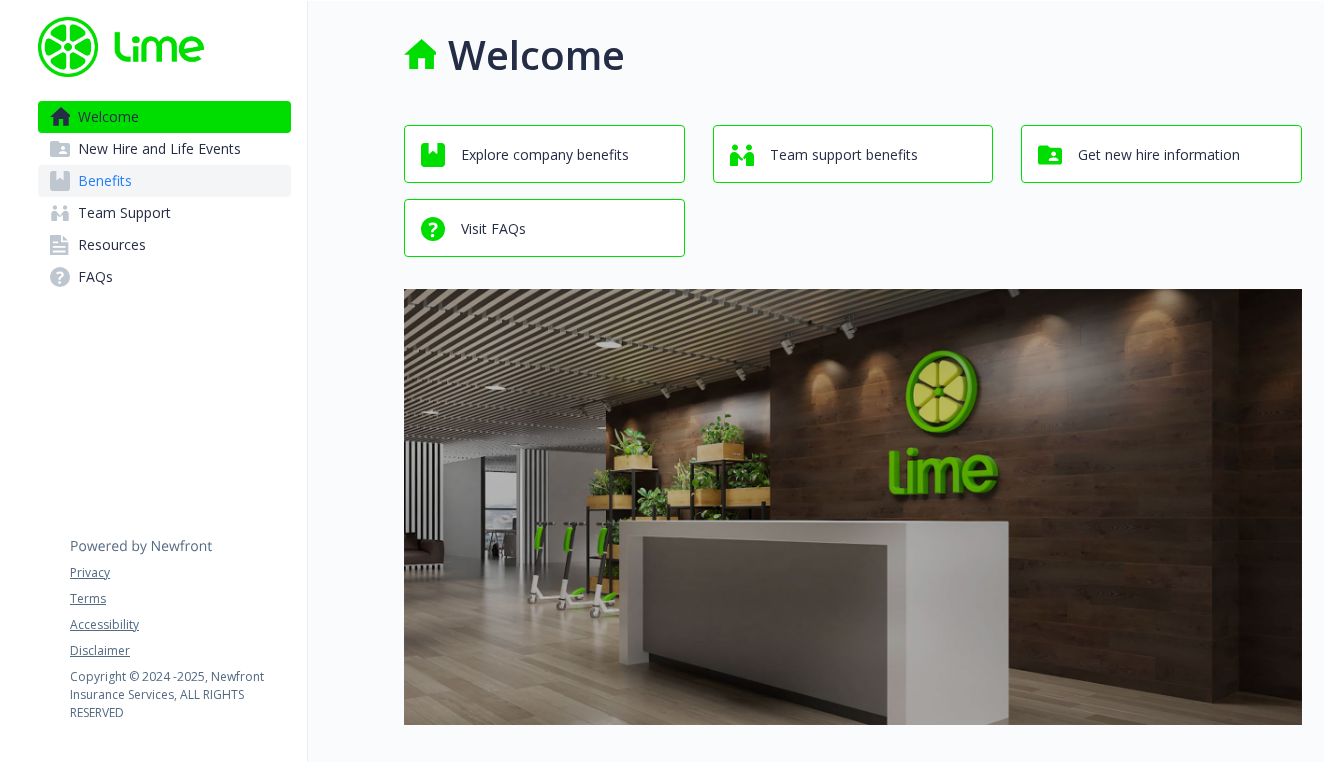 click on "Benefits" at bounding box center [164, 181] 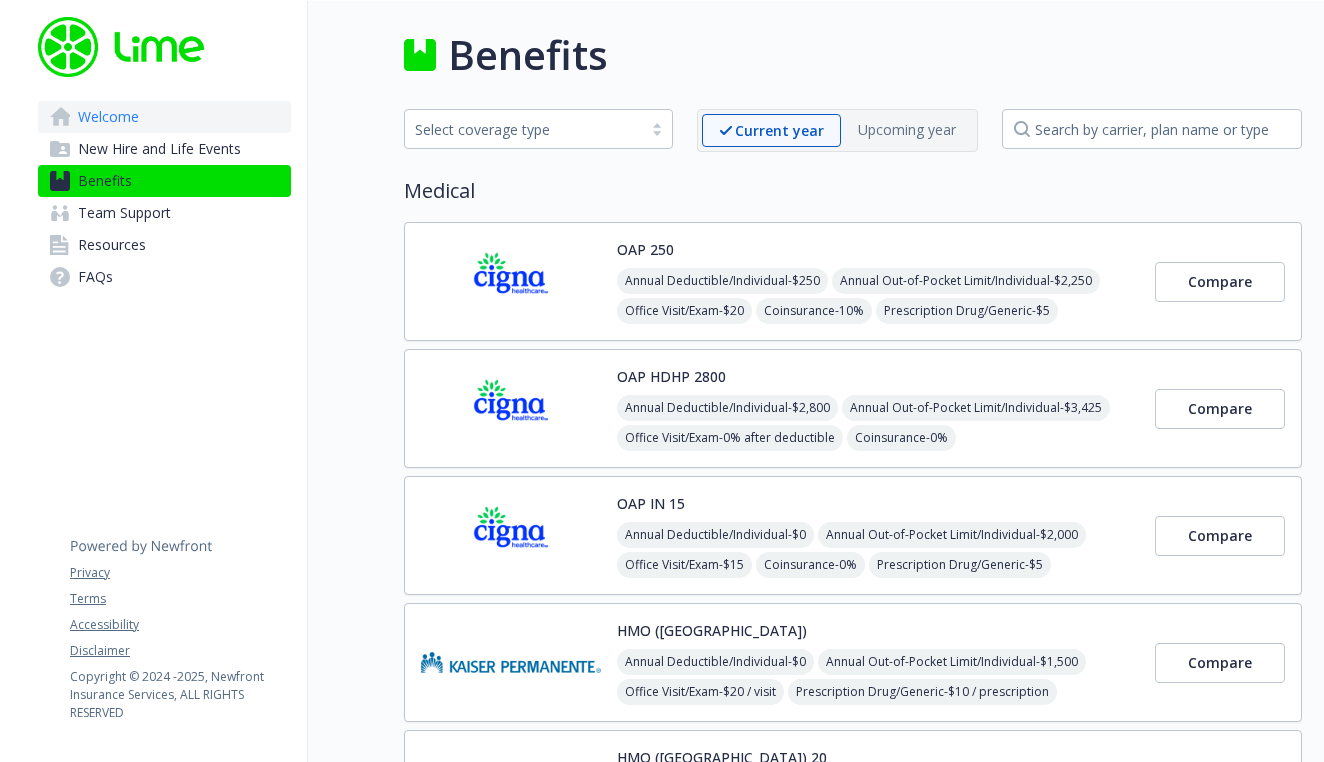 click on "Welcome" at bounding box center [108, 117] 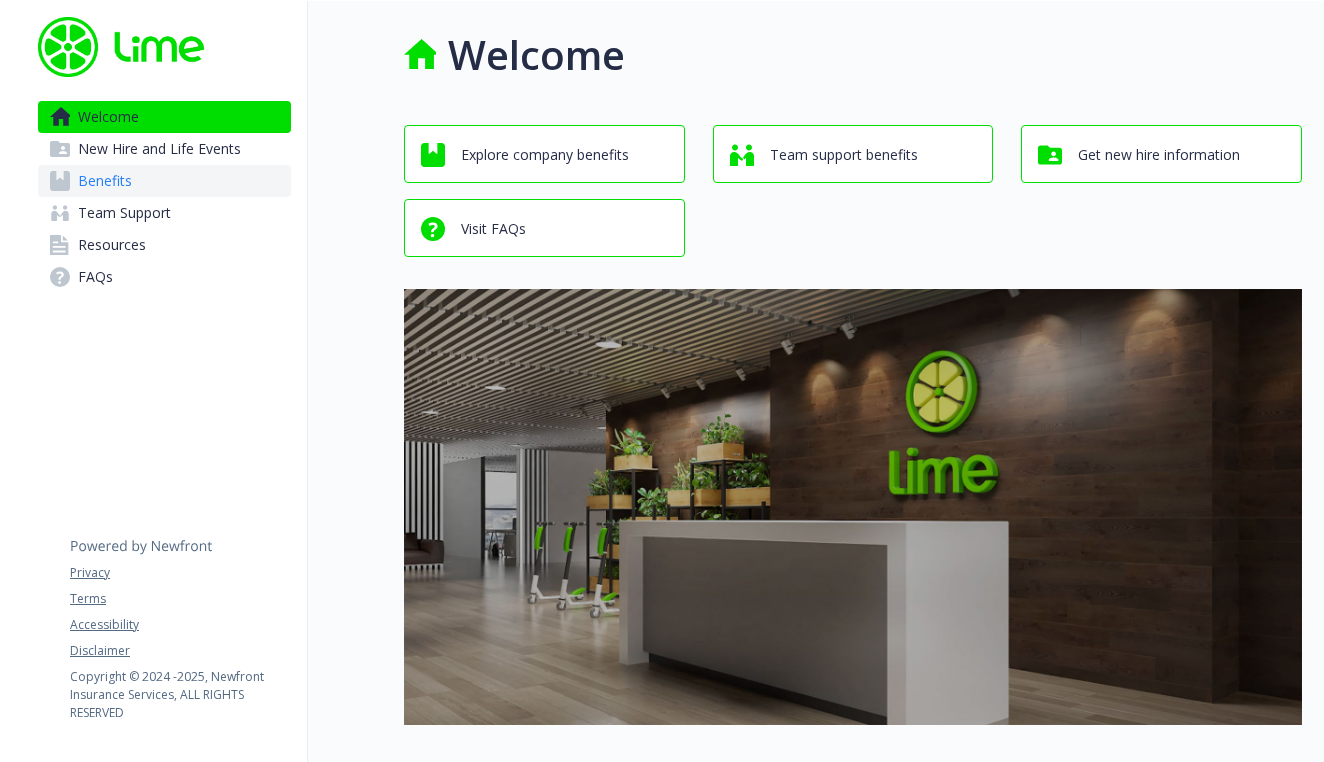 click on "Benefits" at bounding box center (164, 181) 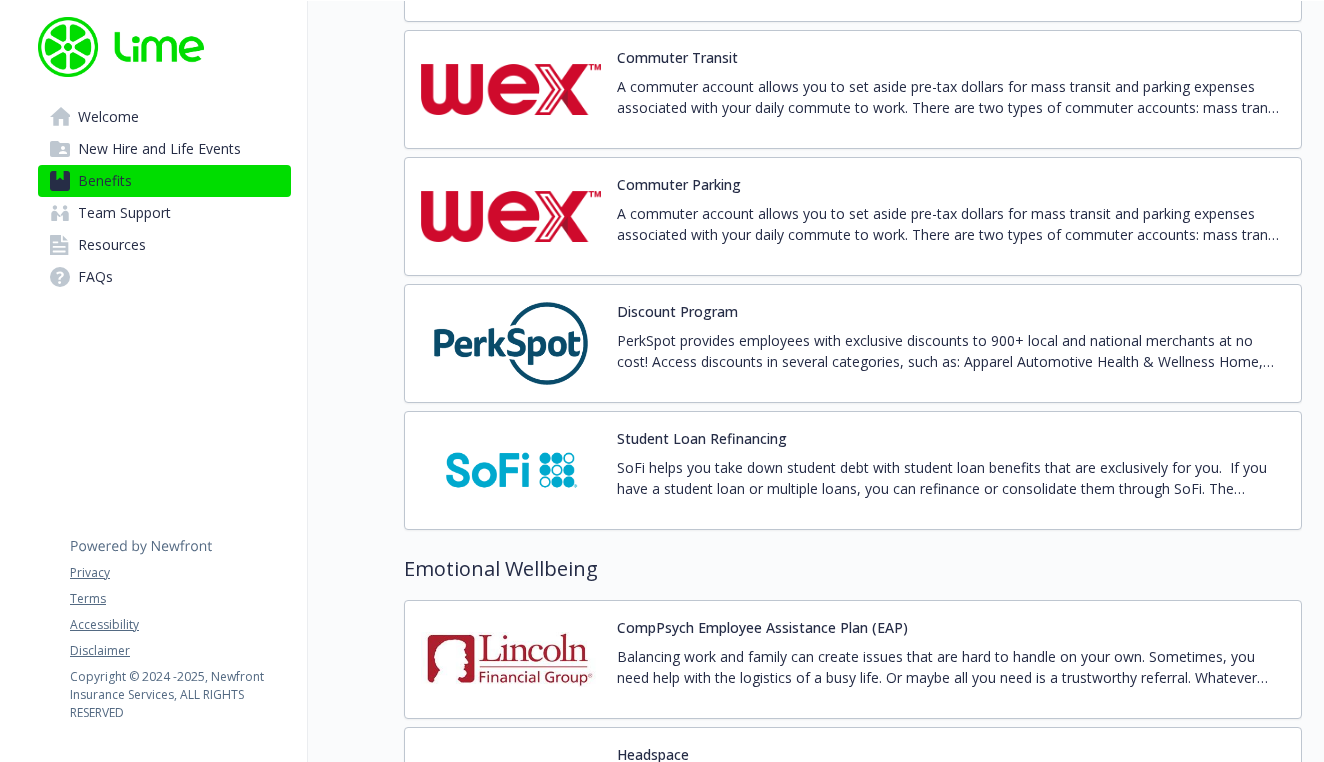 scroll, scrollTop: 2946, scrollLeft: 0, axis: vertical 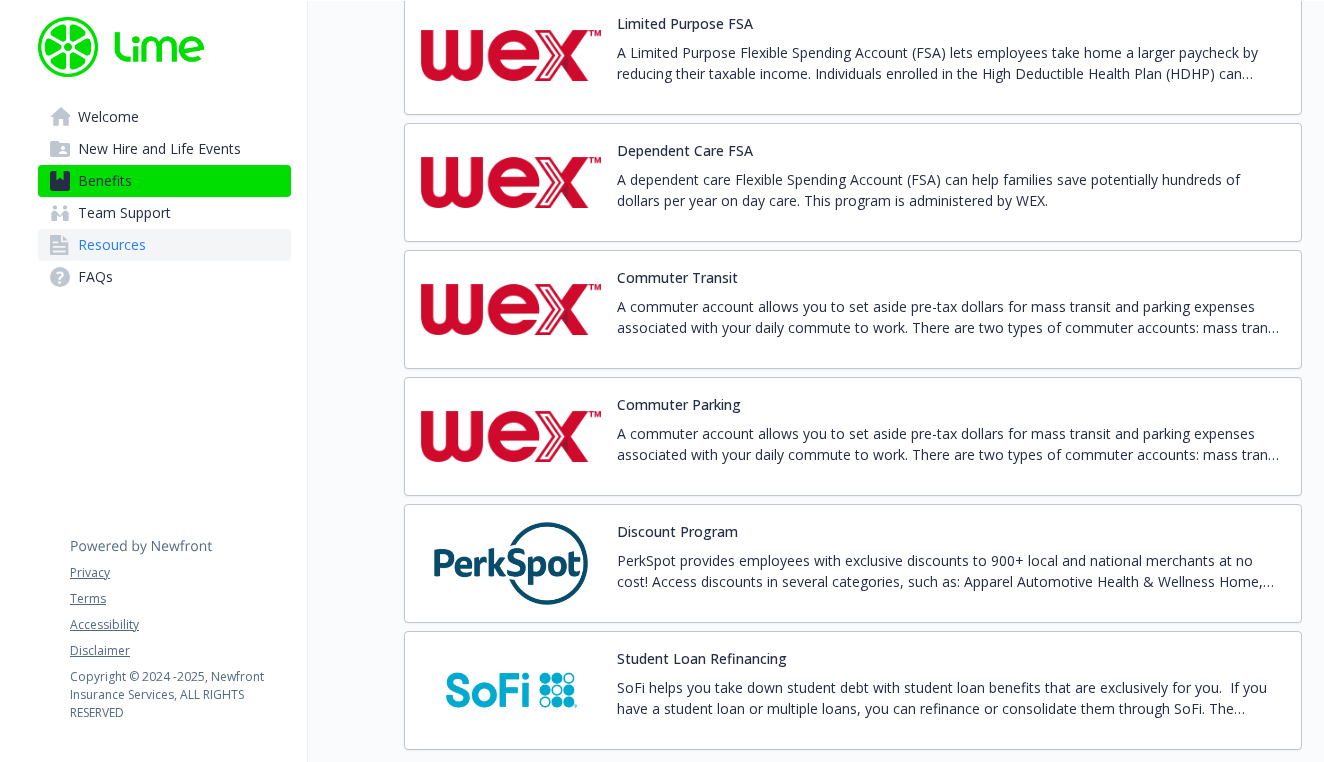 click on "Resources" at bounding box center [164, 245] 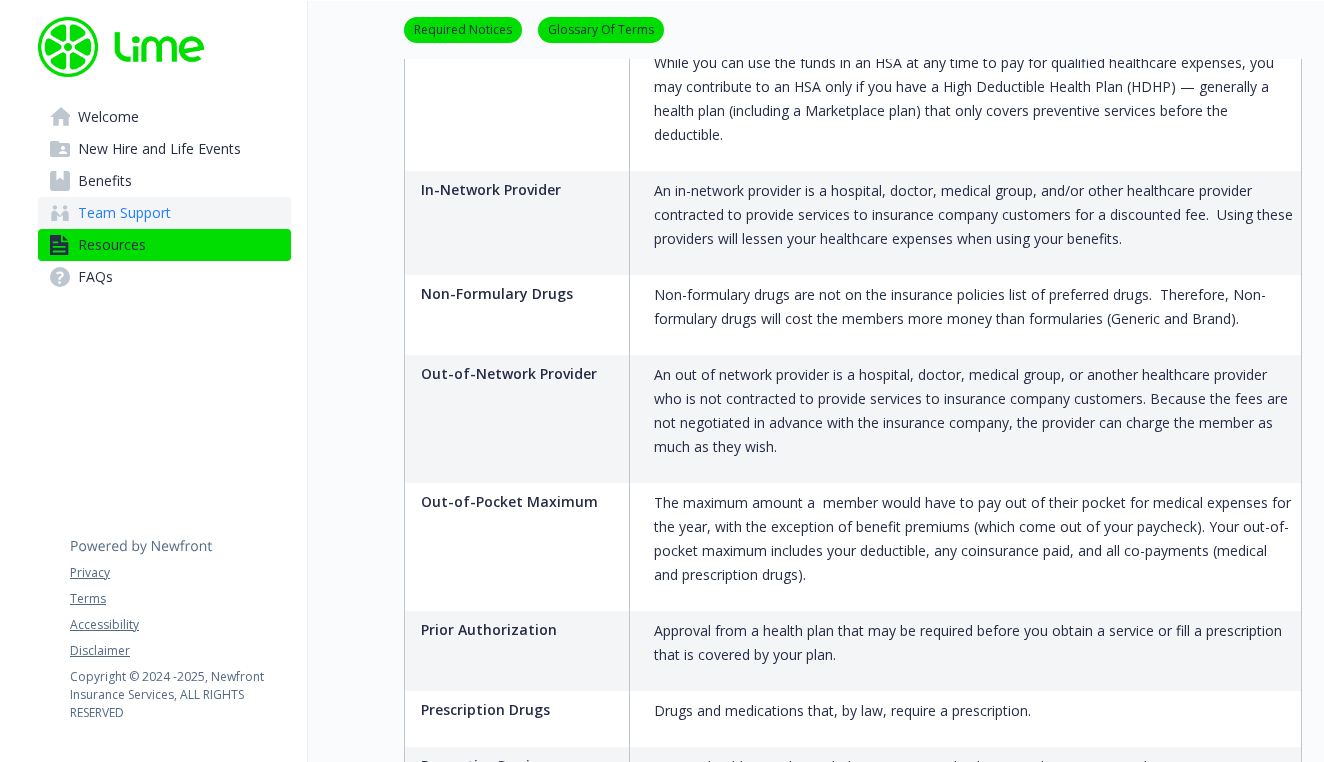 click on "Team Support" at bounding box center [164, 213] 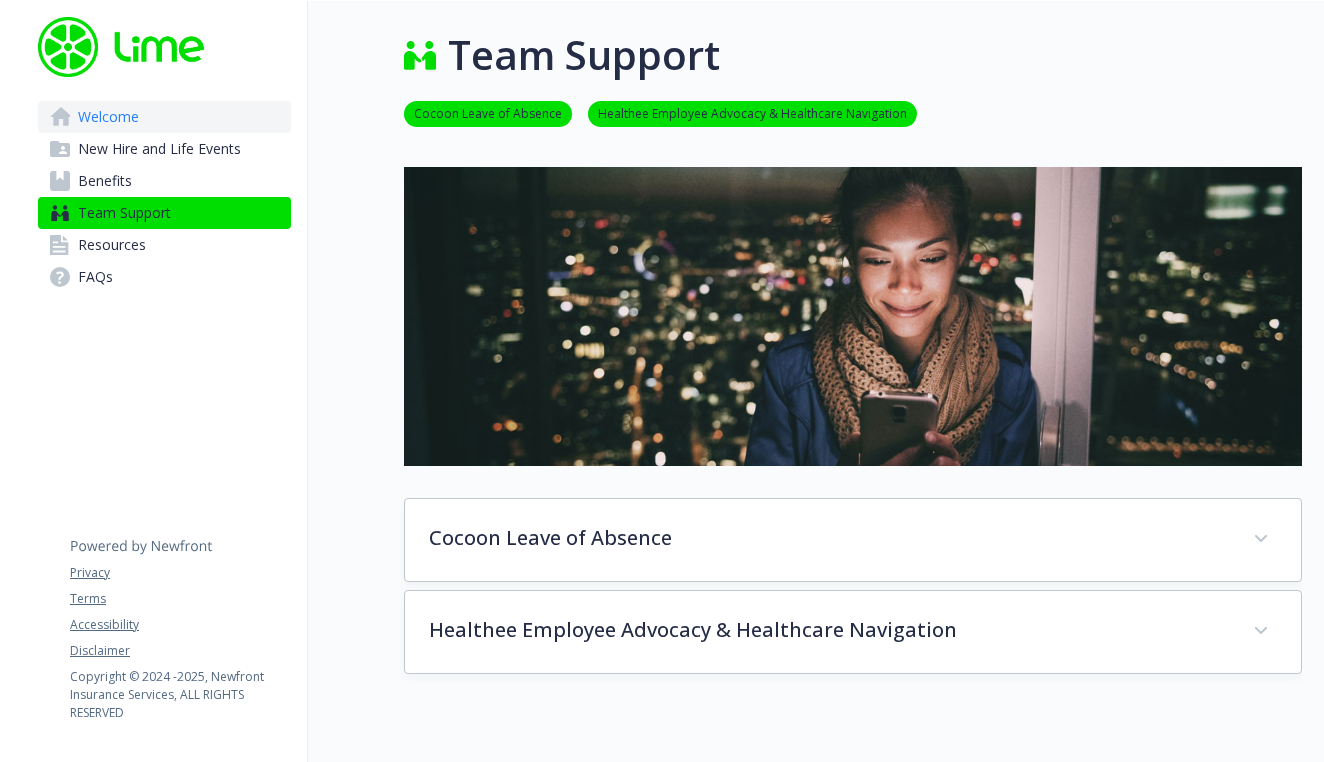 scroll, scrollTop: 0, scrollLeft: 0, axis: both 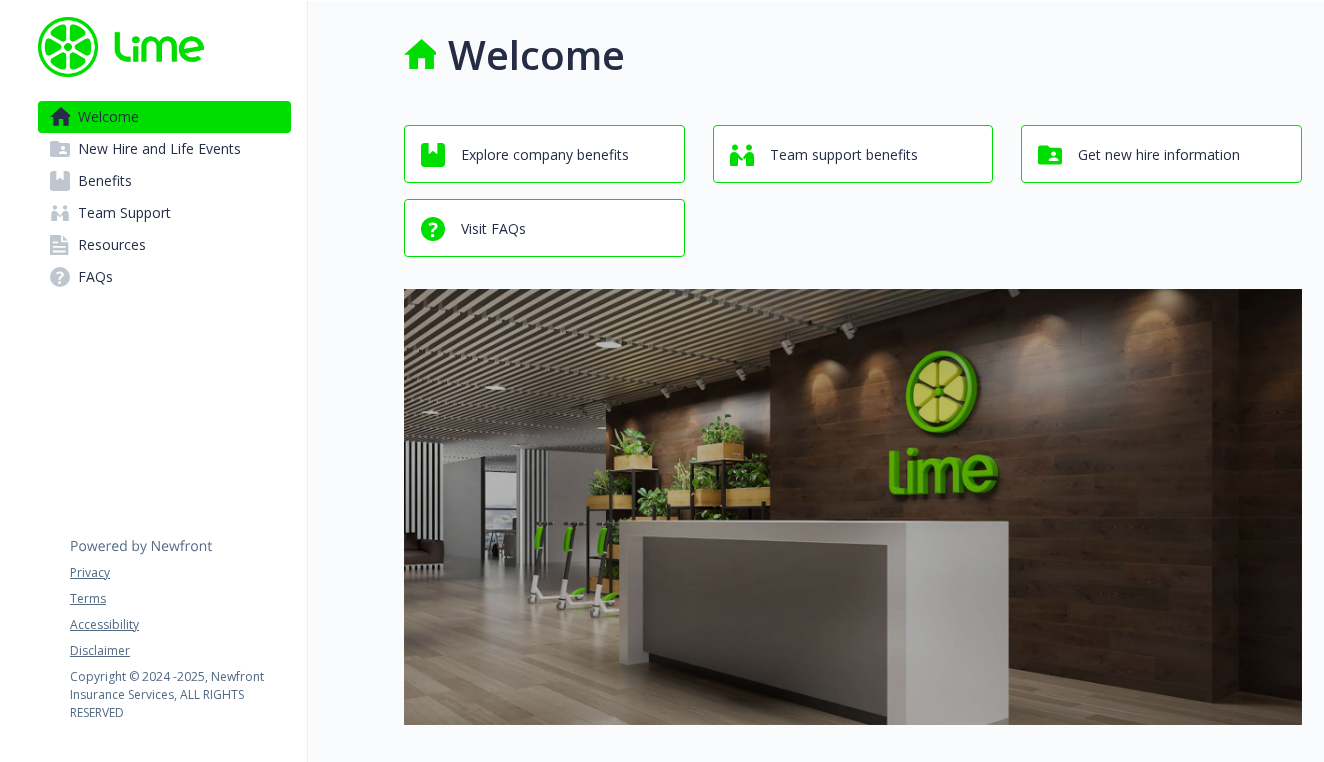 click on "Explore company benefits" at bounding box center (545, 155) 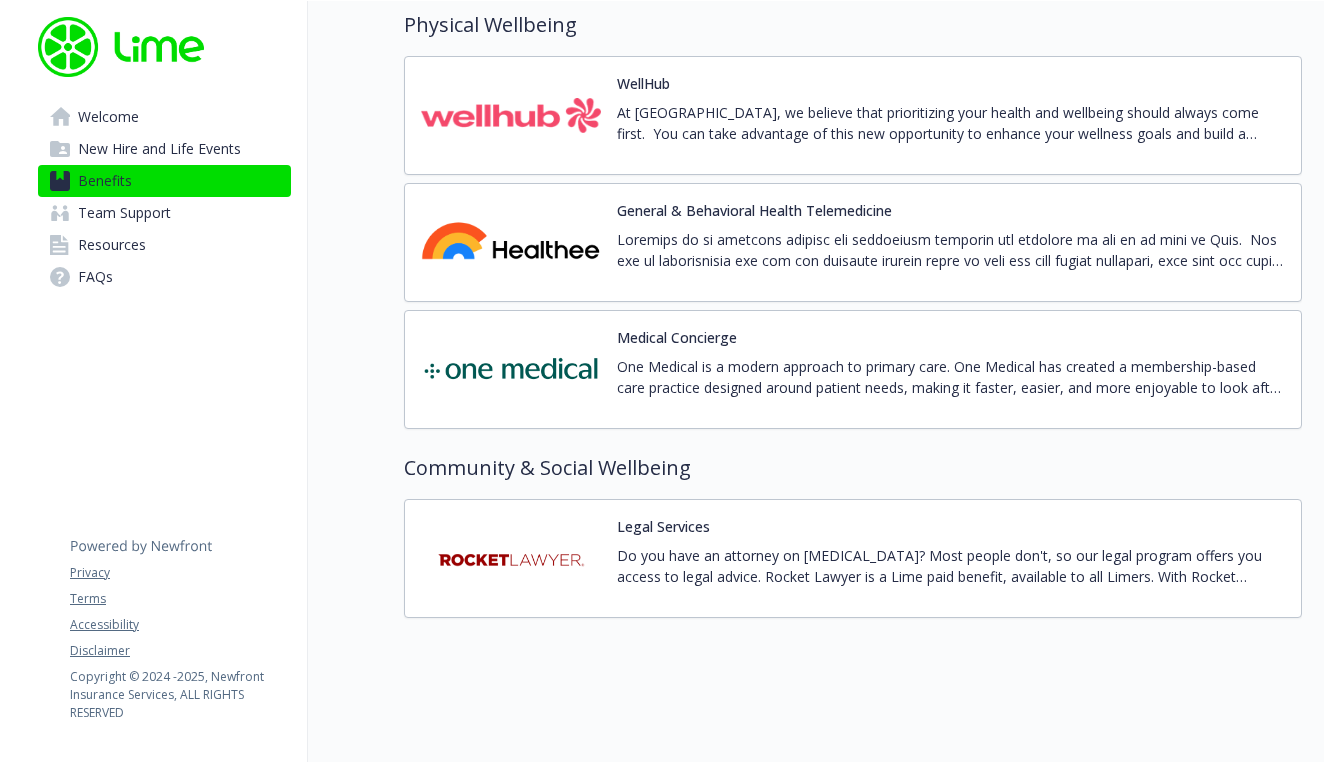 scroll, scrollTop: 3773, scrollLeft: 0, axis: vertical 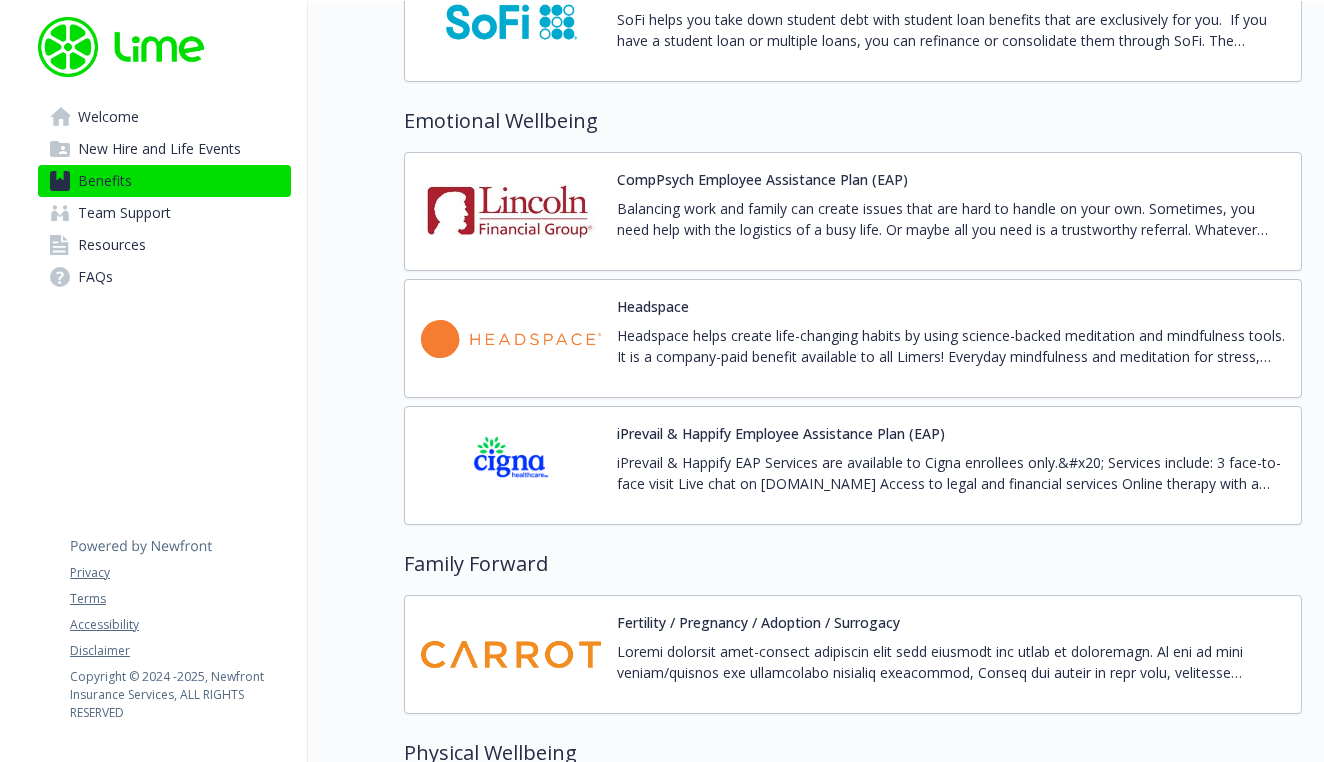 click at bounding box center (511, 338) 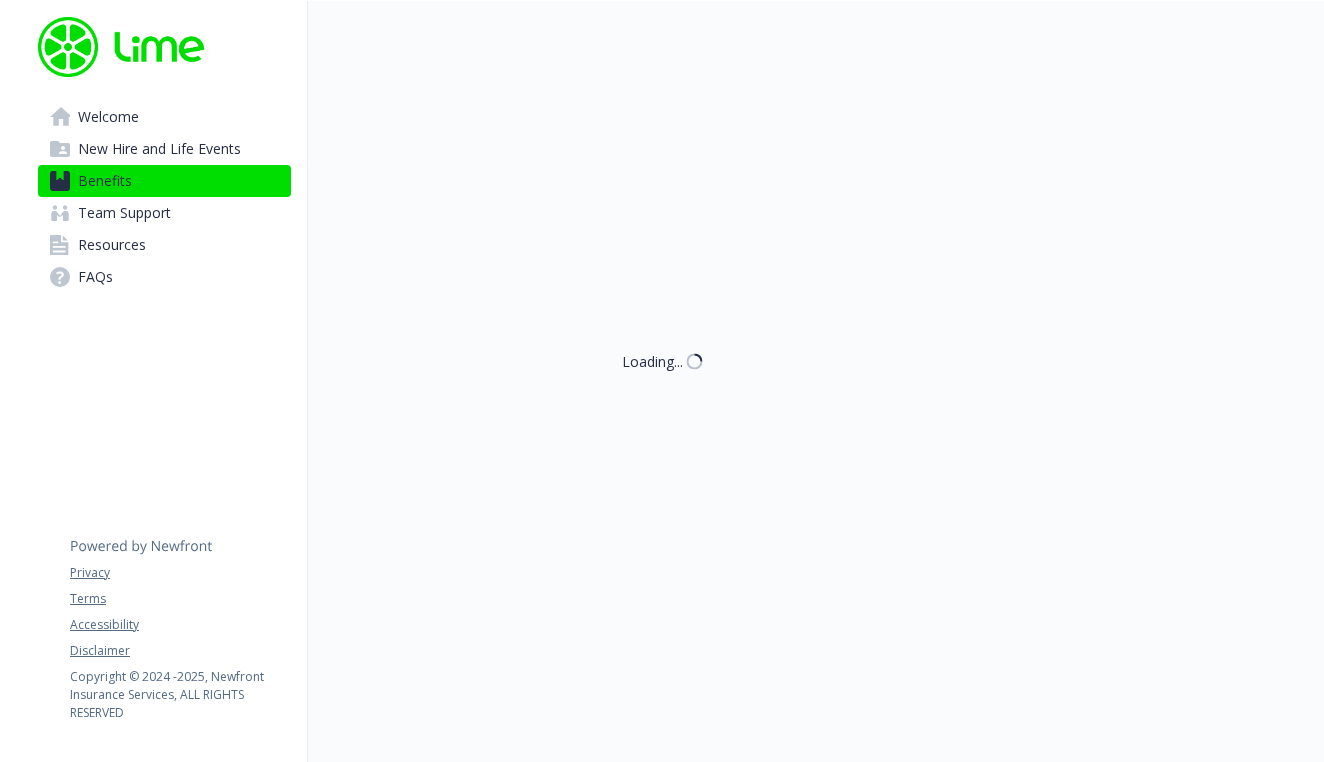 scroll, scrollTop: 1, scrollLeft: 0, axis: vertical 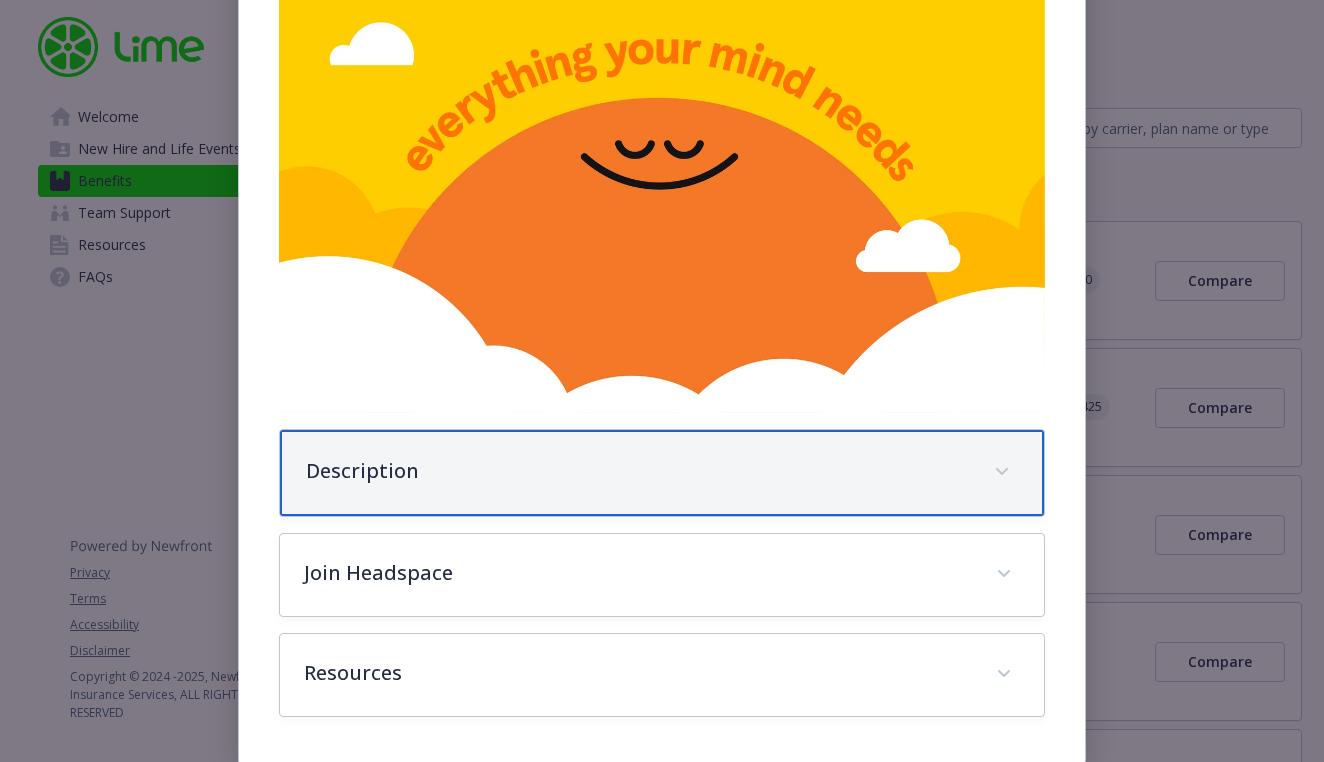 click on "Description" at bounding box center (637, 471) 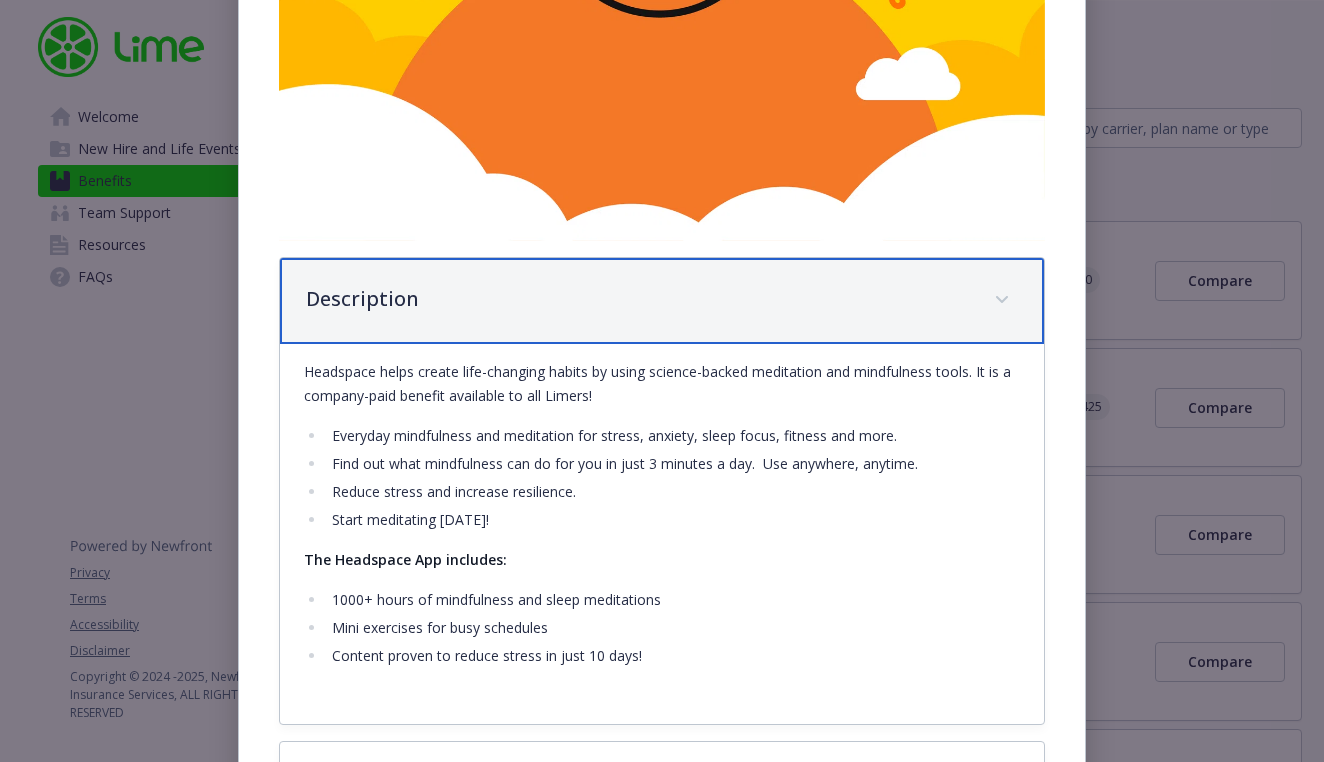 scroll, scrollTop: 622, scrollLeft: 0, axis: vertical 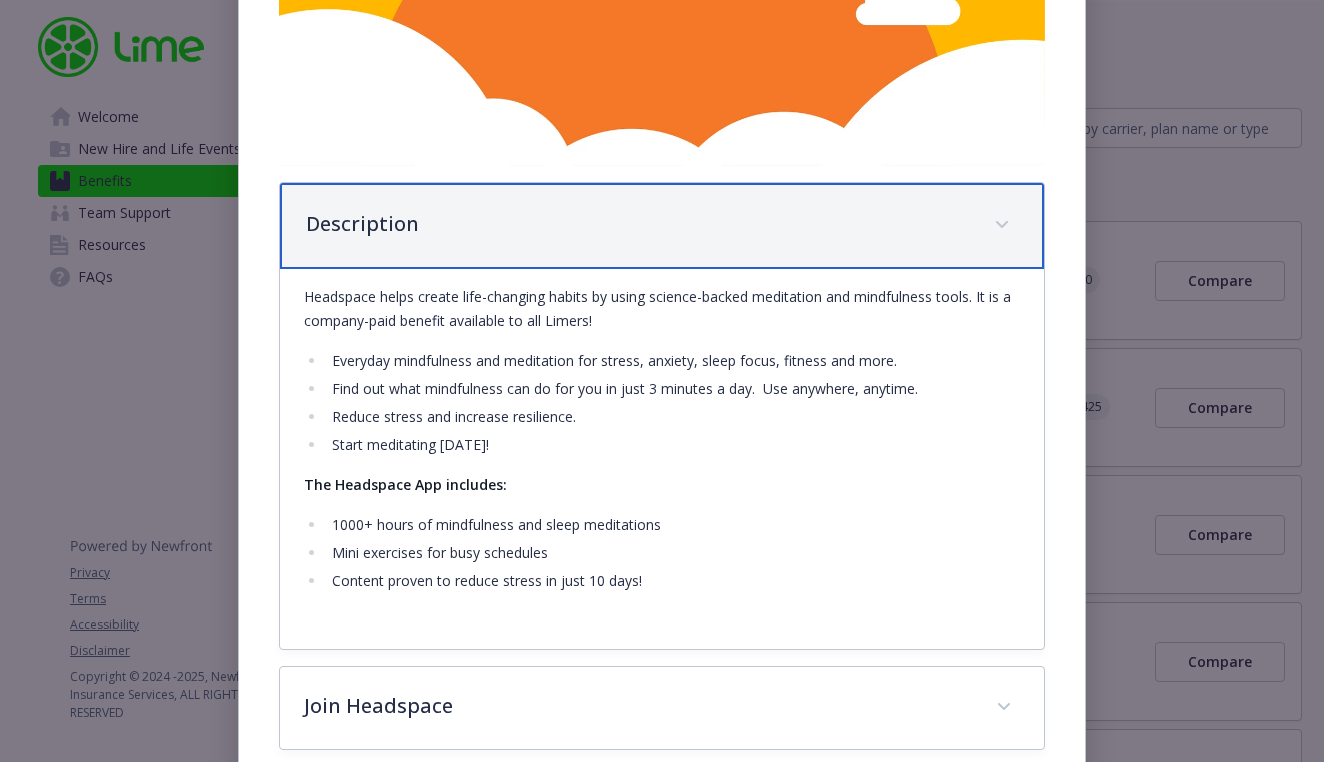 click on "Description" at bounding box center [661, 226] 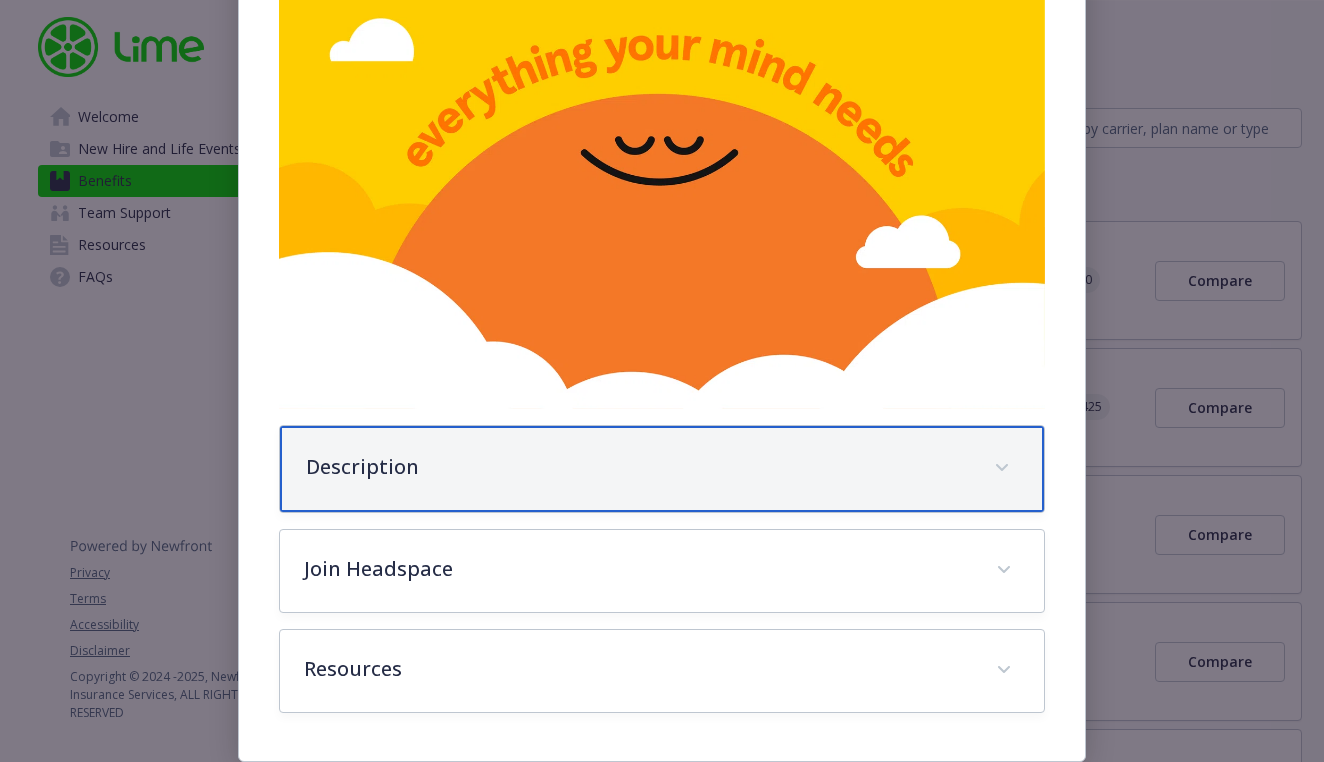 scroll, scrollTop: 379, scrollLeft: 0, axis: vertical 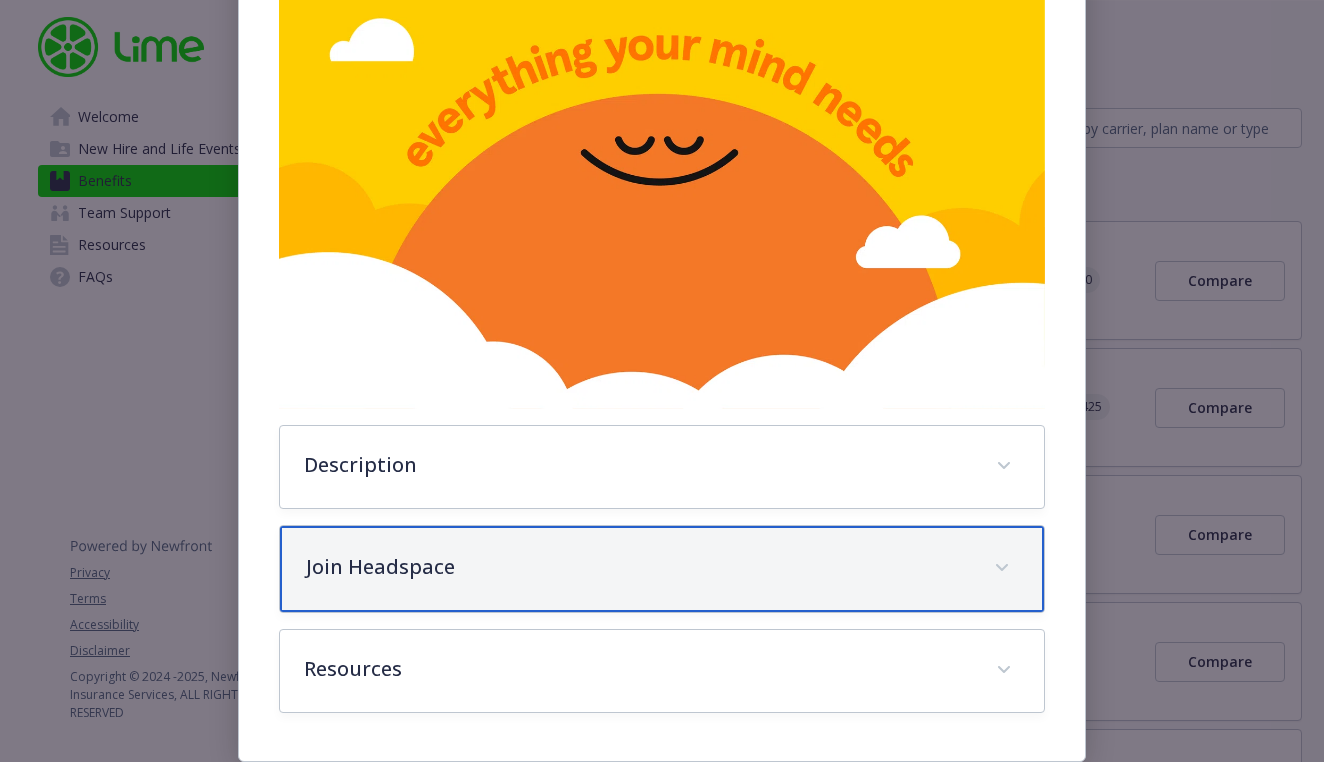 click on "Join Headspace" at bounding box center (637, 567) 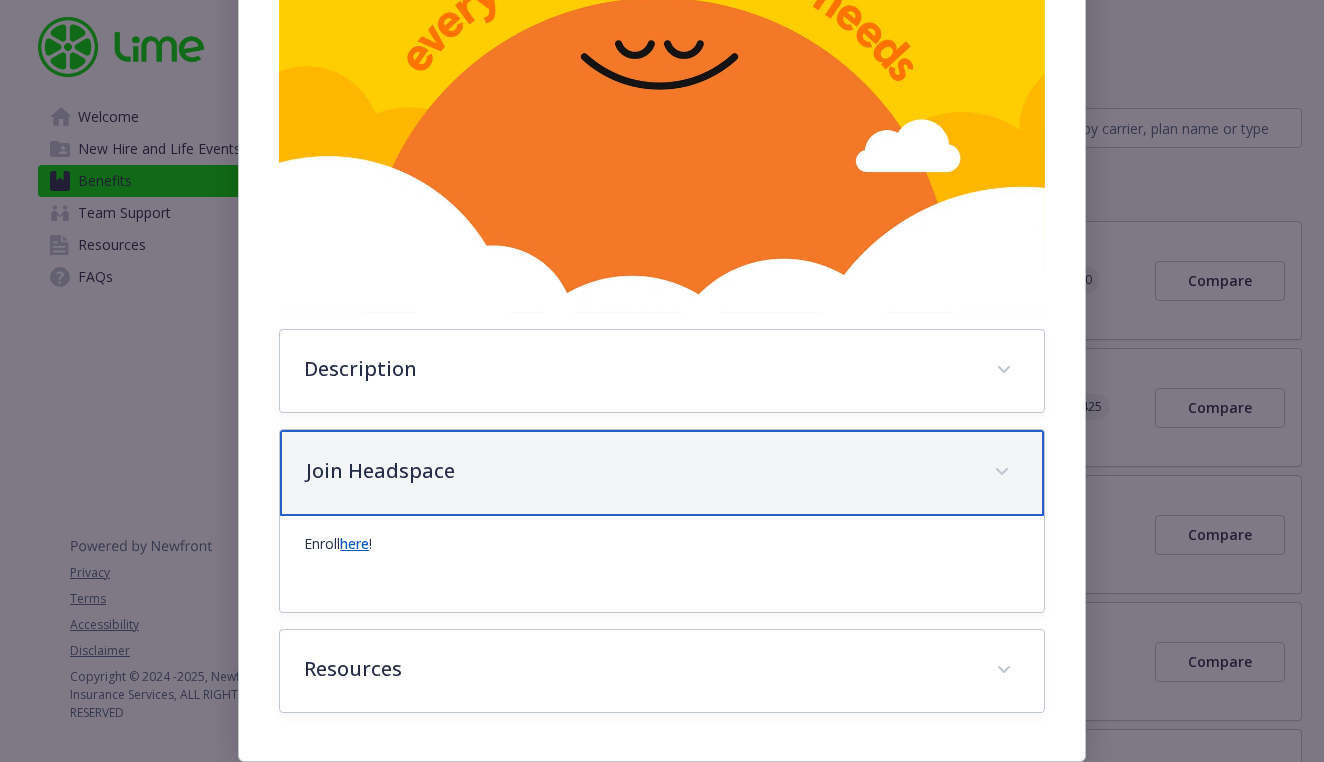 scroll, scrollTop: 475, scrollLeft: 0, axis: vertical 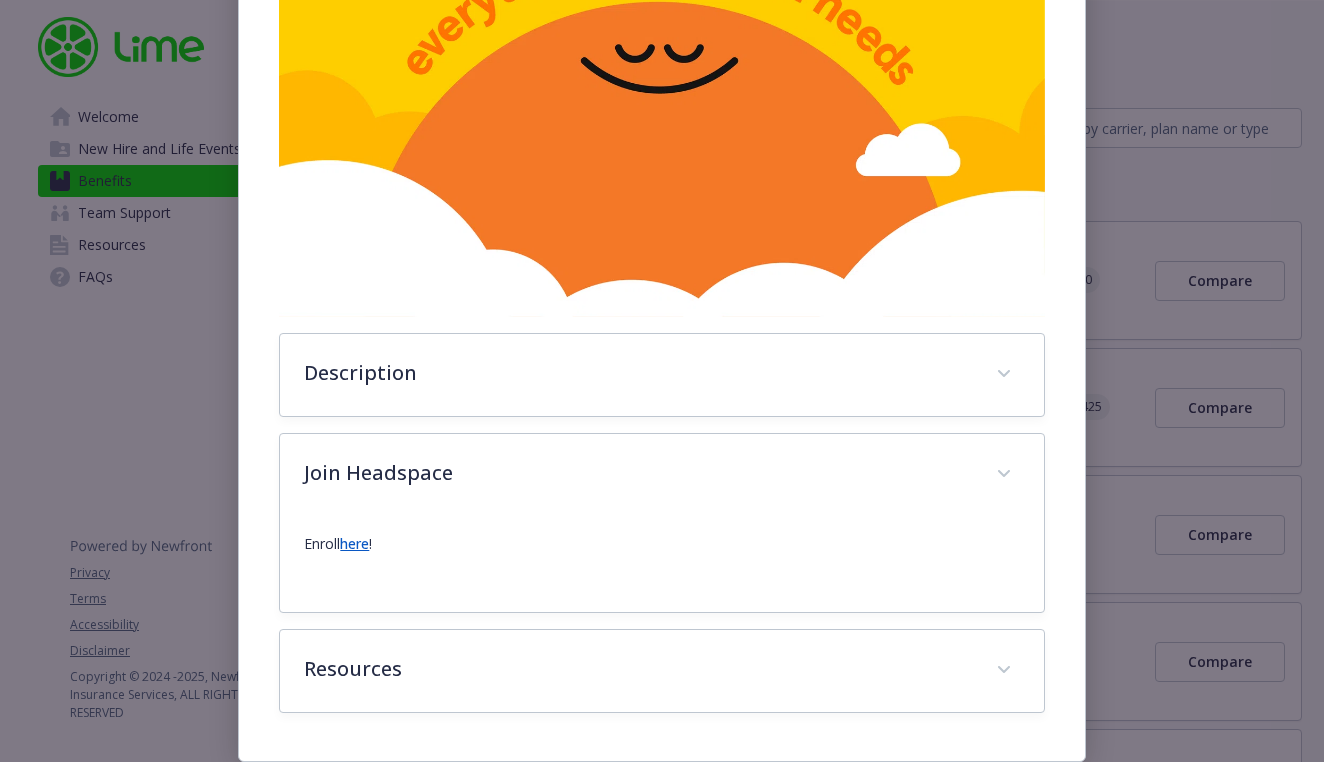 click on "here" at bounding box center (354, 543) 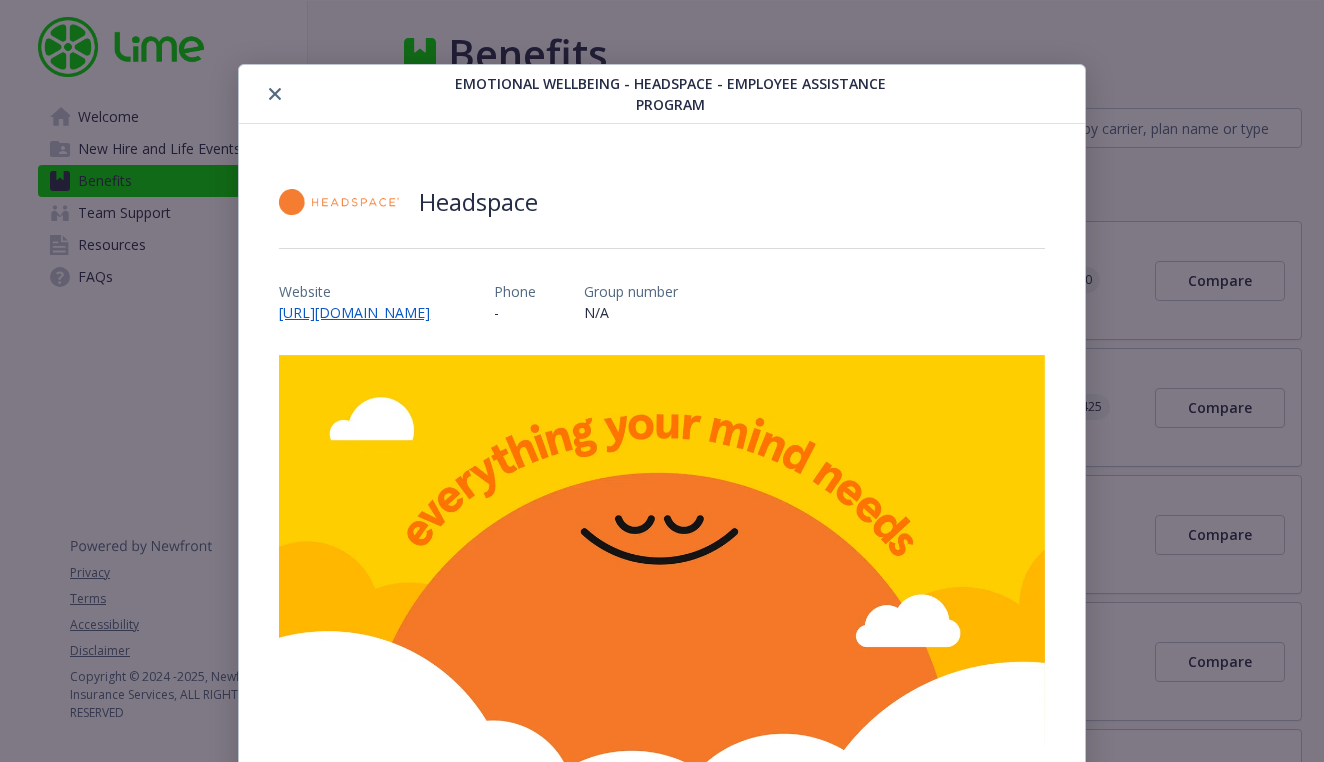 scroll, scrollTop: 0, scrollLeft: 0, axis: both 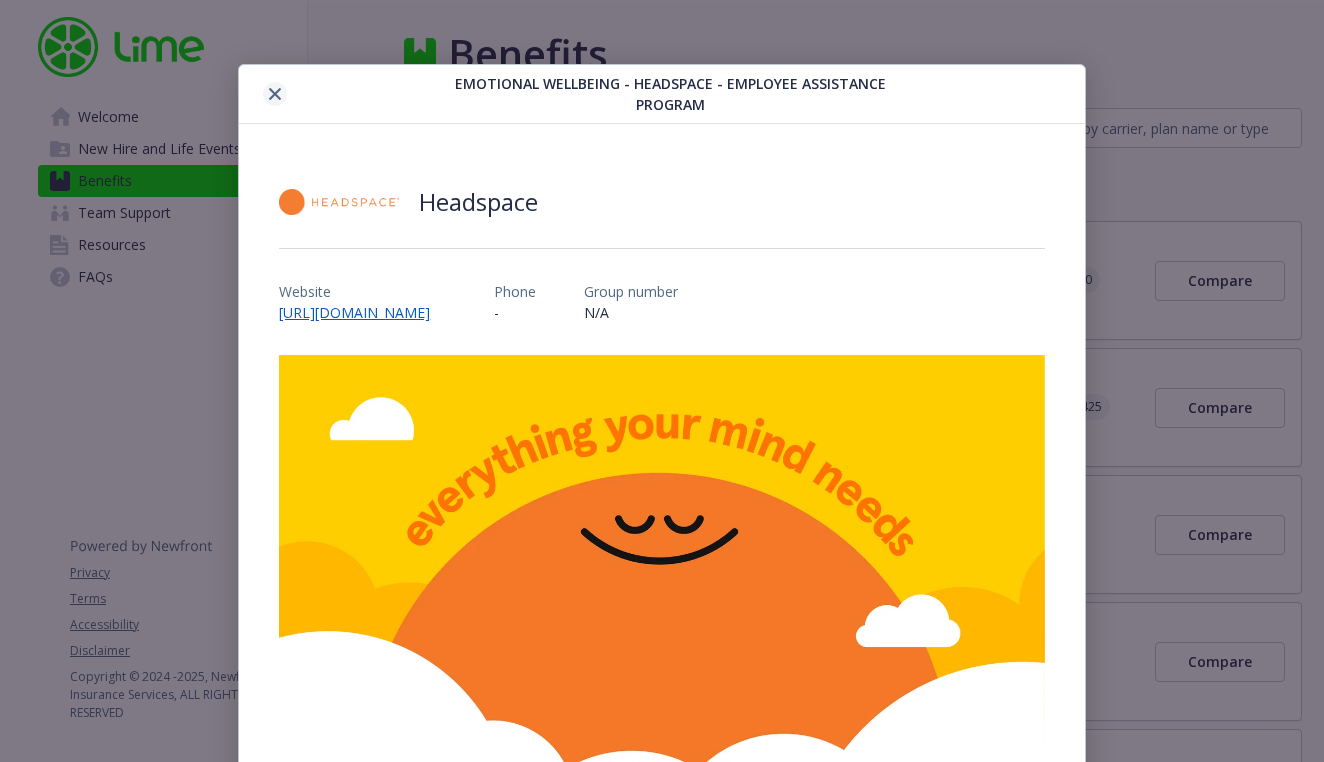 click at bounding box center (275, 94) 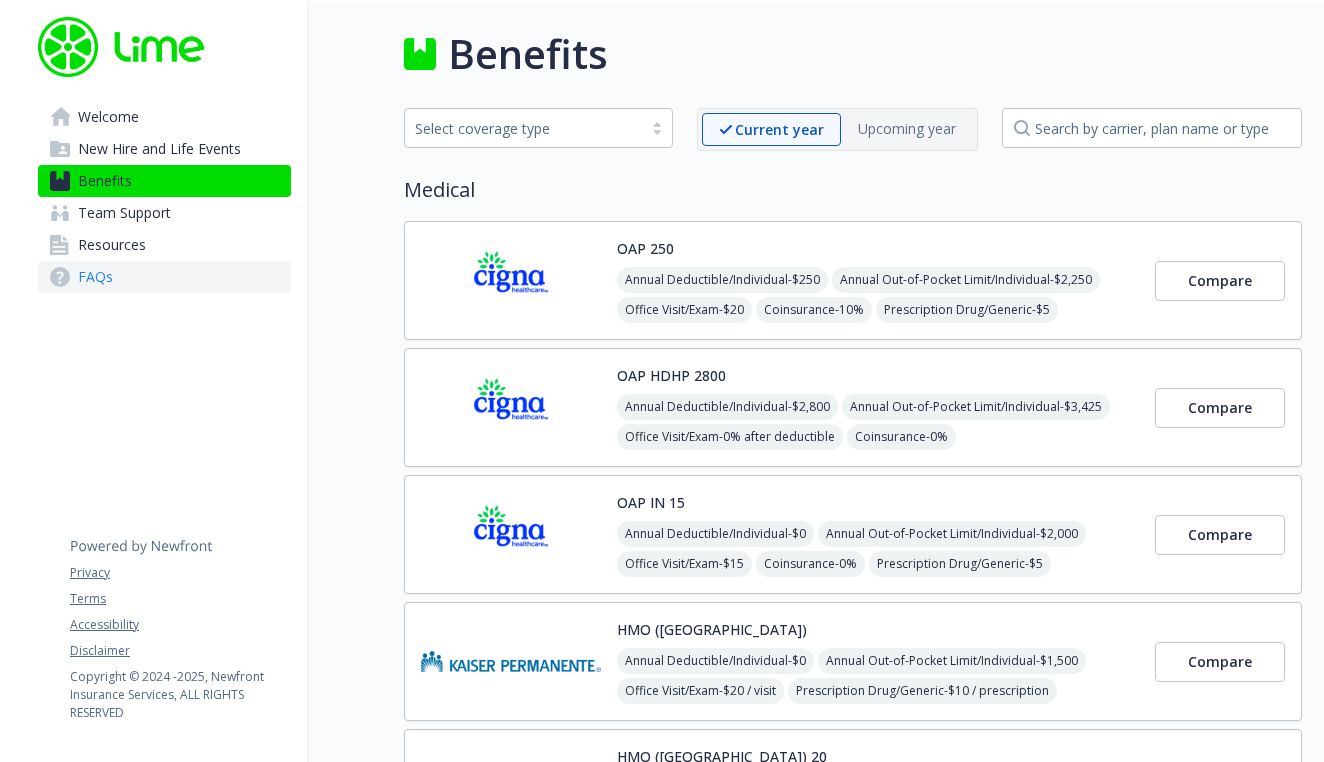 click on "FAQs" at bounding box center (164, 277) 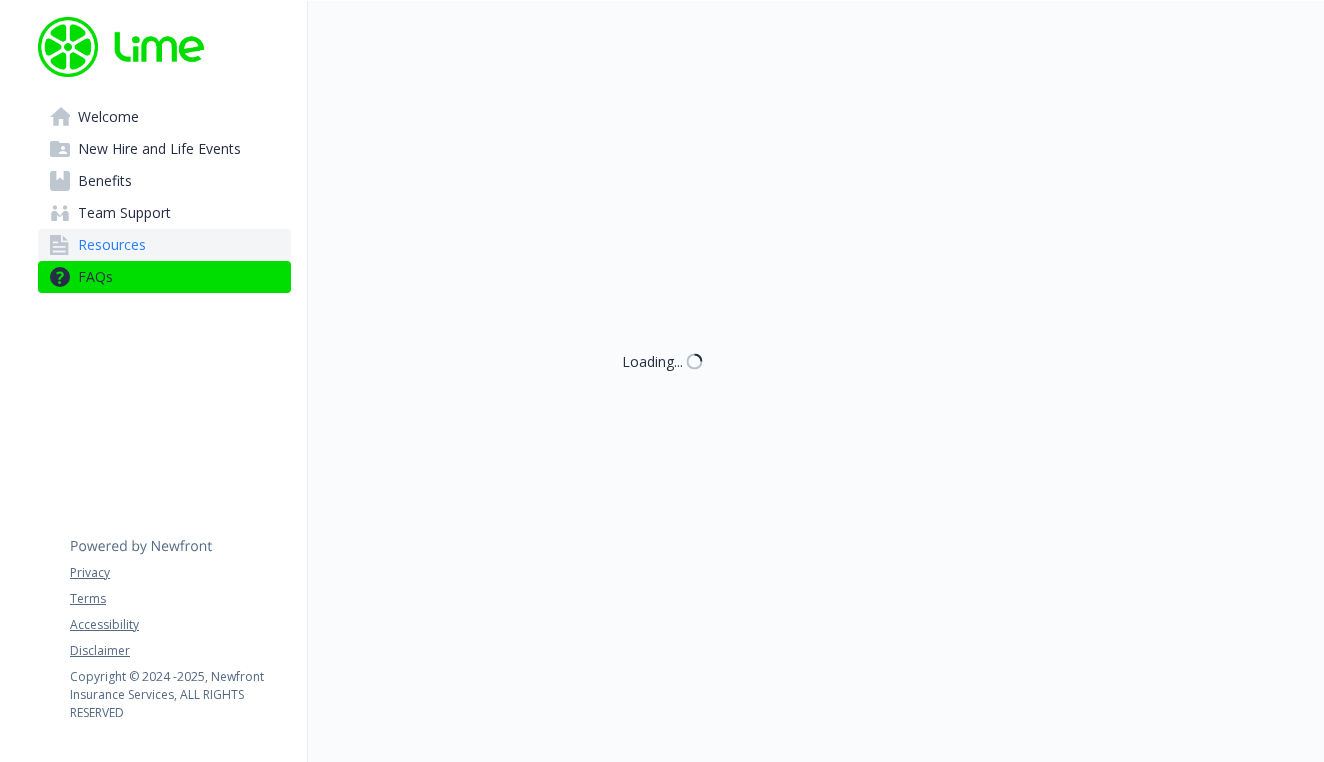 click on "Resources" at bounding box center (164, 245) 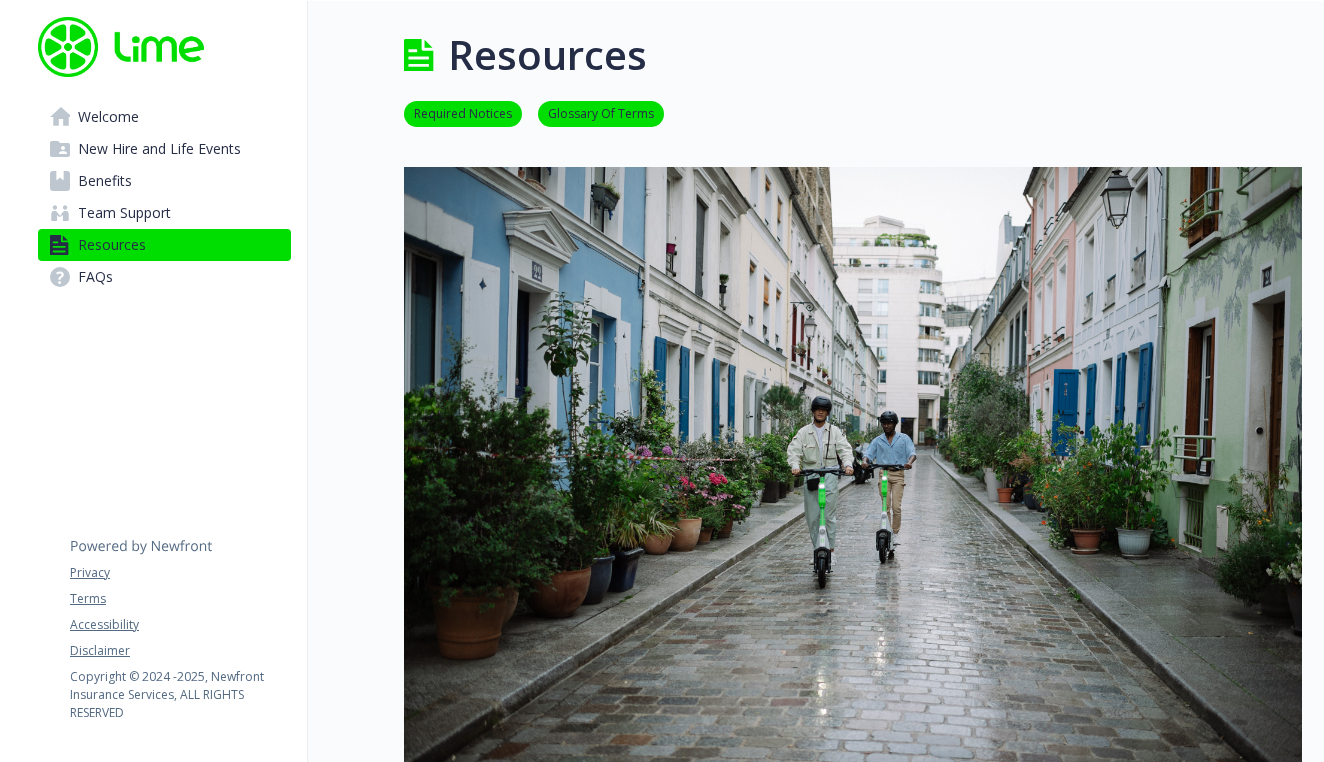scroll, scrollTop: 0, scrollLeft: 0, axis: both 